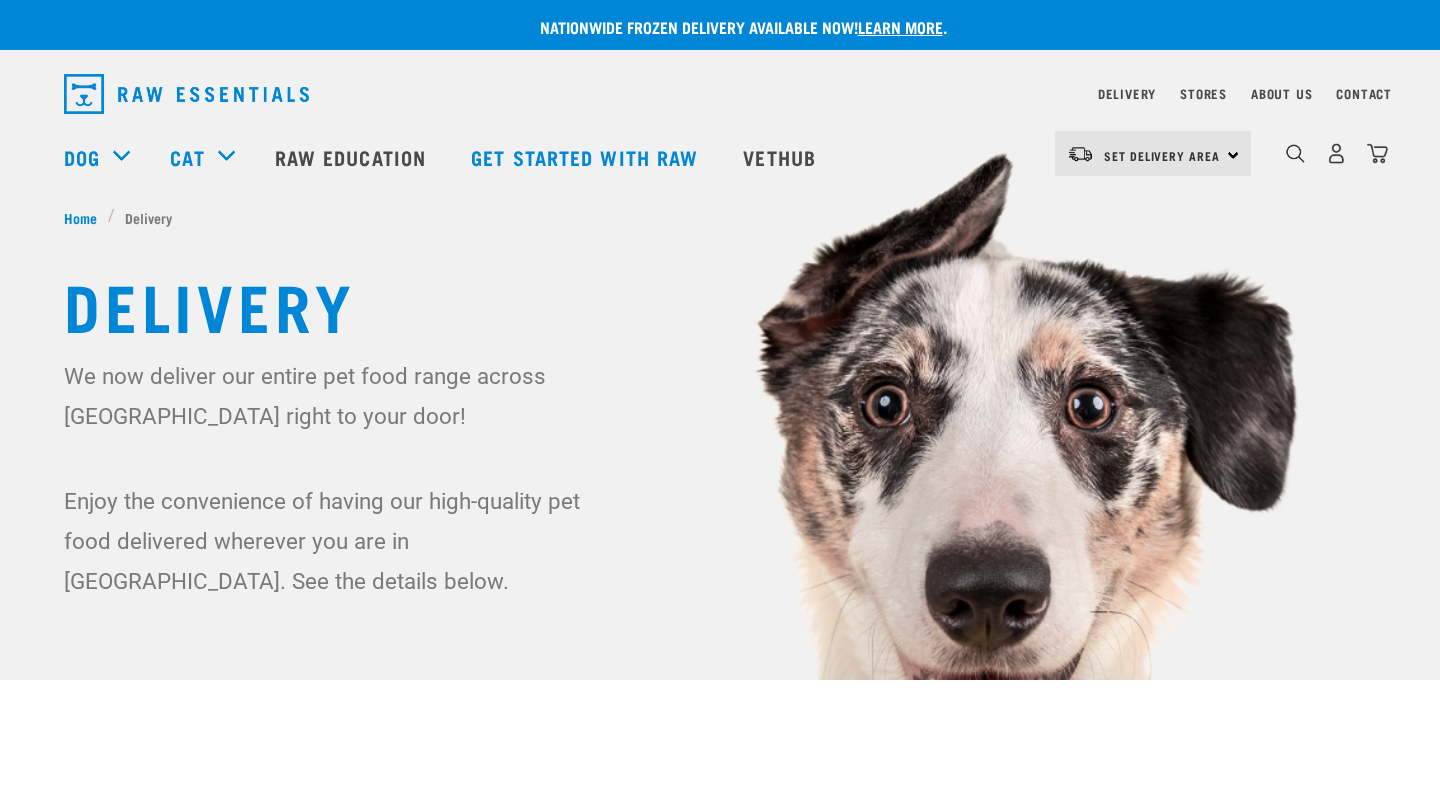 scroll, scrollTop: 0, scrollLeft: 0, axis: both 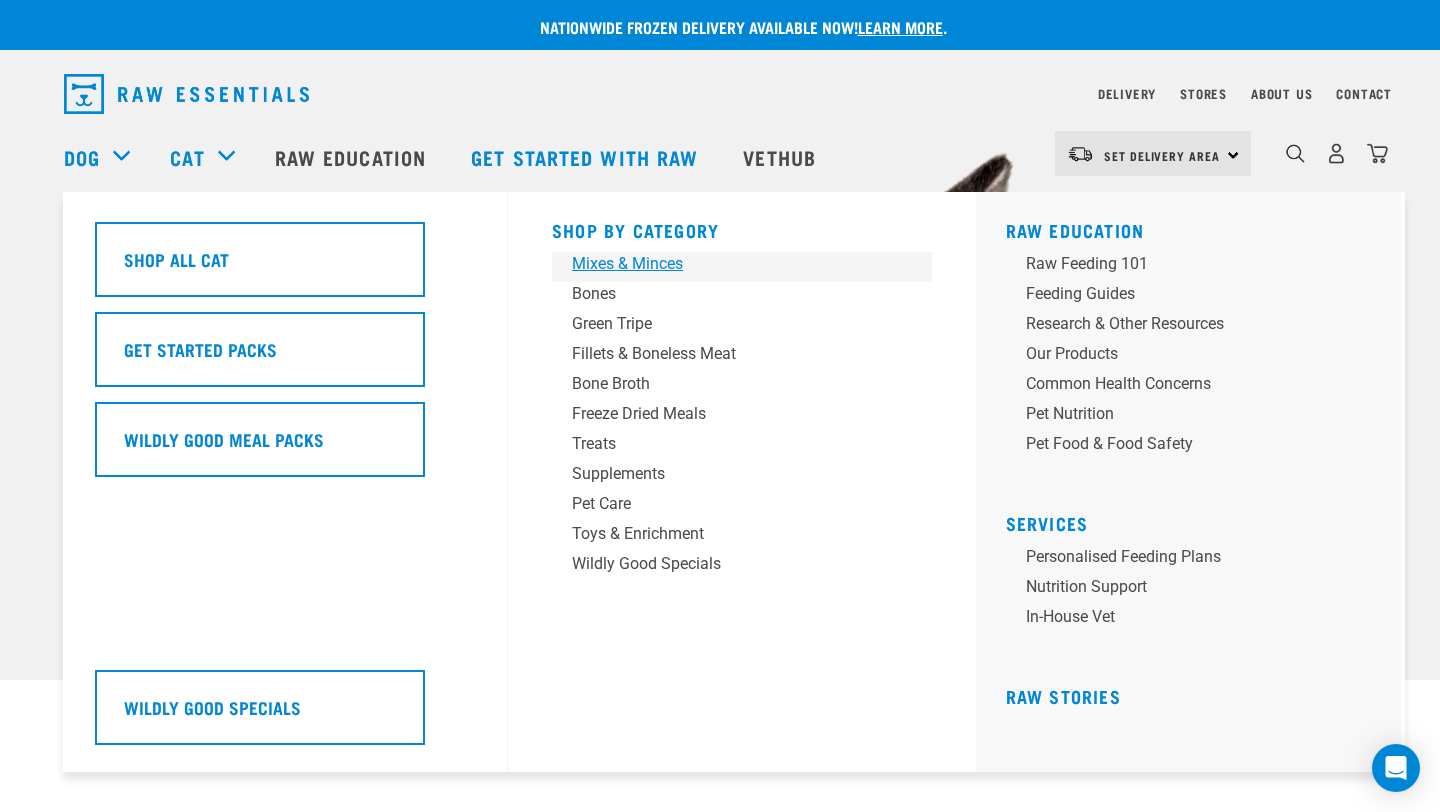 click on "Mixes & Minces" at bounding box center [728, 264] 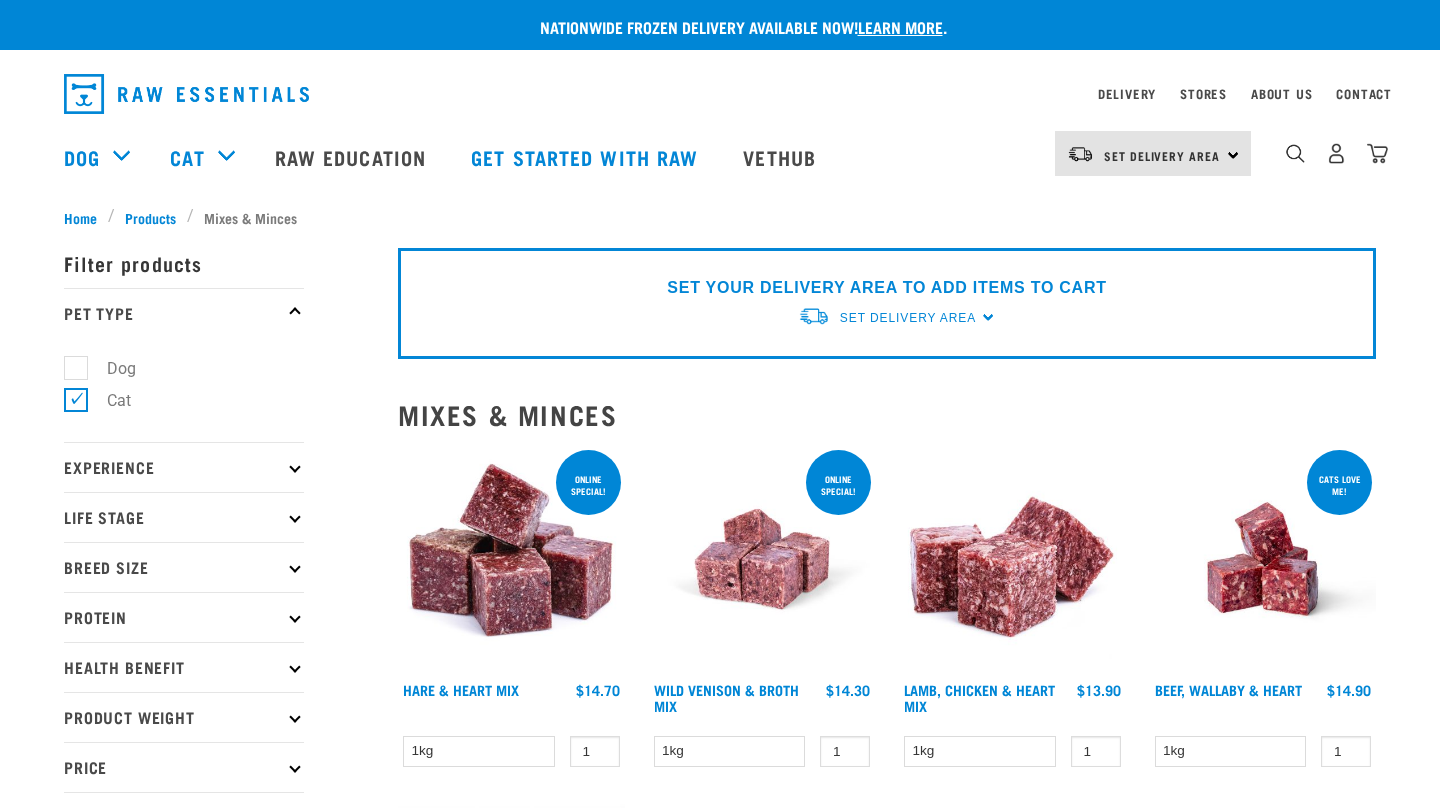 scroll, scrollTop: 0, scrollLeft: 0, axis: both 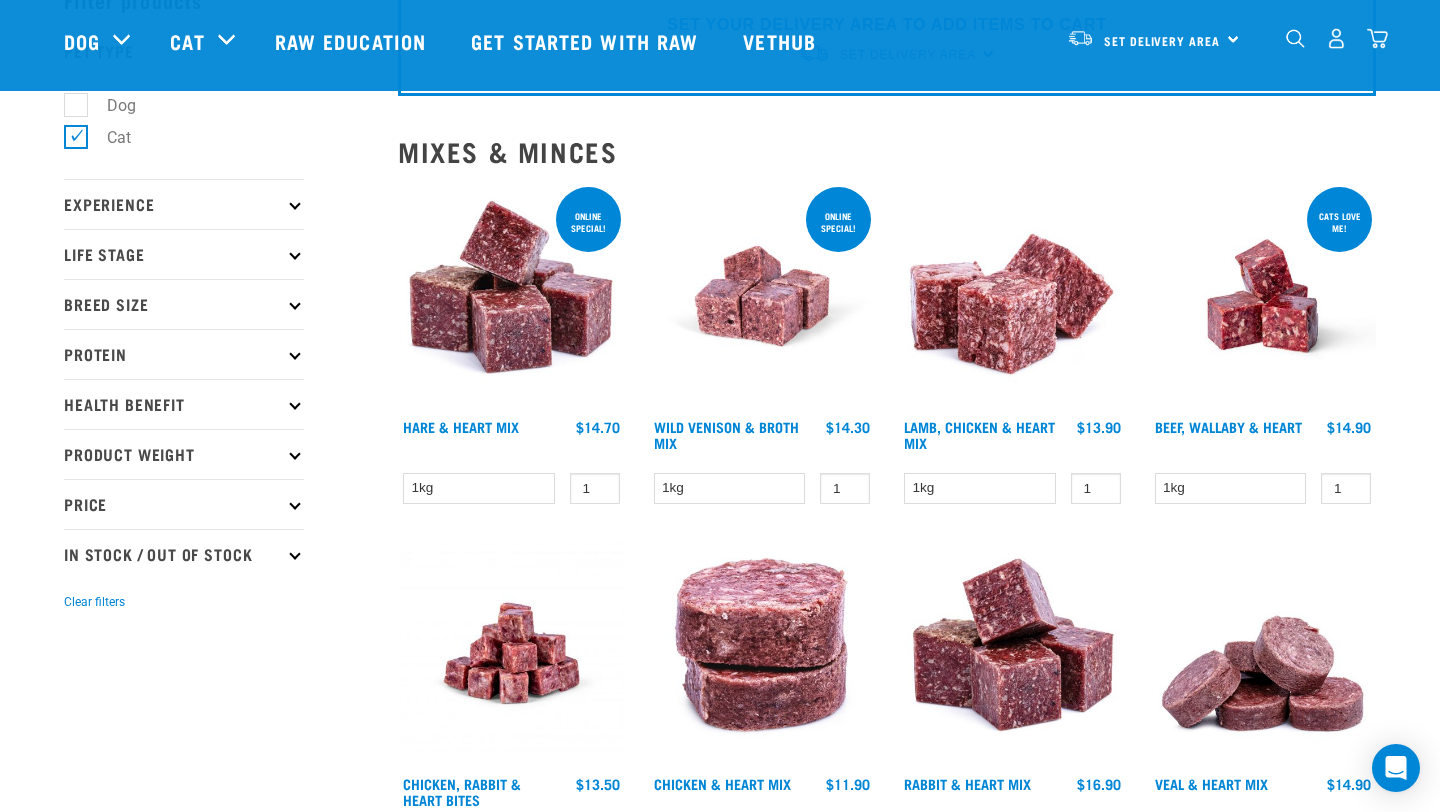 click at bounding box center [1263, 296] 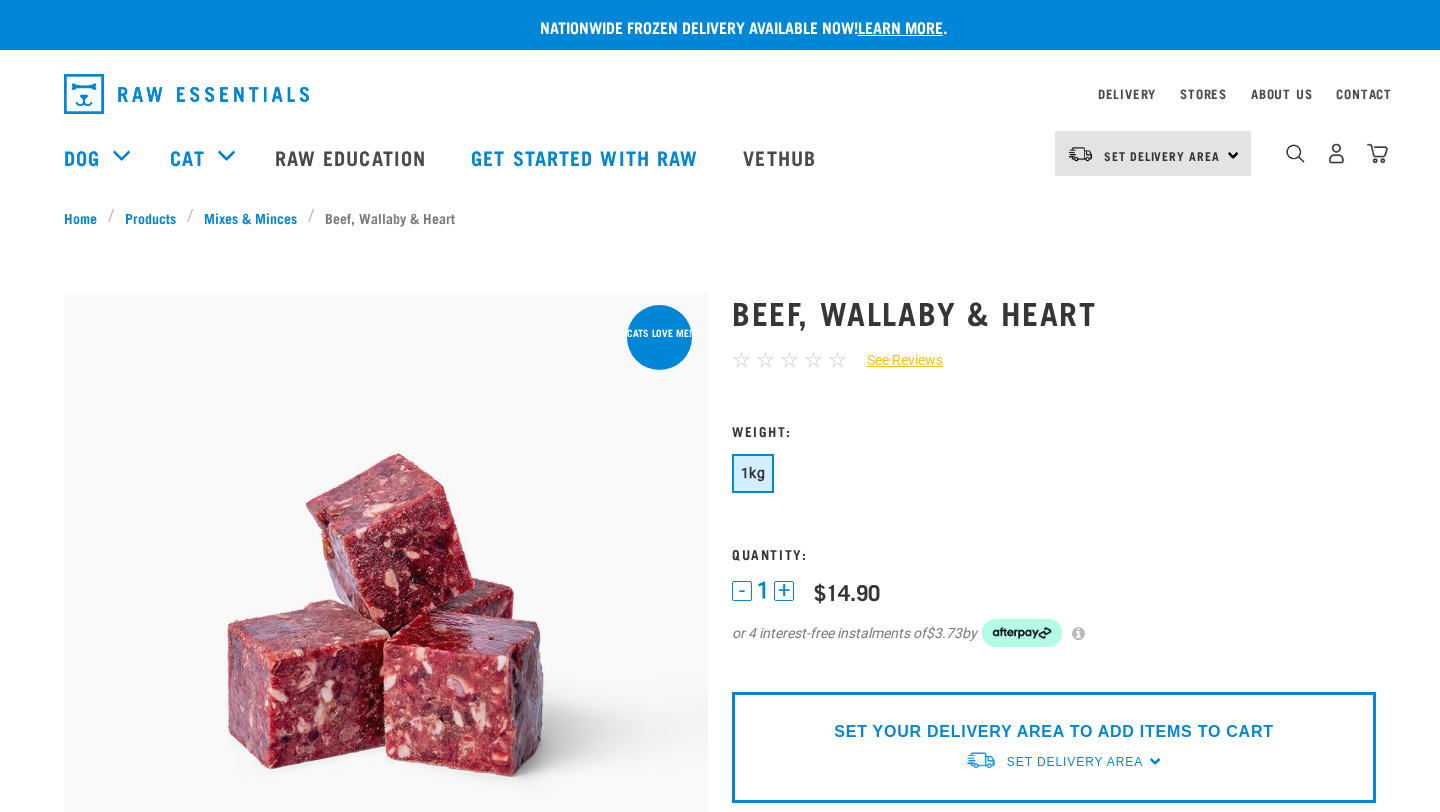 scroll, scrollTop: 0, scrollLeft: 0, axis: both 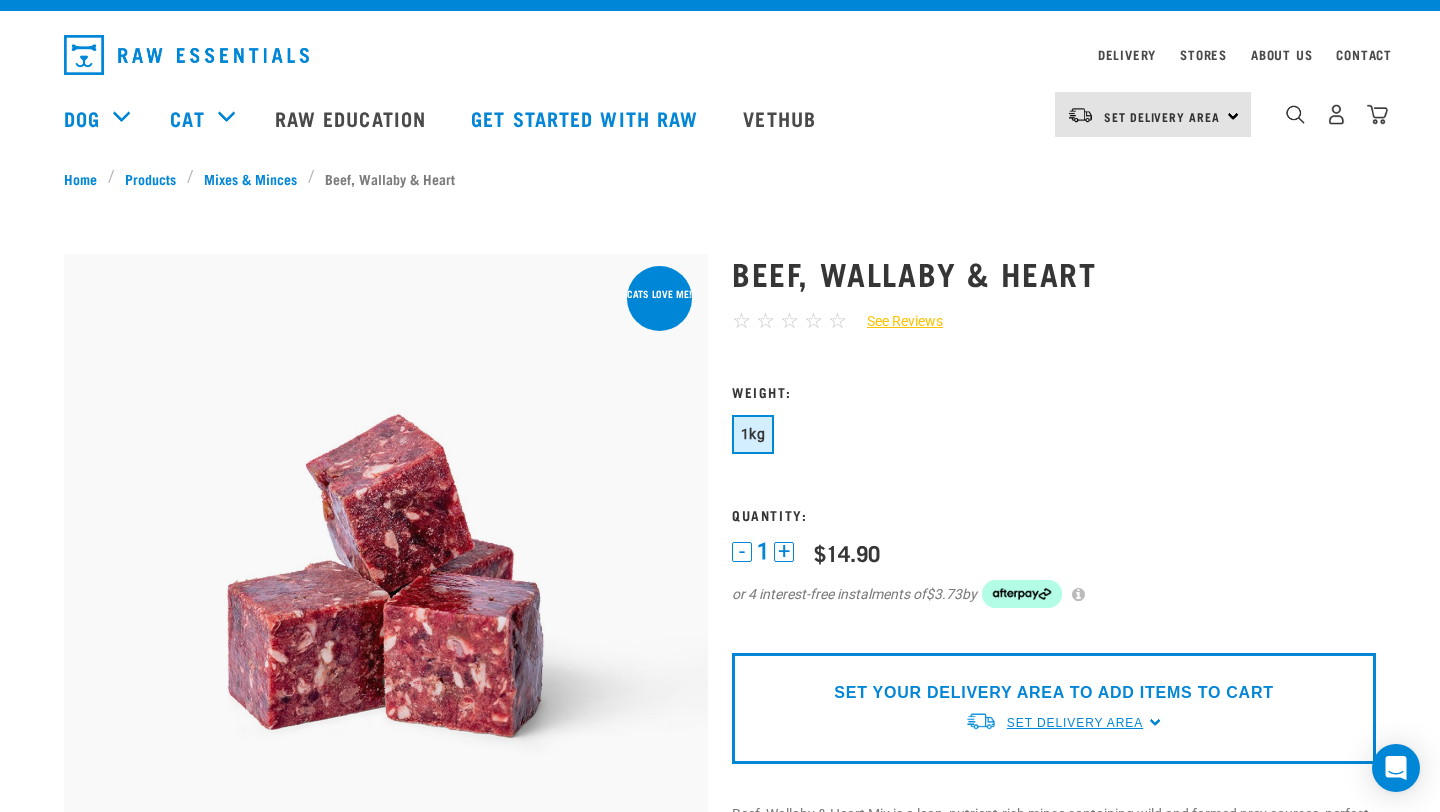 click on "Set Delivery Area" at bounding box center [1075, 723] 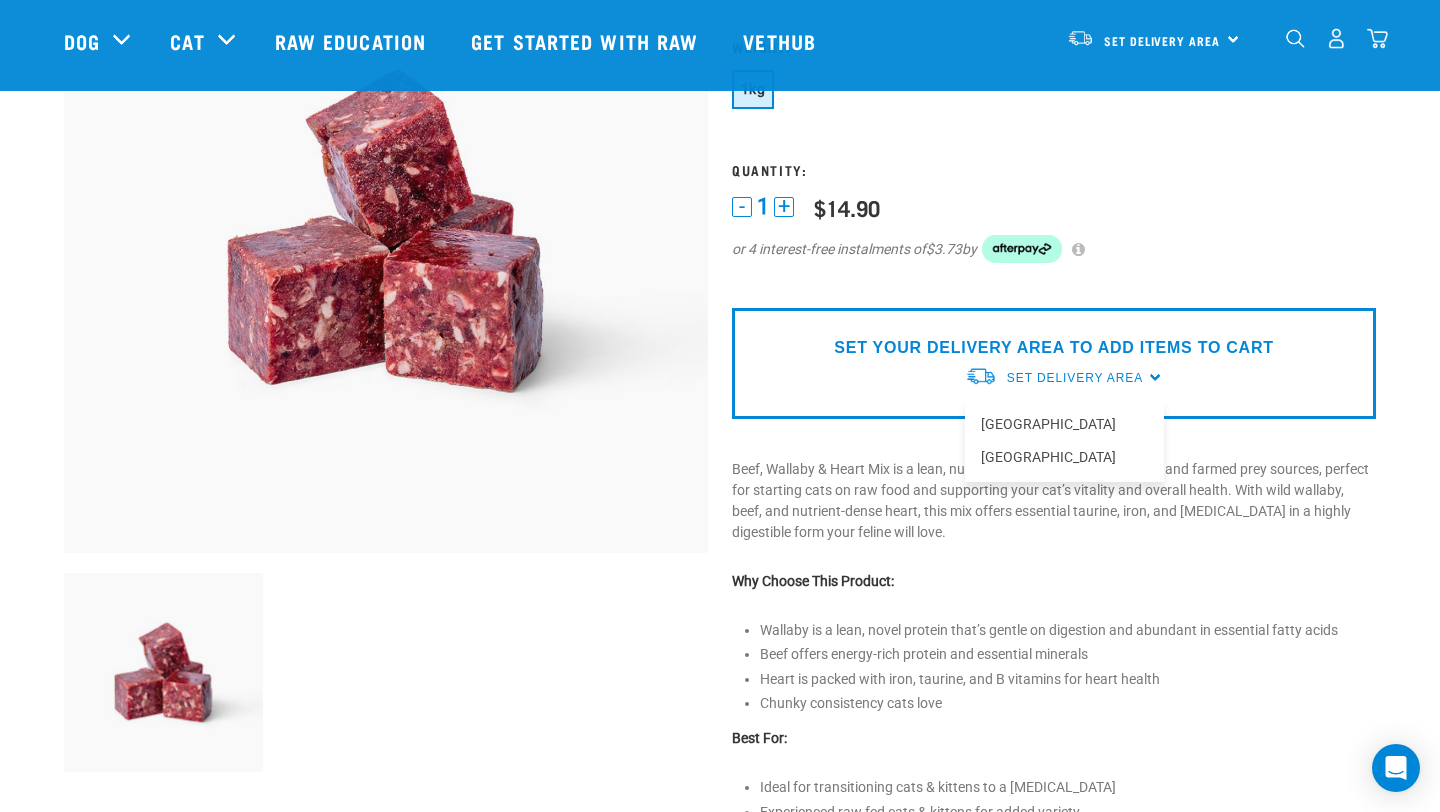 scroll, scrollTop: 242, scrollLeft: 0, axis: vertical 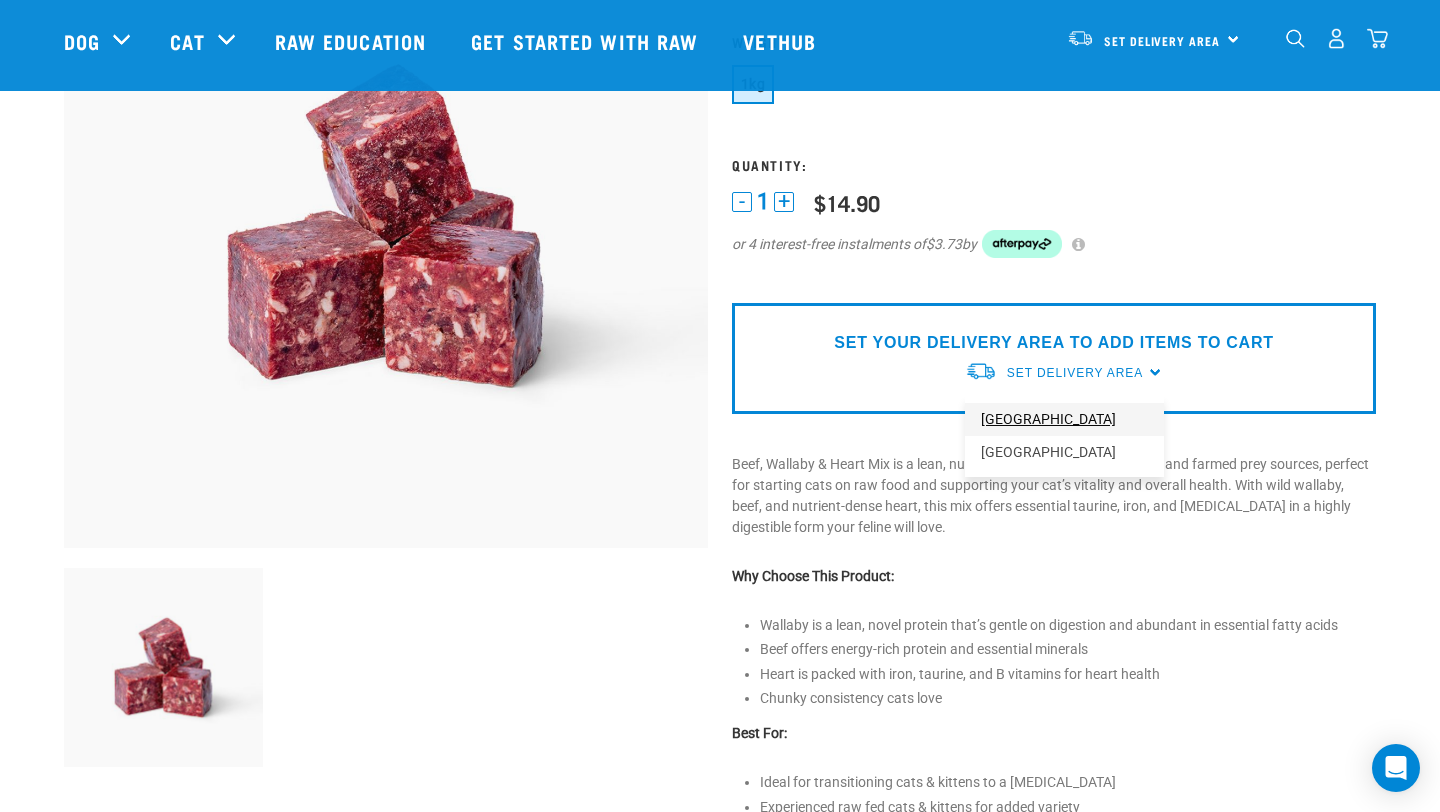 click on "[GEOGRAPHIC_DATA]" at bounding box center (1064, 419) 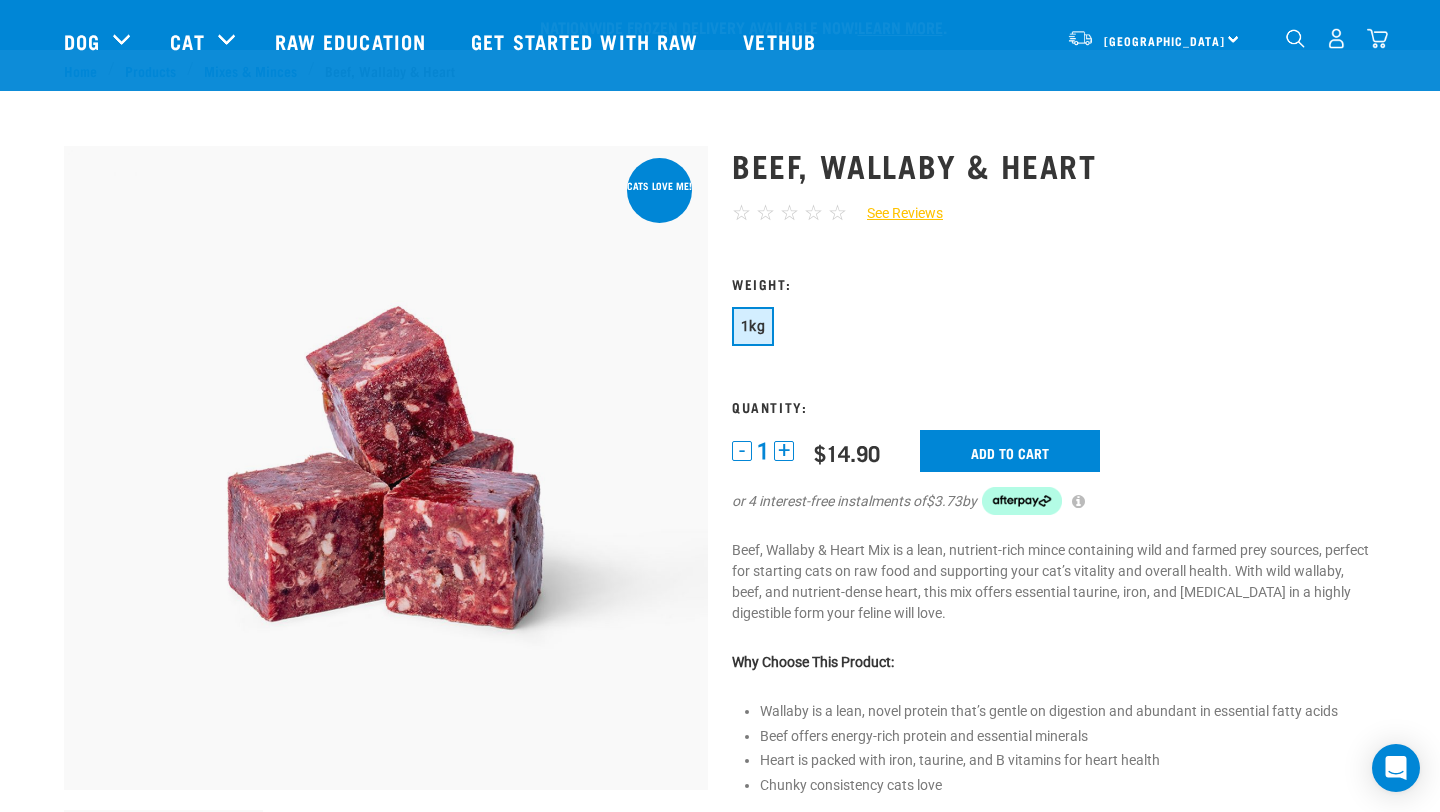 scroll, scrollTop: 242, scrollLeft: 0, axis: vertical 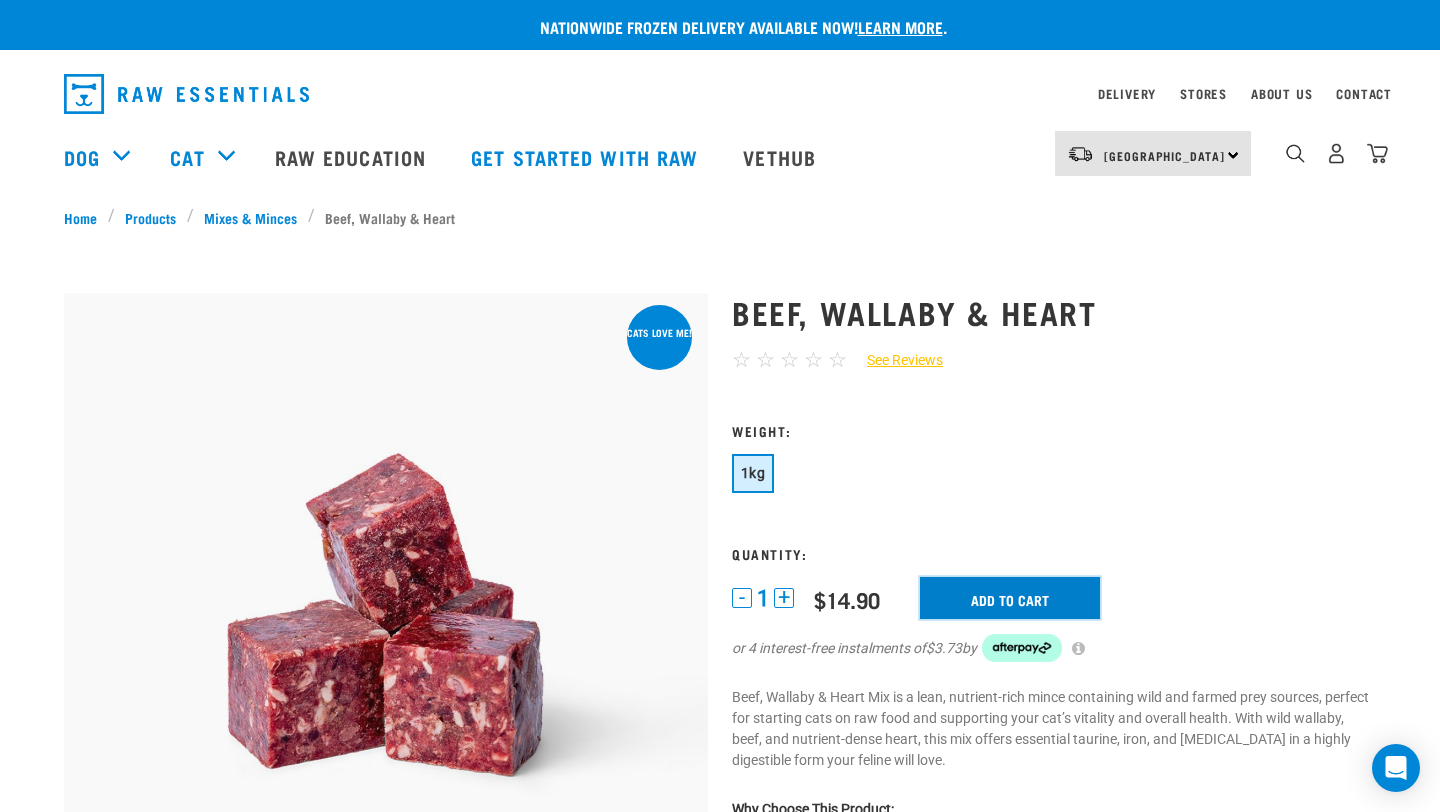 click on "Add to cart" at bounding box center (1010, 598) 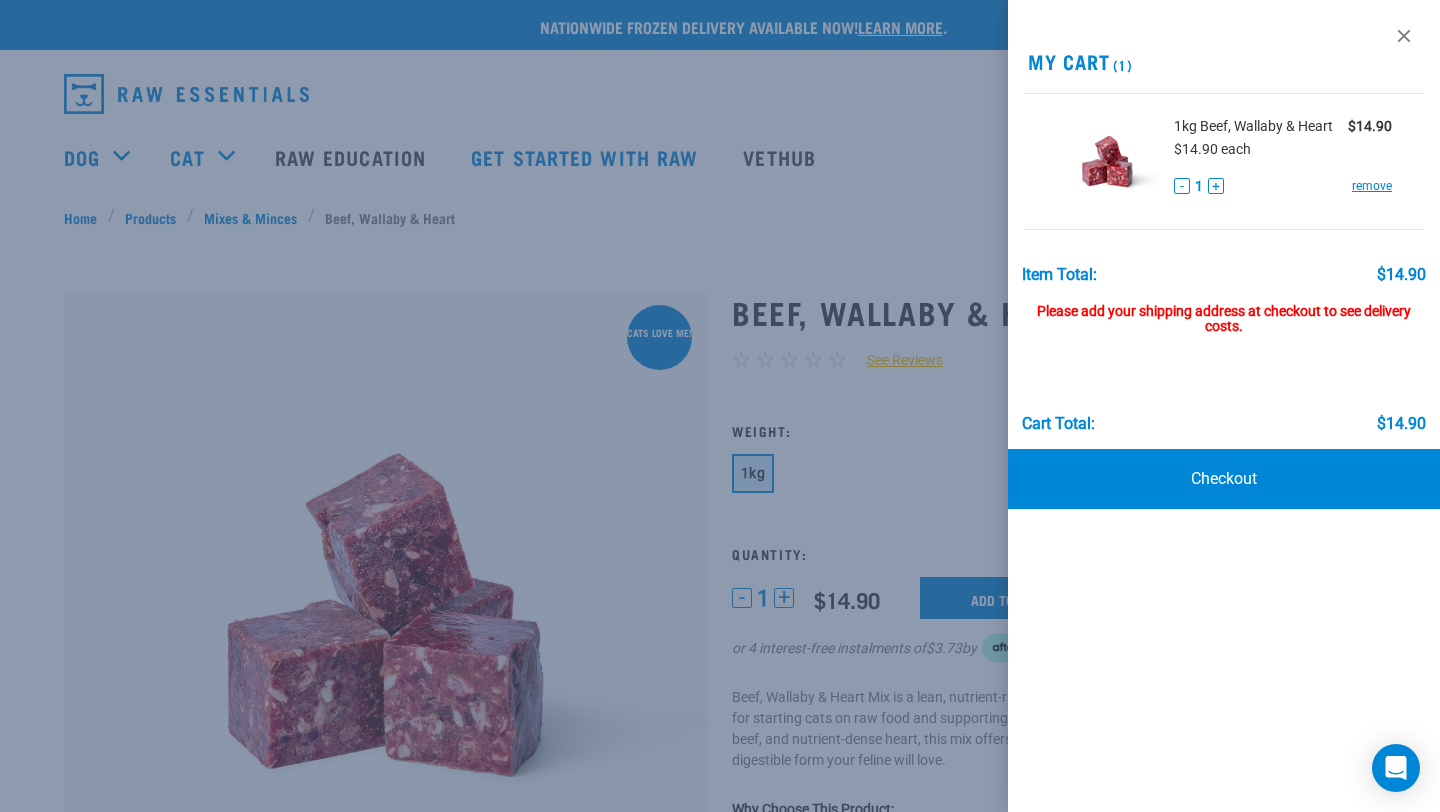 click at bounding box center [720, 406] 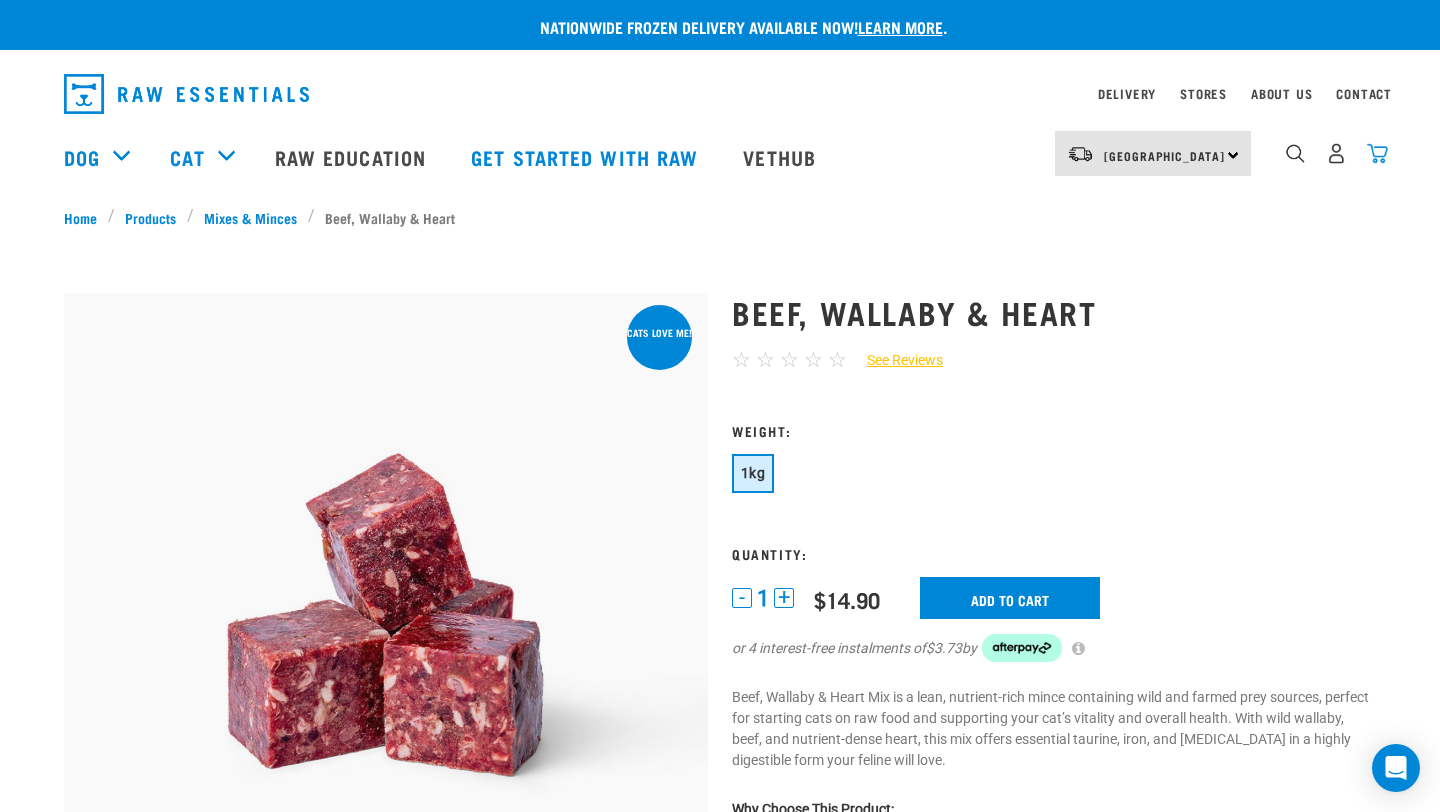 click at bounding box center [1377, 153] 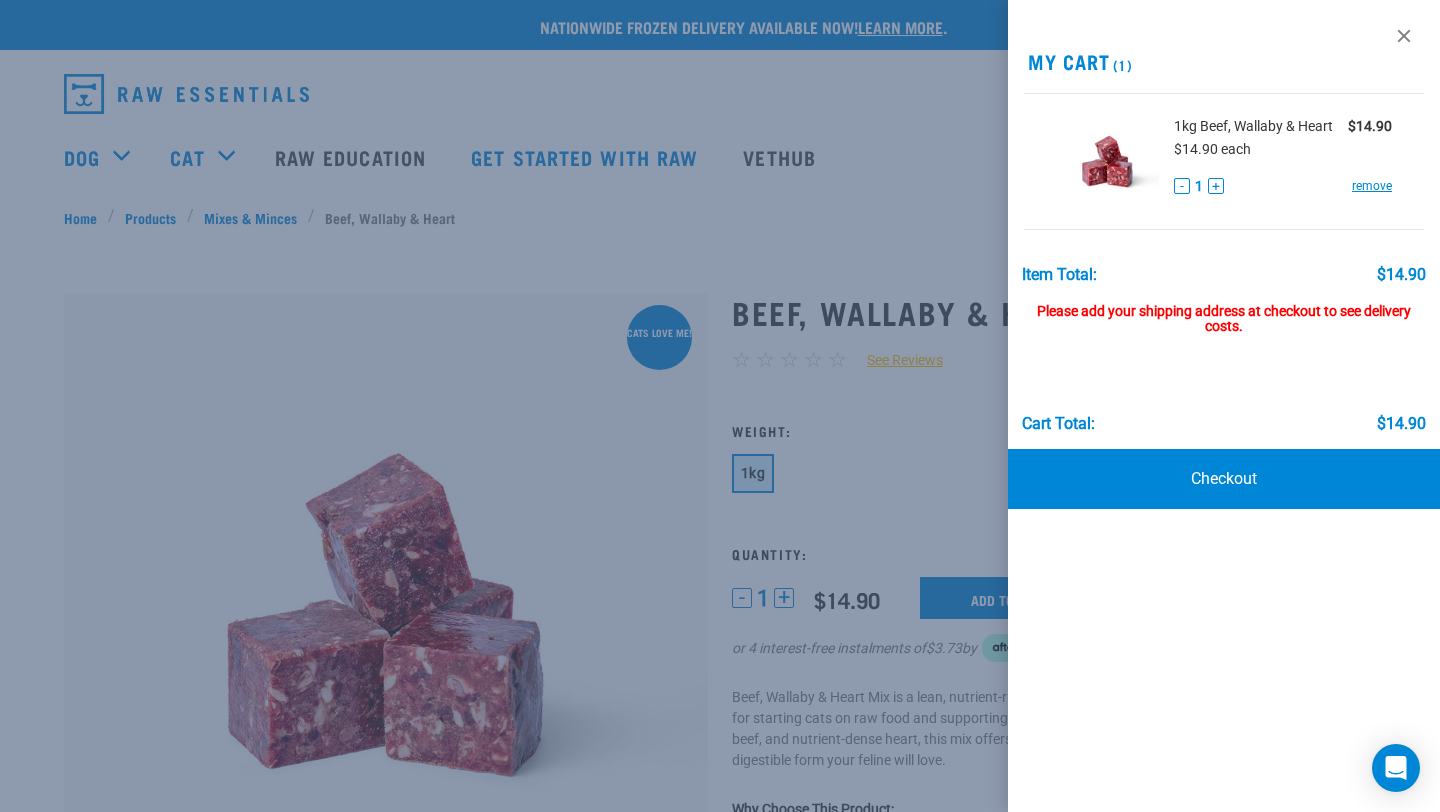 click on "Please add your shipping address at checkout to see delivery costs." at bounding box center [1224, 310] 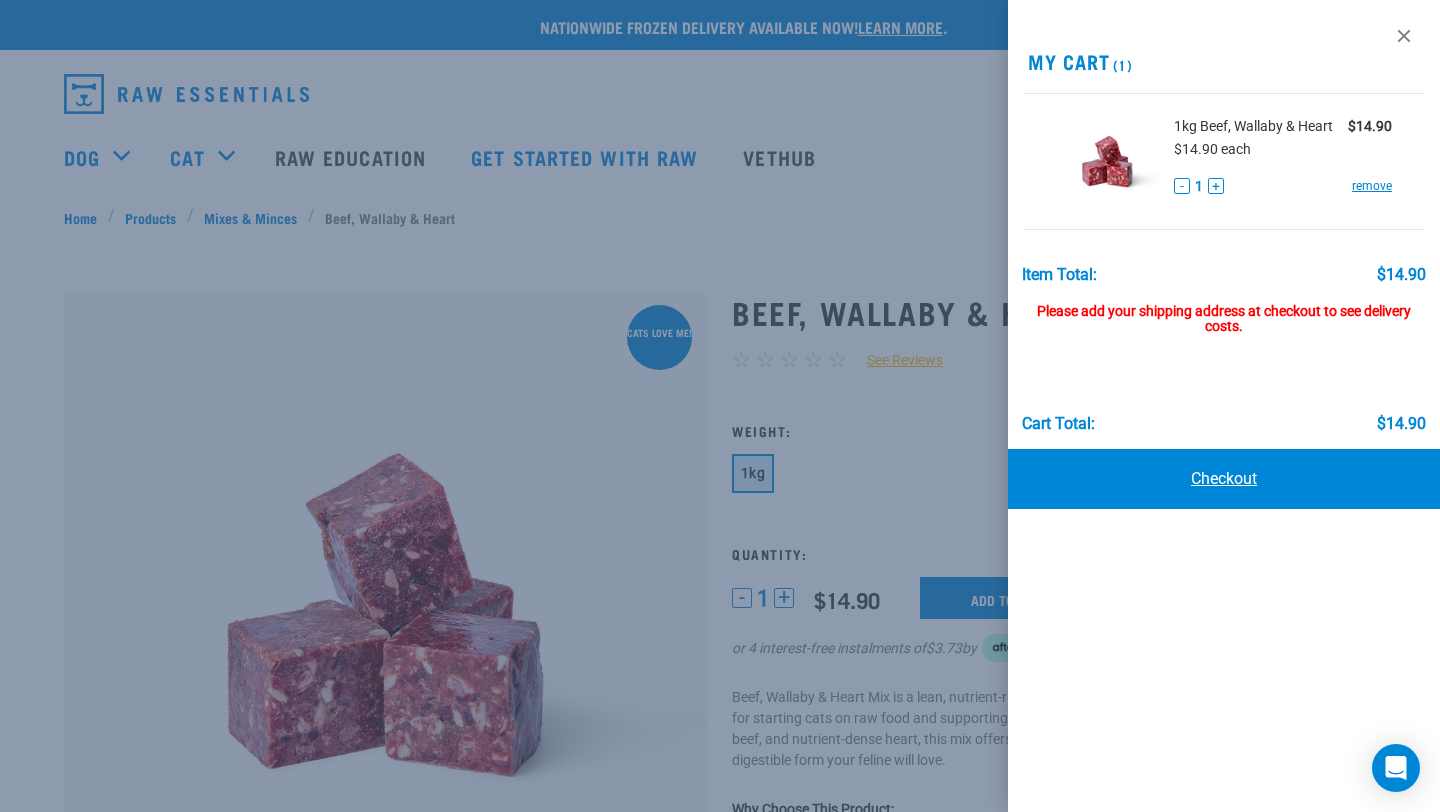 click on "Checkout" at bounding box center [1224, 479] 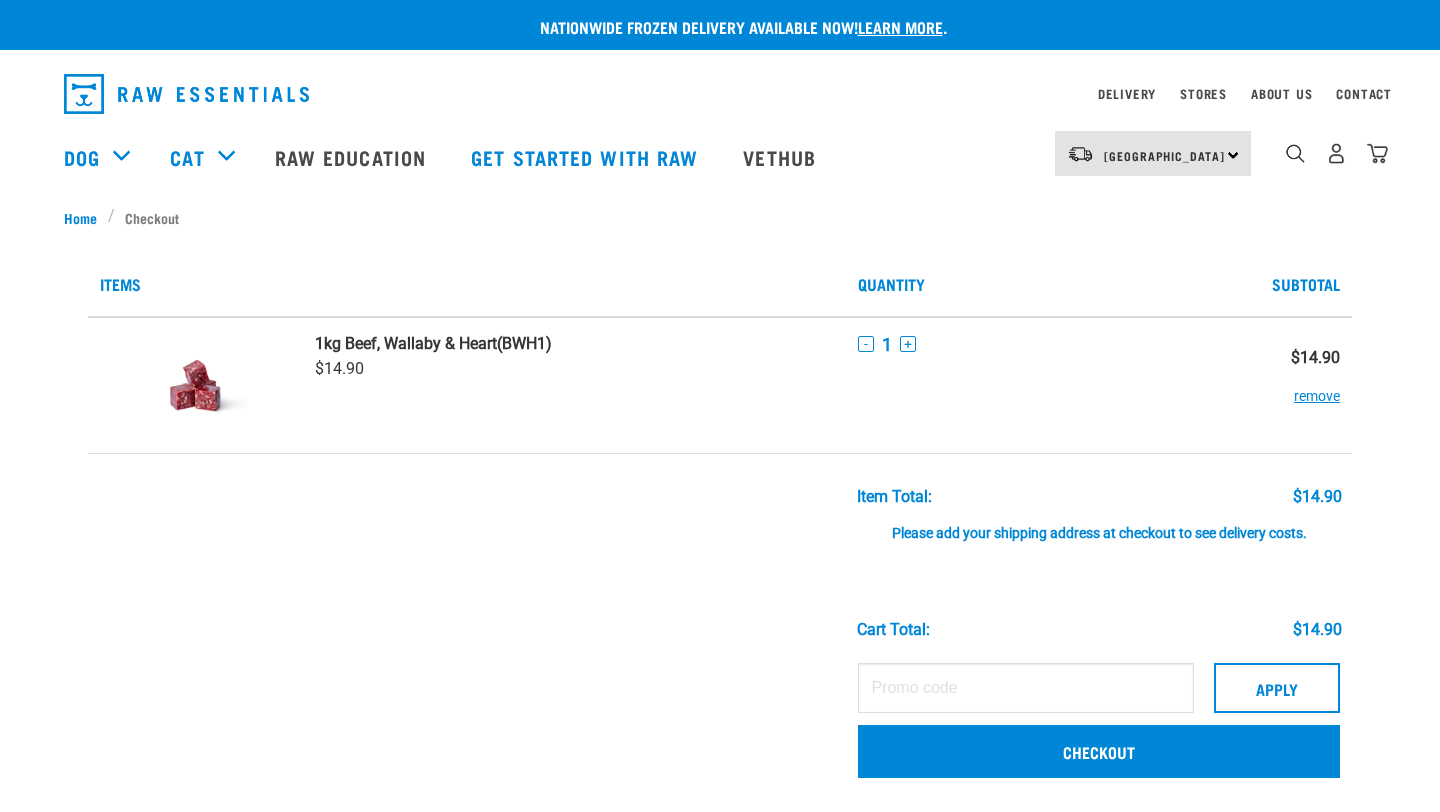 scroll, scrollTop: 0, scrollLeft: 0, axis: both 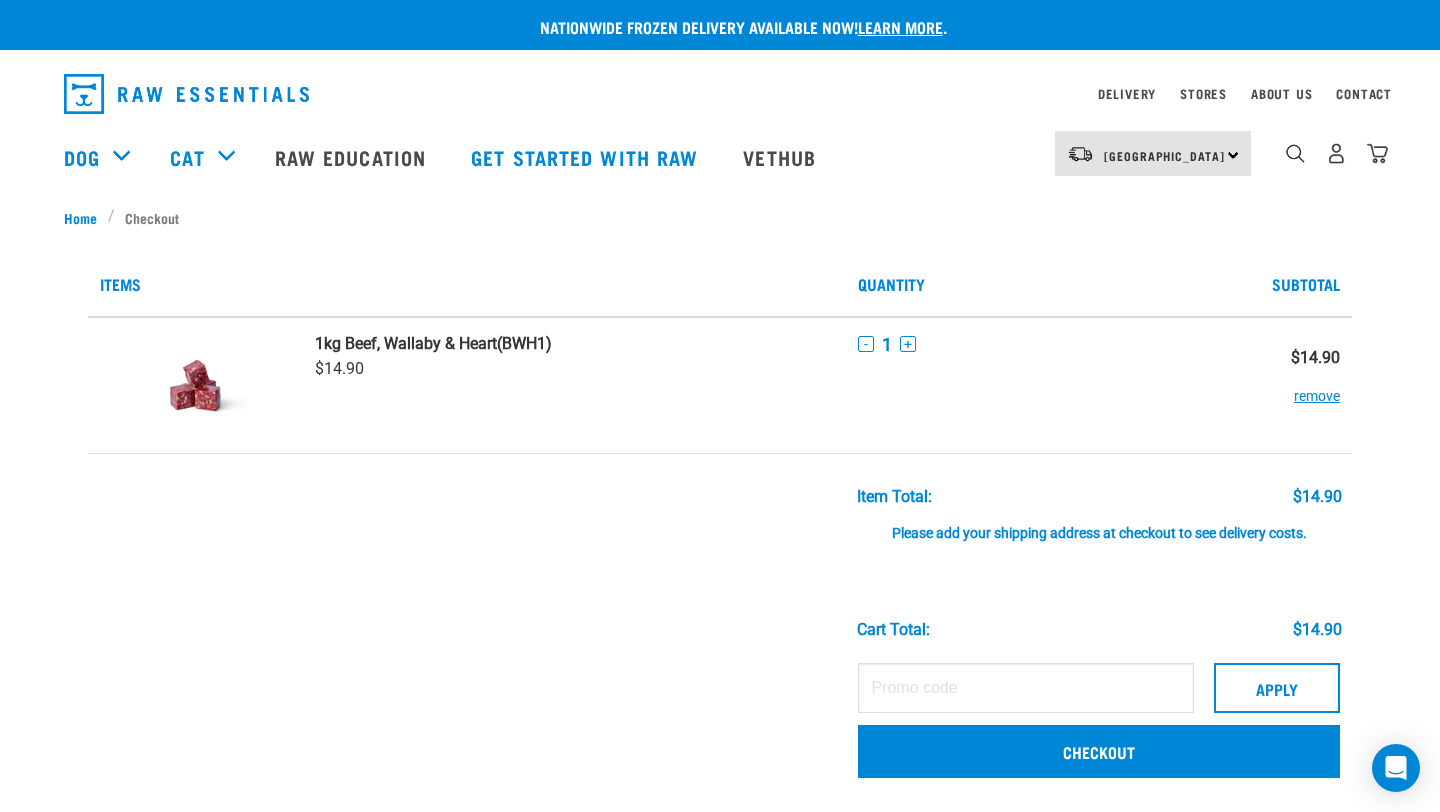 click on "Please add your shipping address at checkout to see delivery costs." at bounding box center [1099, 524] 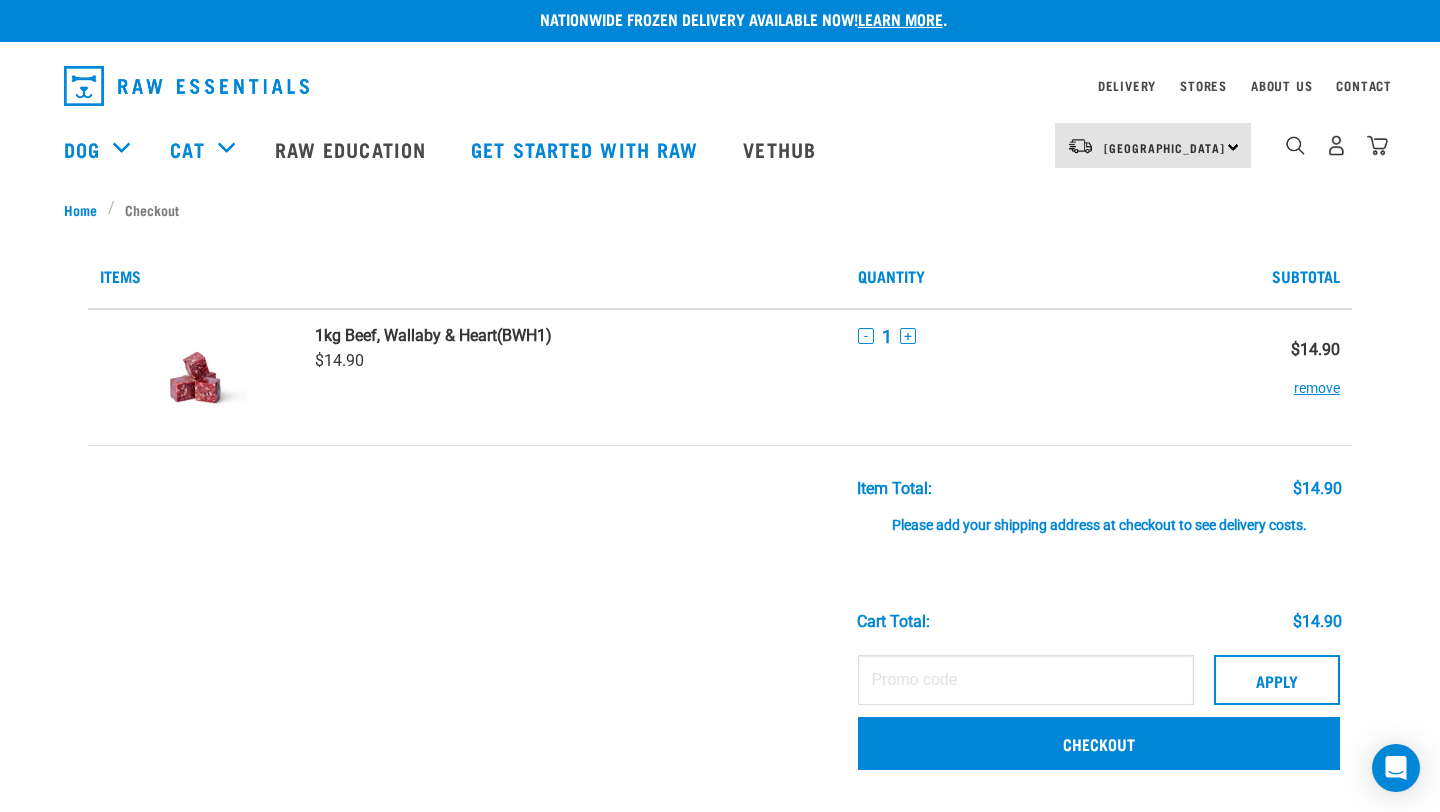 scroll, scrollTop: 0, scrollLeft: 0, axis: both 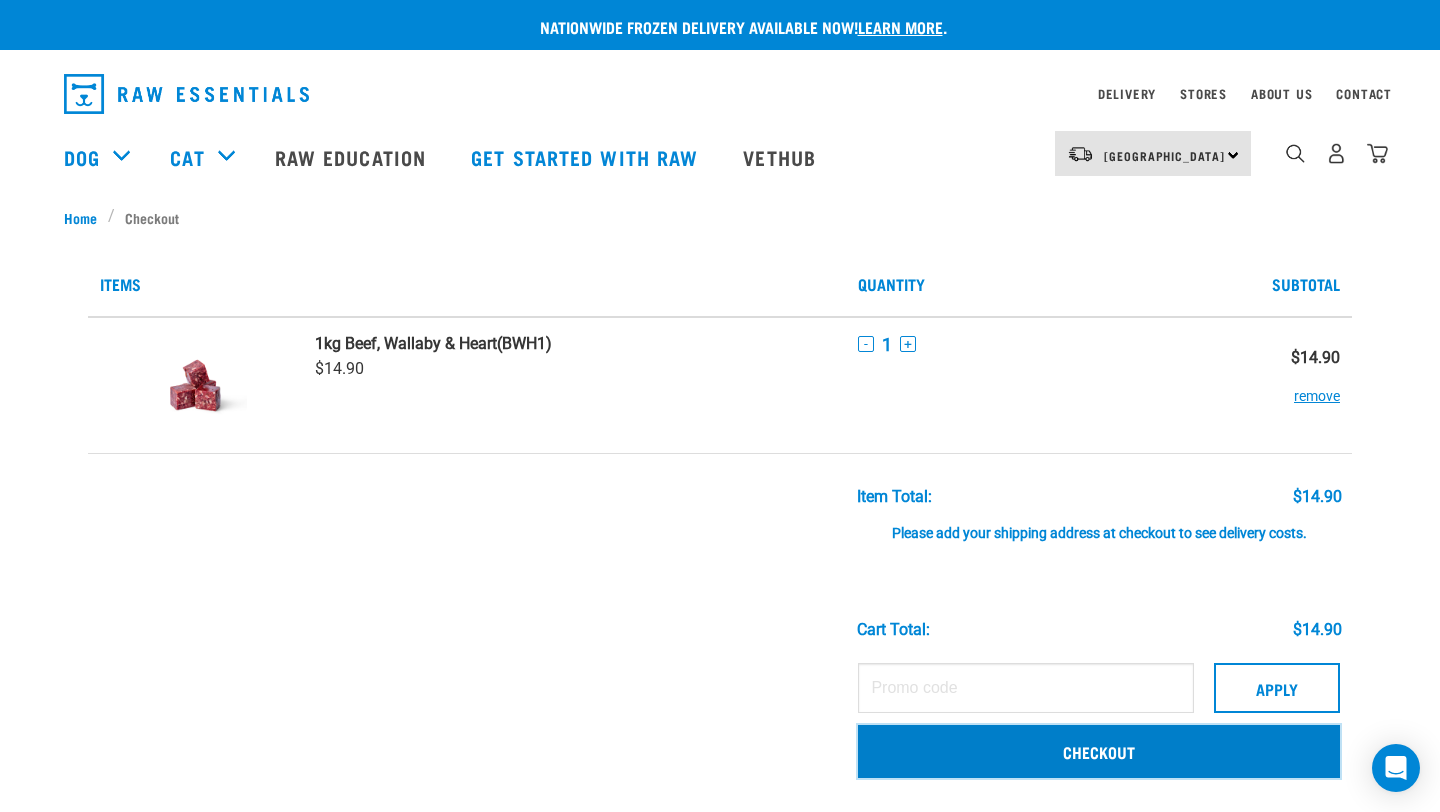 click on "Checkout" at bounding box center (1099, 751) 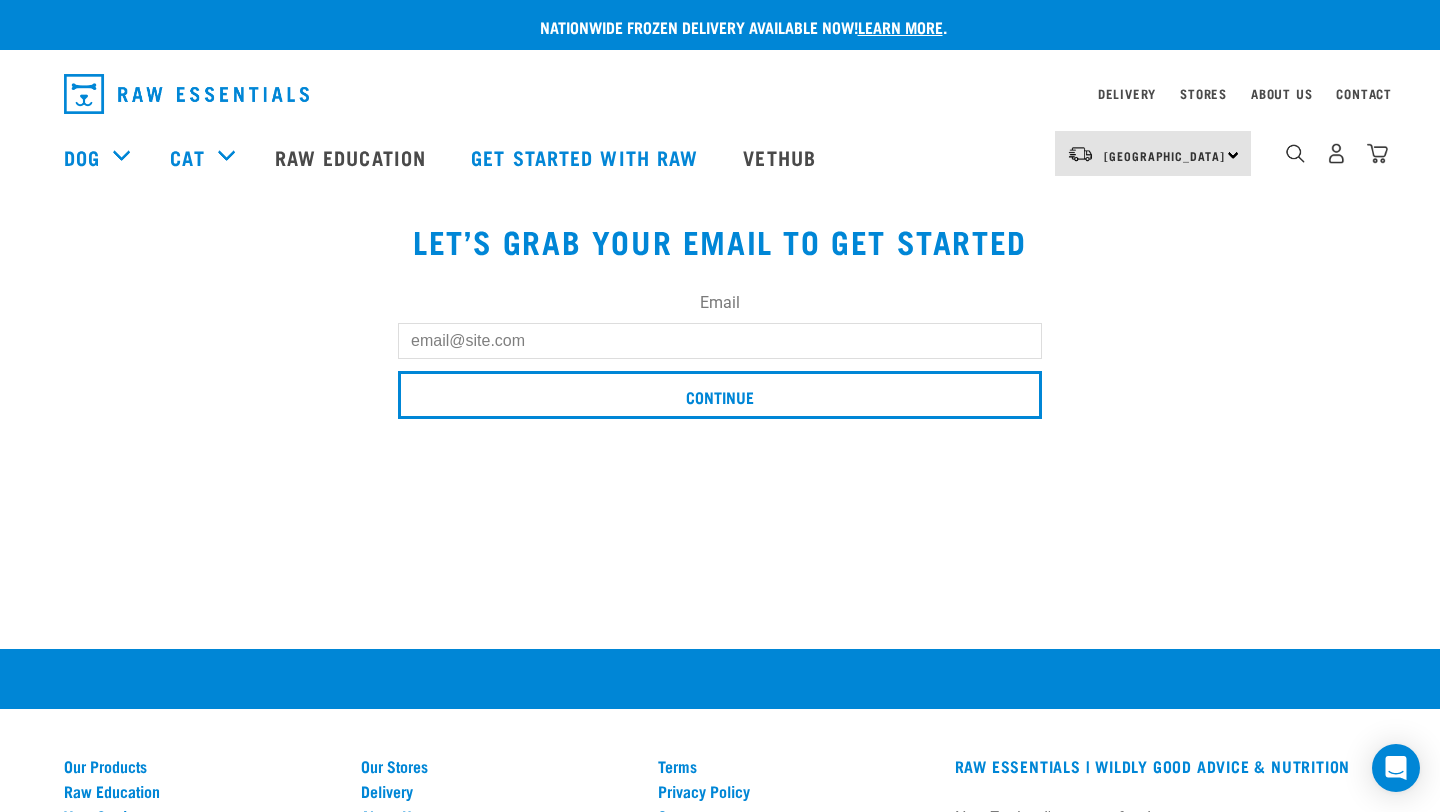 scroll, scrollTop: 0, scrollLeft: 0, axis: both 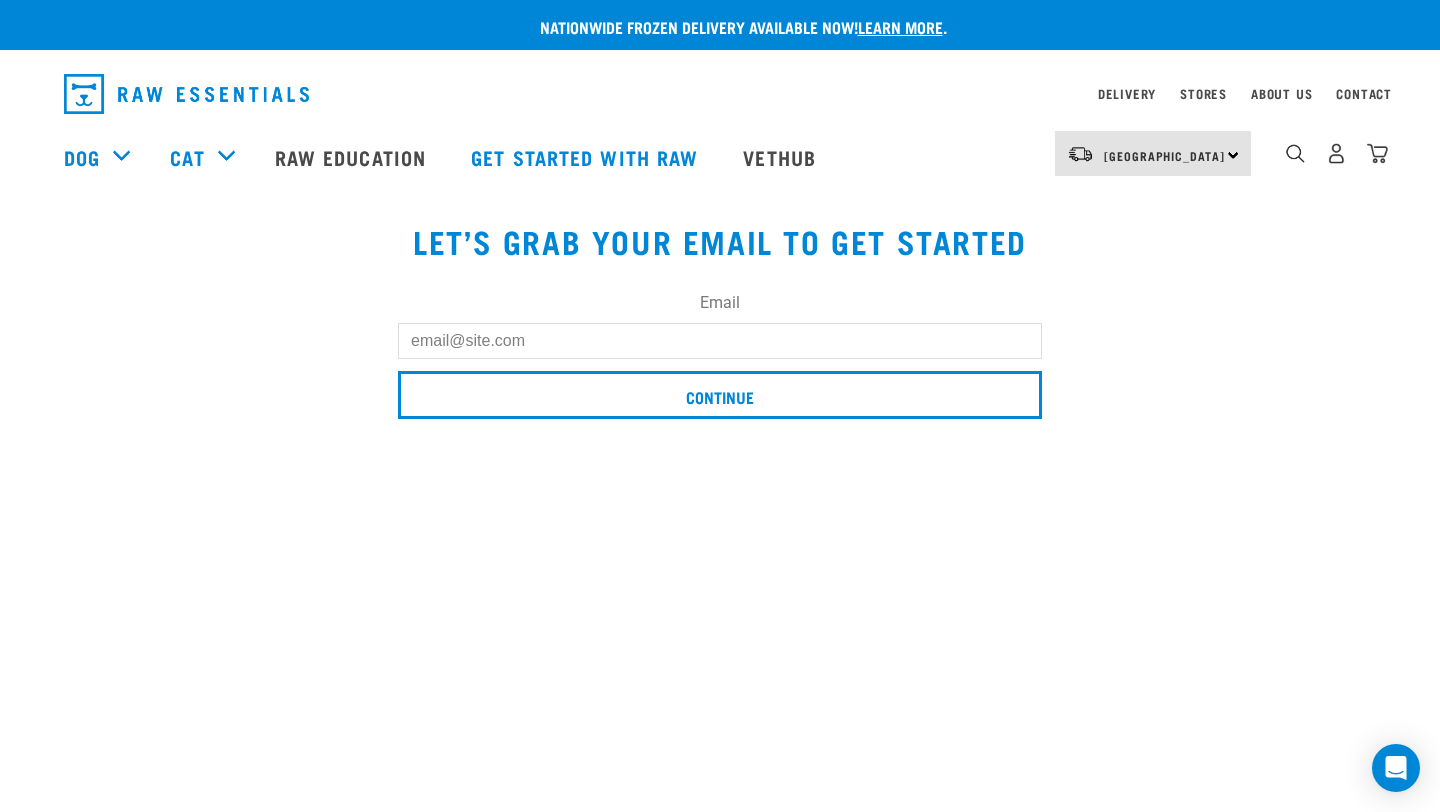 click on "Email" at bounding box center [720, 341] 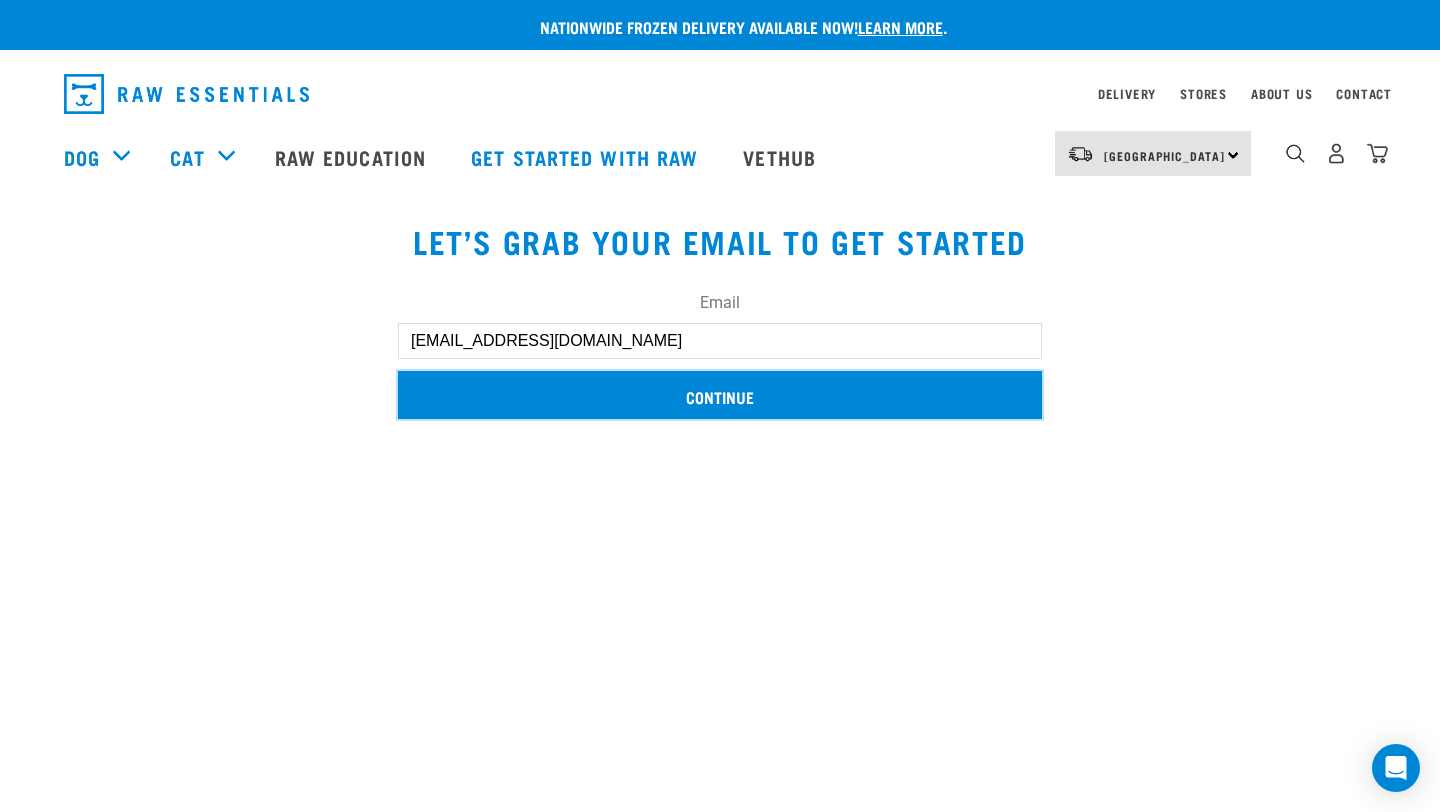 click on "Continue" at bounding box center (720, 395) 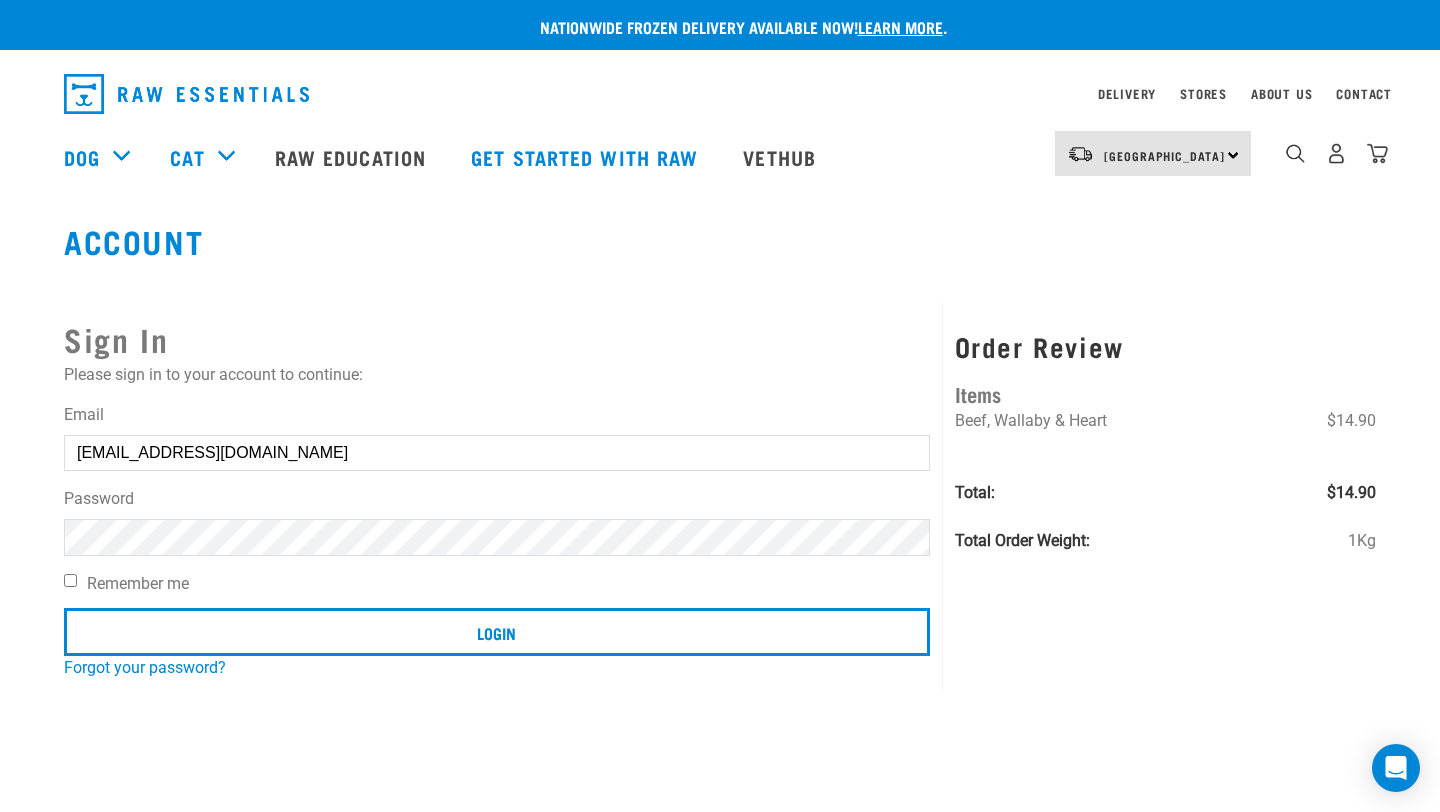 scroll, scrollTop: 0, scrollLeft: 0, axis: both 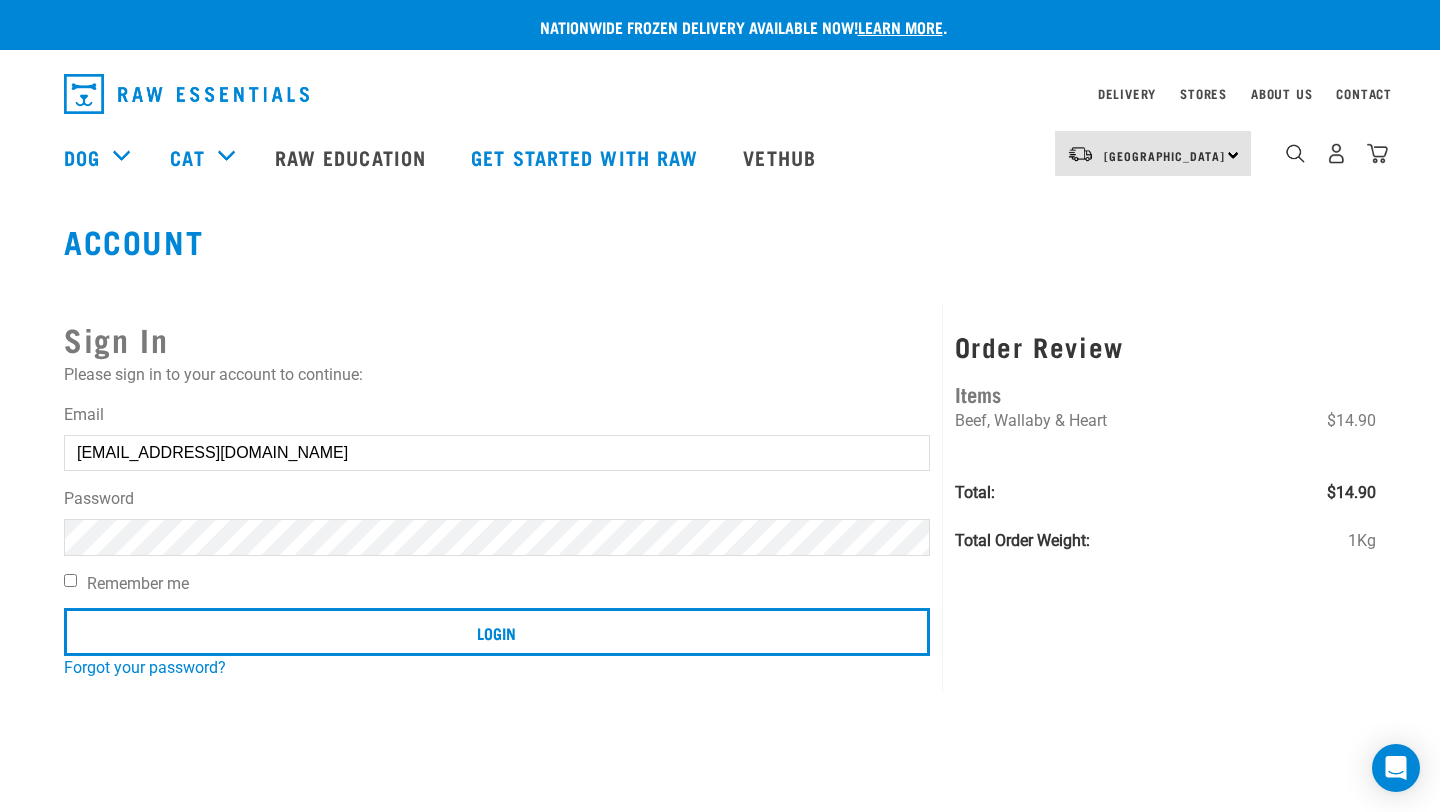 click on "Remember me" at bounding box center [70, 580] 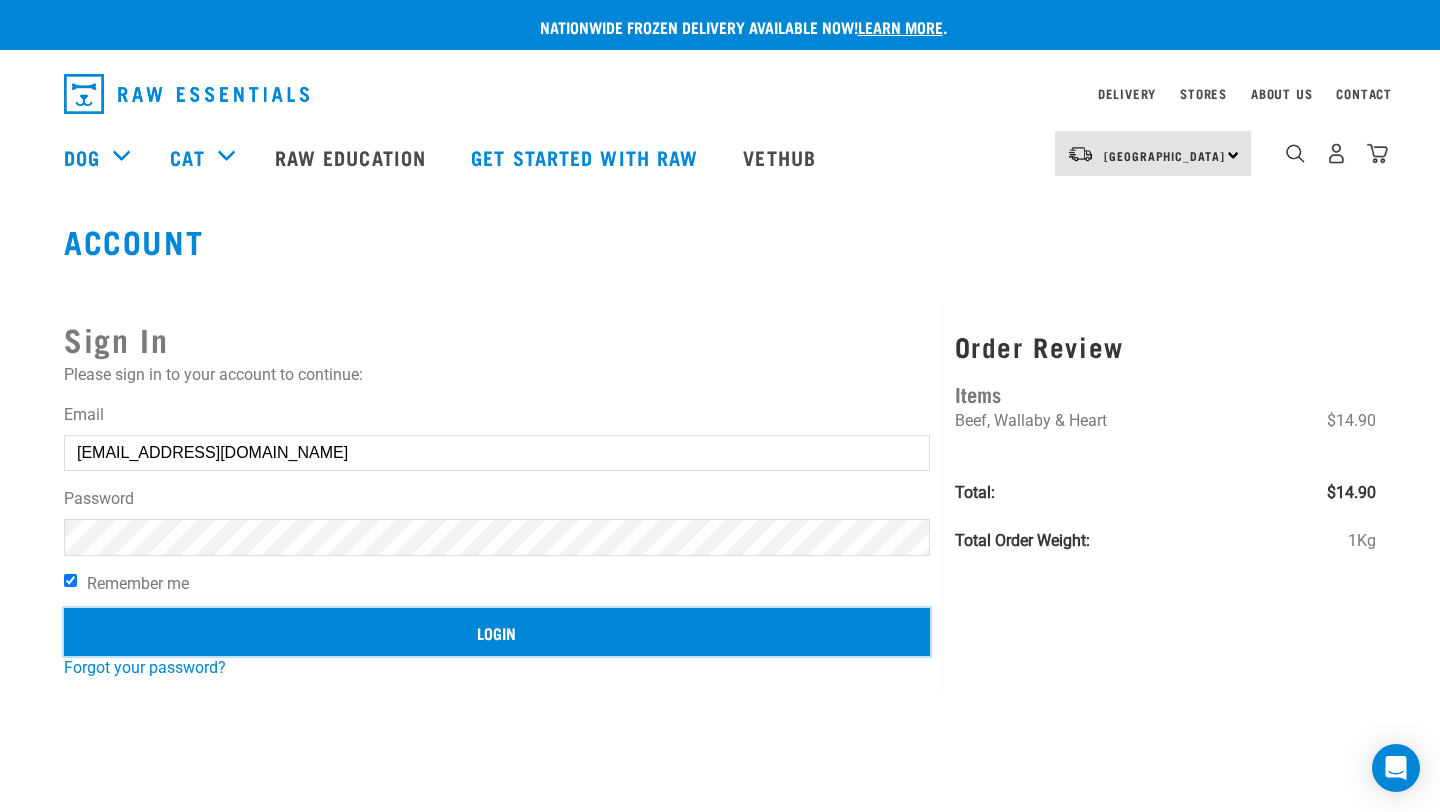 click on "Login" at bounding box center (497, 632) 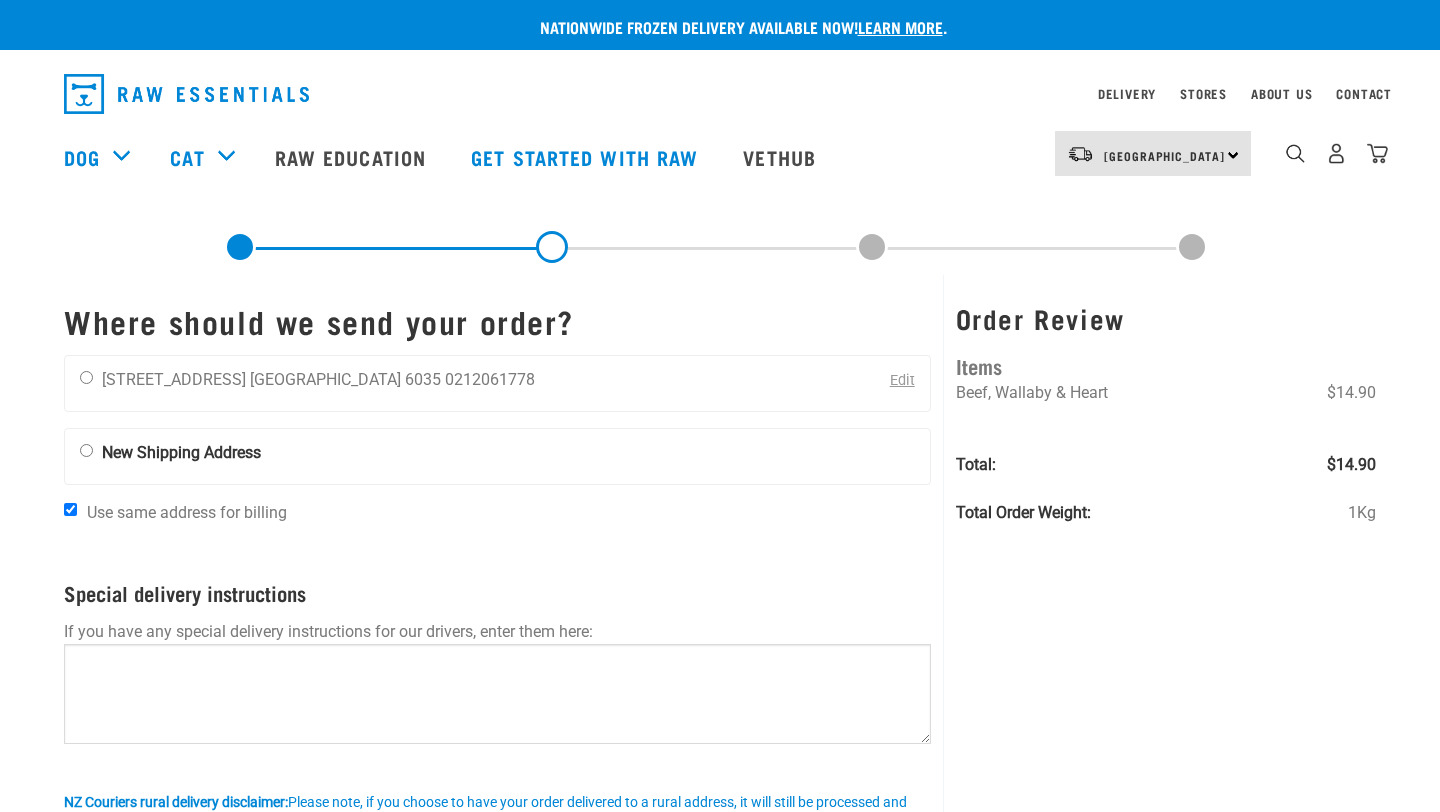 scroll, scrollTop: 0, scrollLeft: 0, axis: both 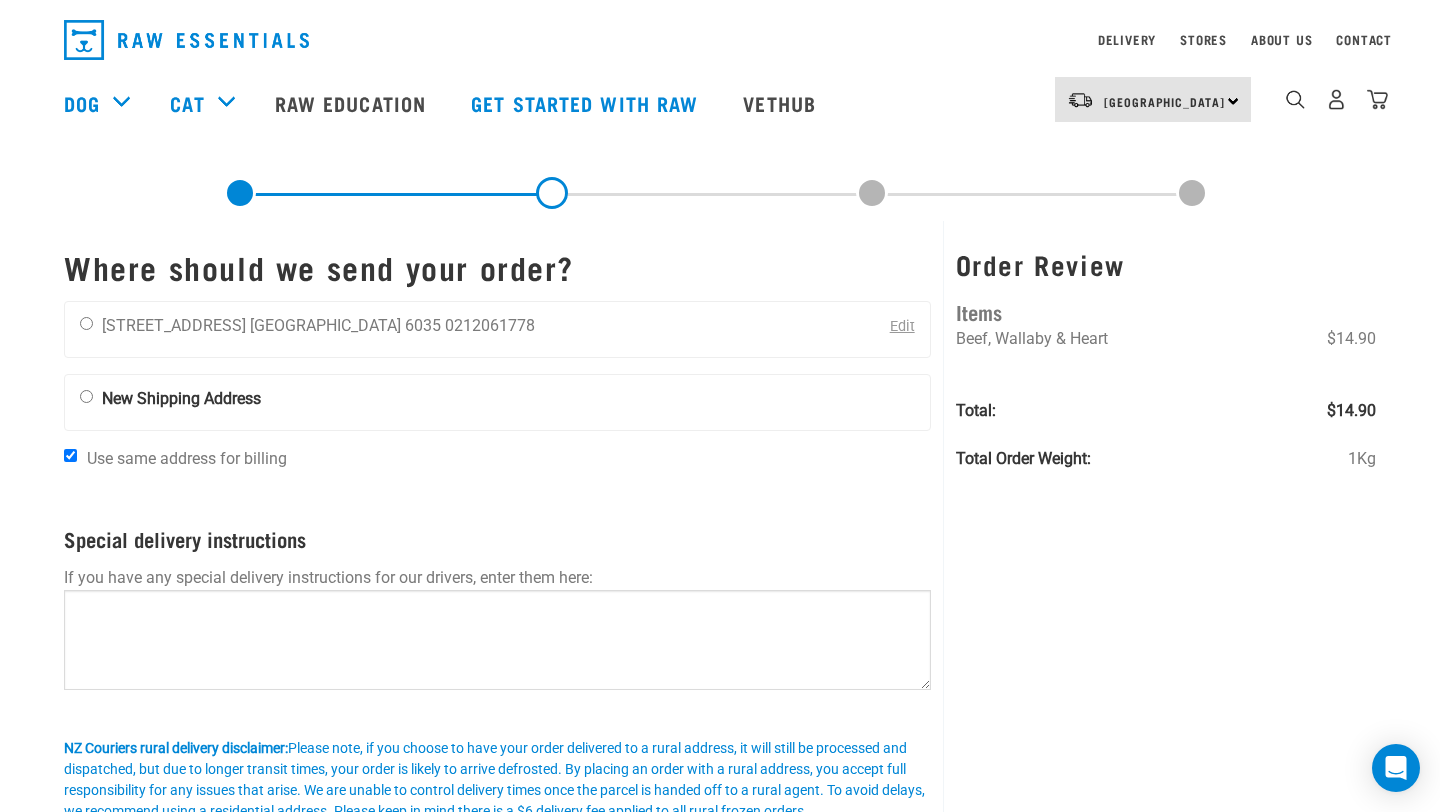 click on "New Shipping Address" at bounding box center (181, 398) 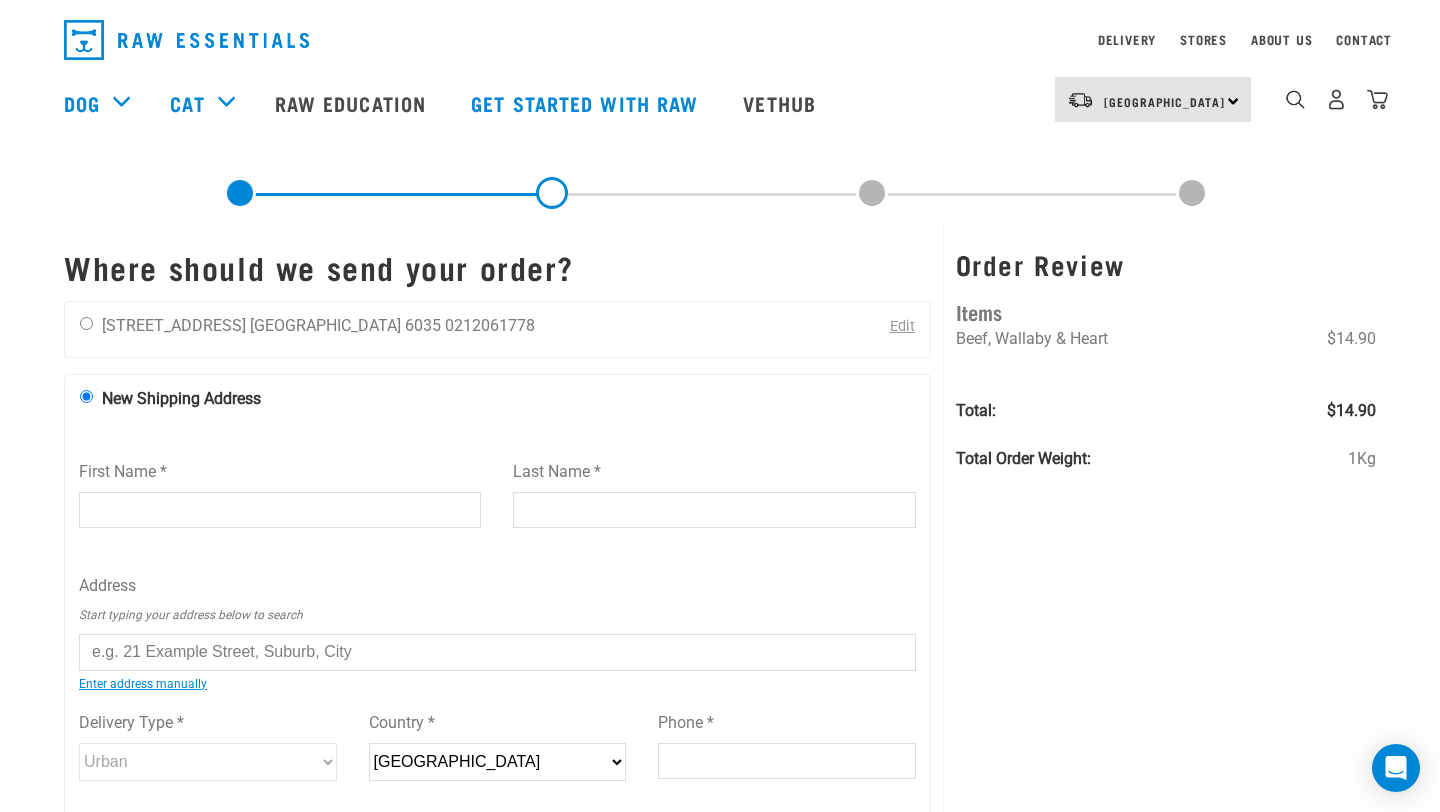 click on "First Name *" at bounding box center (280, 510) 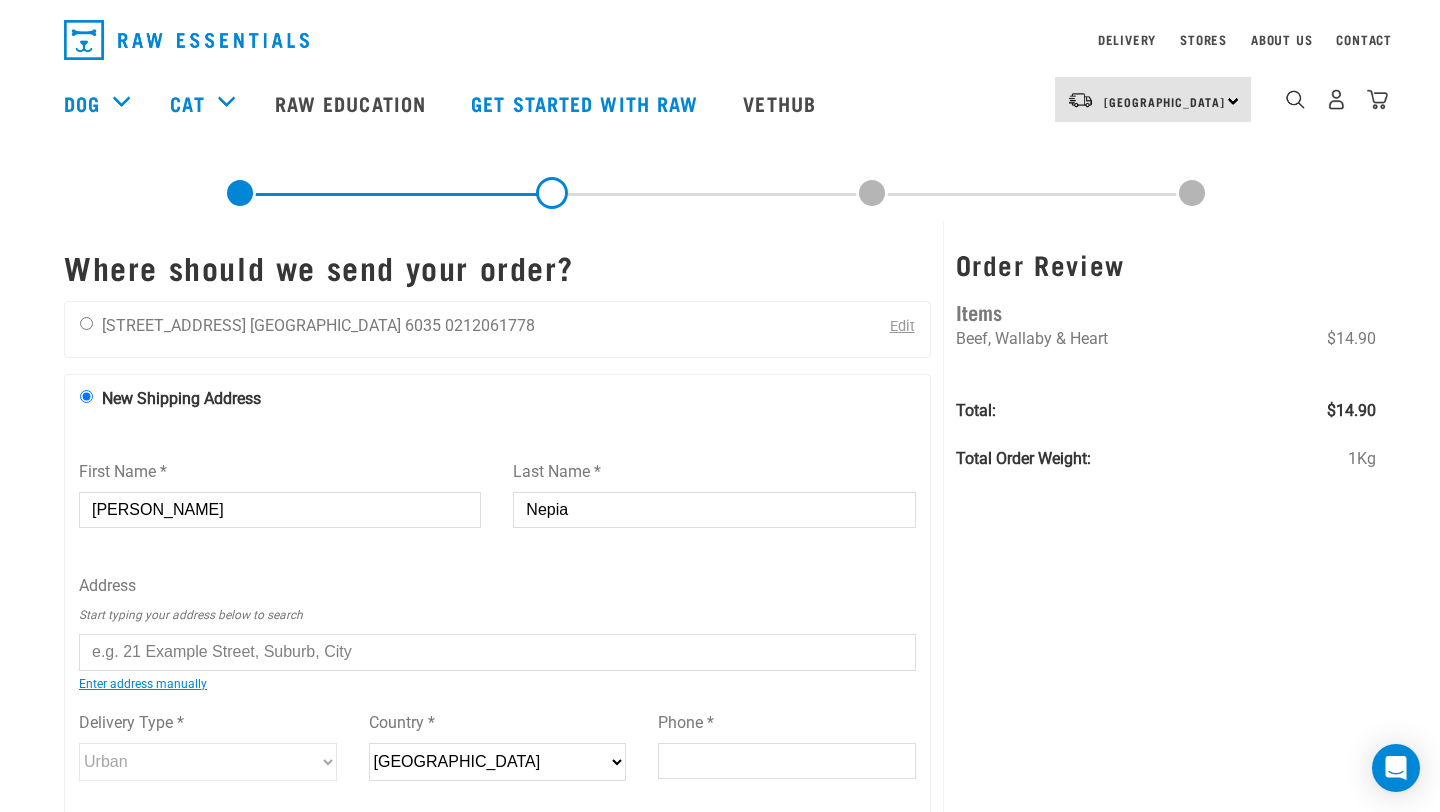 type on "0212061778" 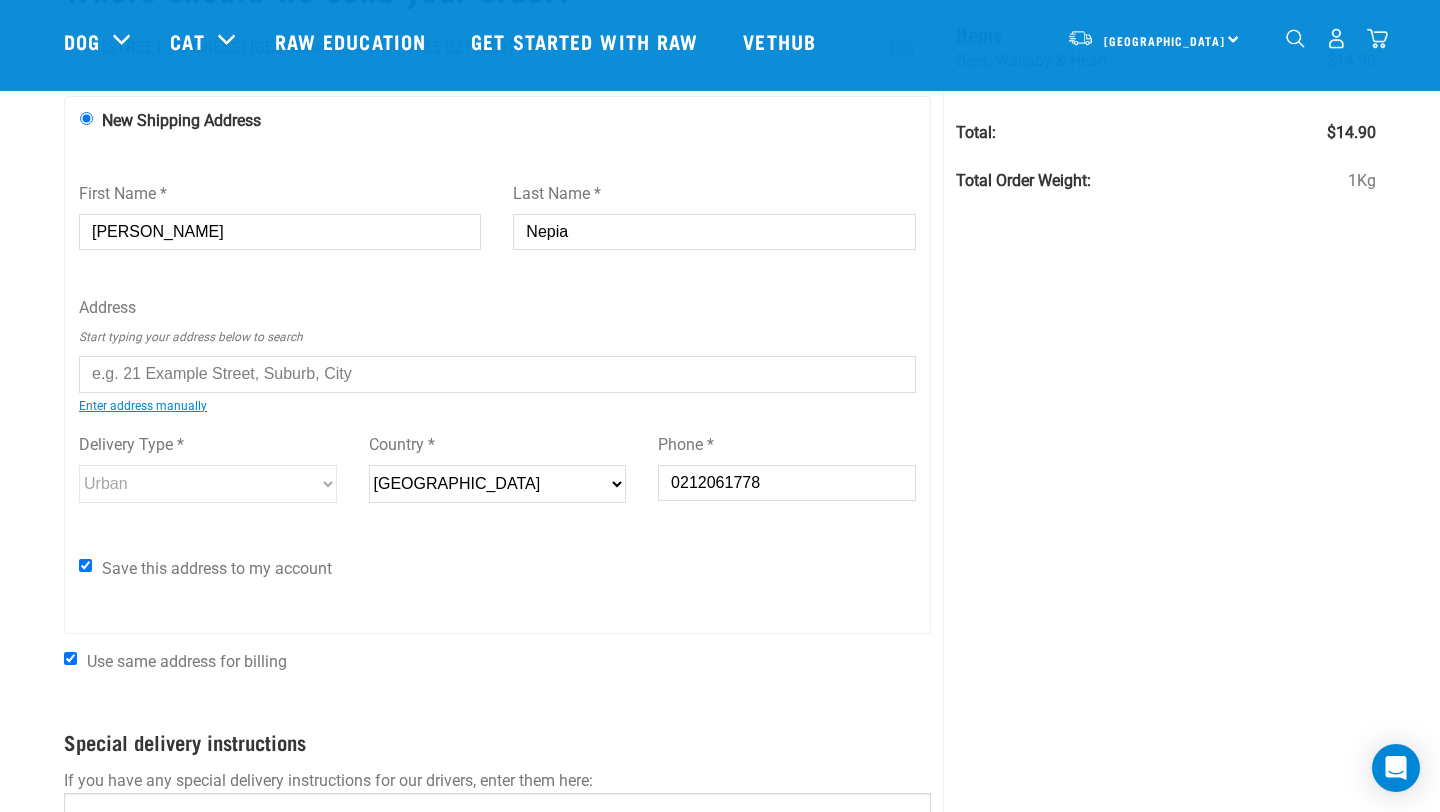 scroll, scrollTop: 212, scrollLeft: 0, axis: vertical 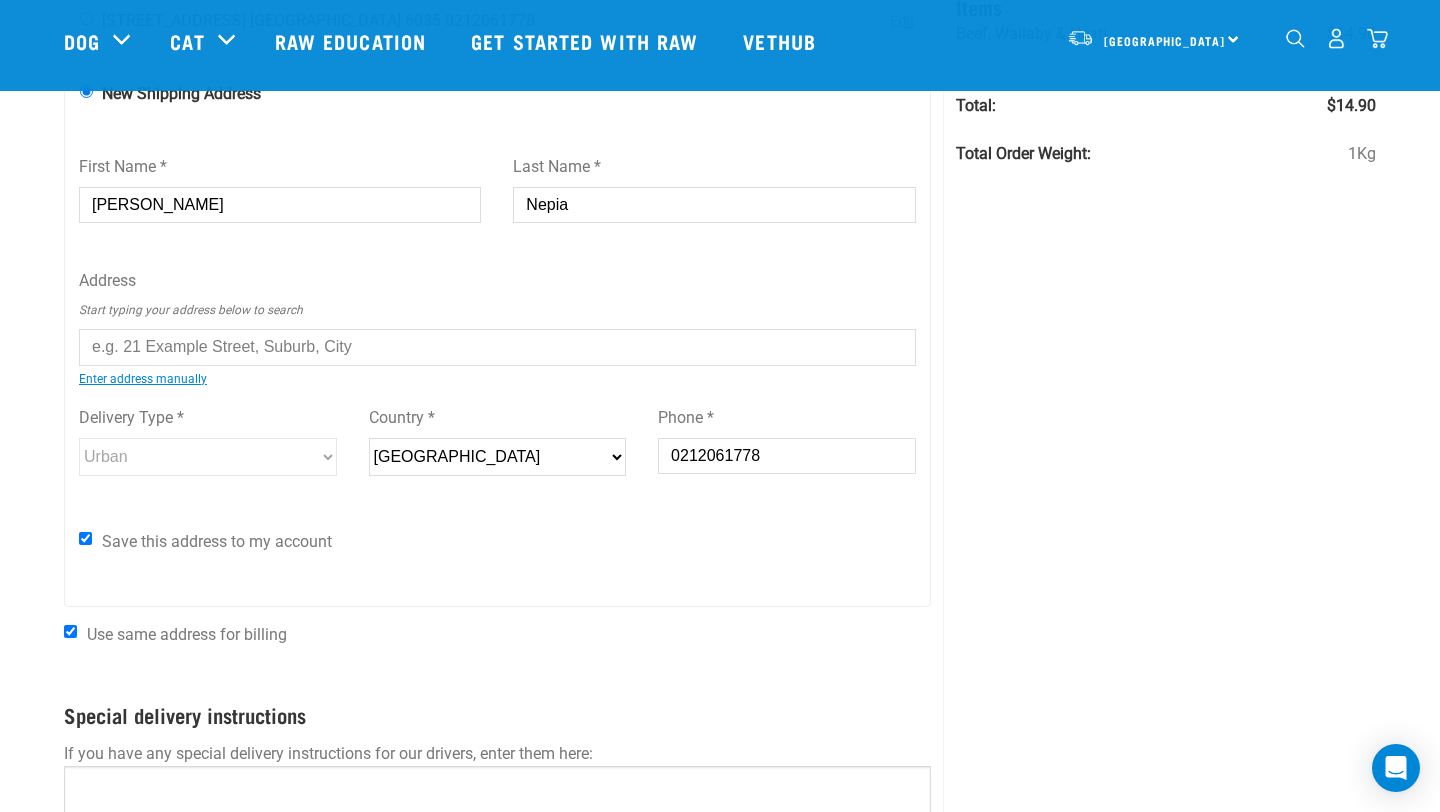click at bounding box center (497, 347) 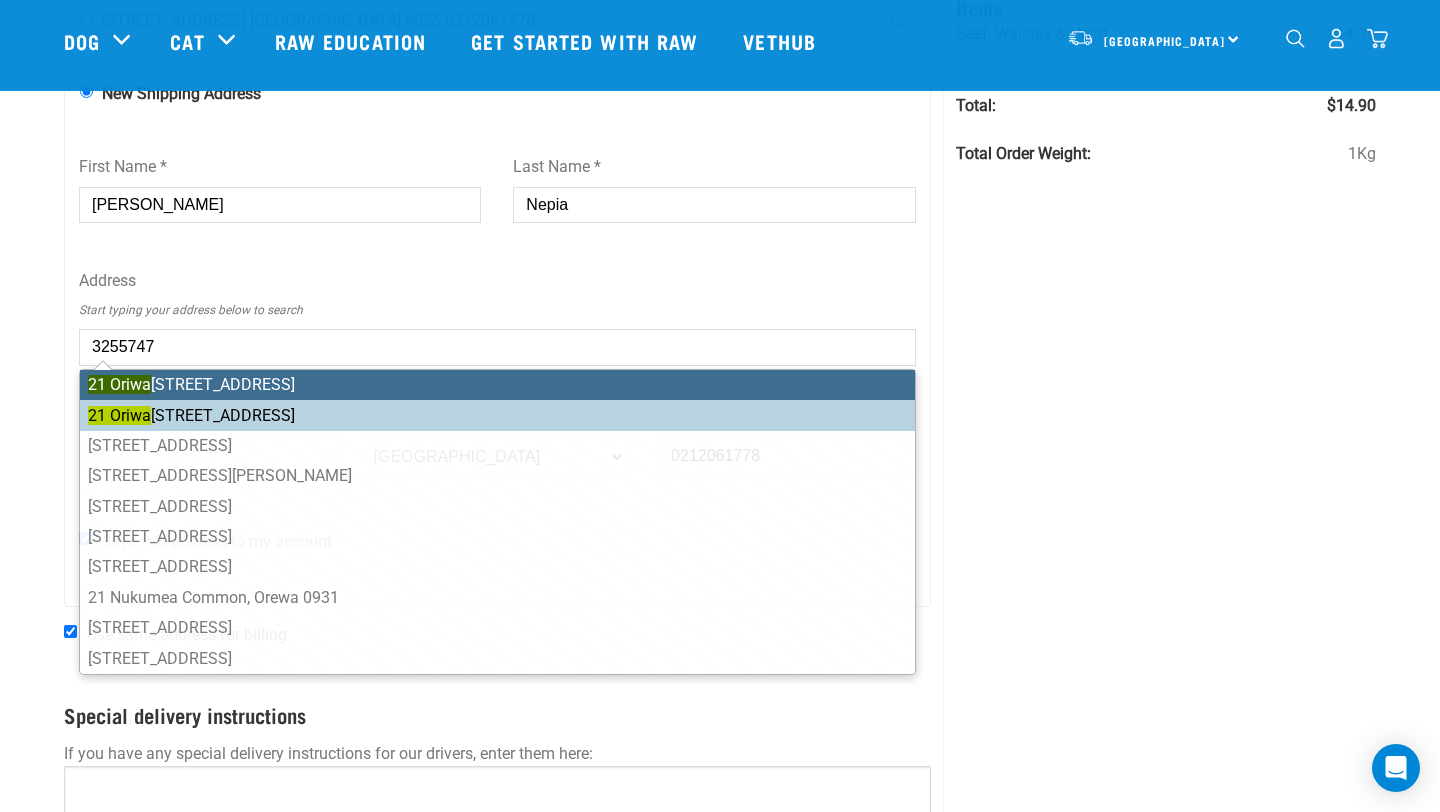 click on "21 Oriwa  Crescent, Otaki 5512 21 Oriwa  Street, Waikanae 5036 21 Bayview Park Lane, Orewa 0931 21 Elizabeth Street, Orewa 0931 21 Hillcrest Road, Hatfields Beach, Orewa 0931 21 Landmark Terrace, Orewa 0931 21 Manhattan Rise, Orewa 0931 21 Nukumea Common, Orewa 0931 21 Waiwera Place, Waiwera, Orewa 0994 21 Weranui Road, Waiwera, Orewa 0994" at bounding box center [497, 522] 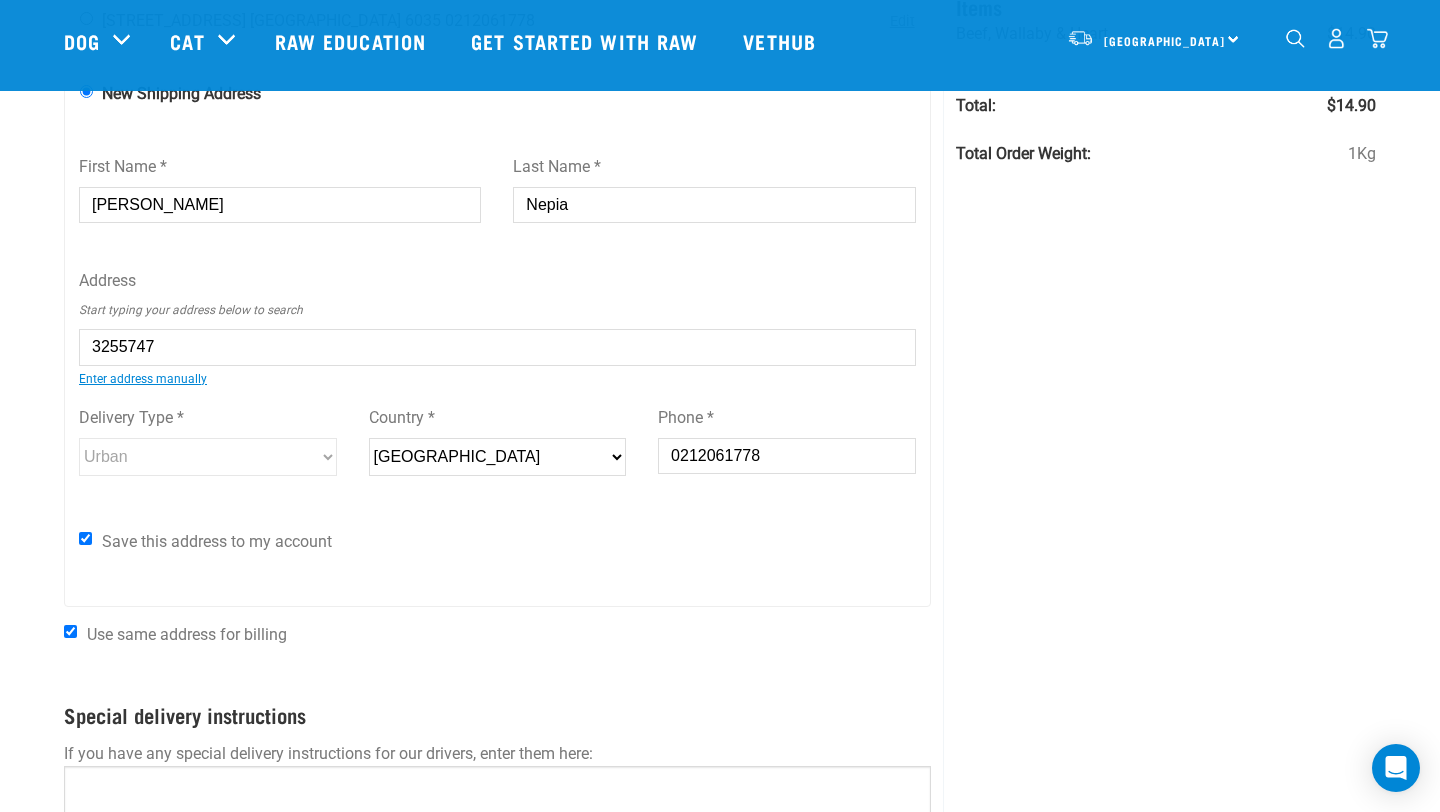 type on "21 Oriwa Street, Waikanae 5036" 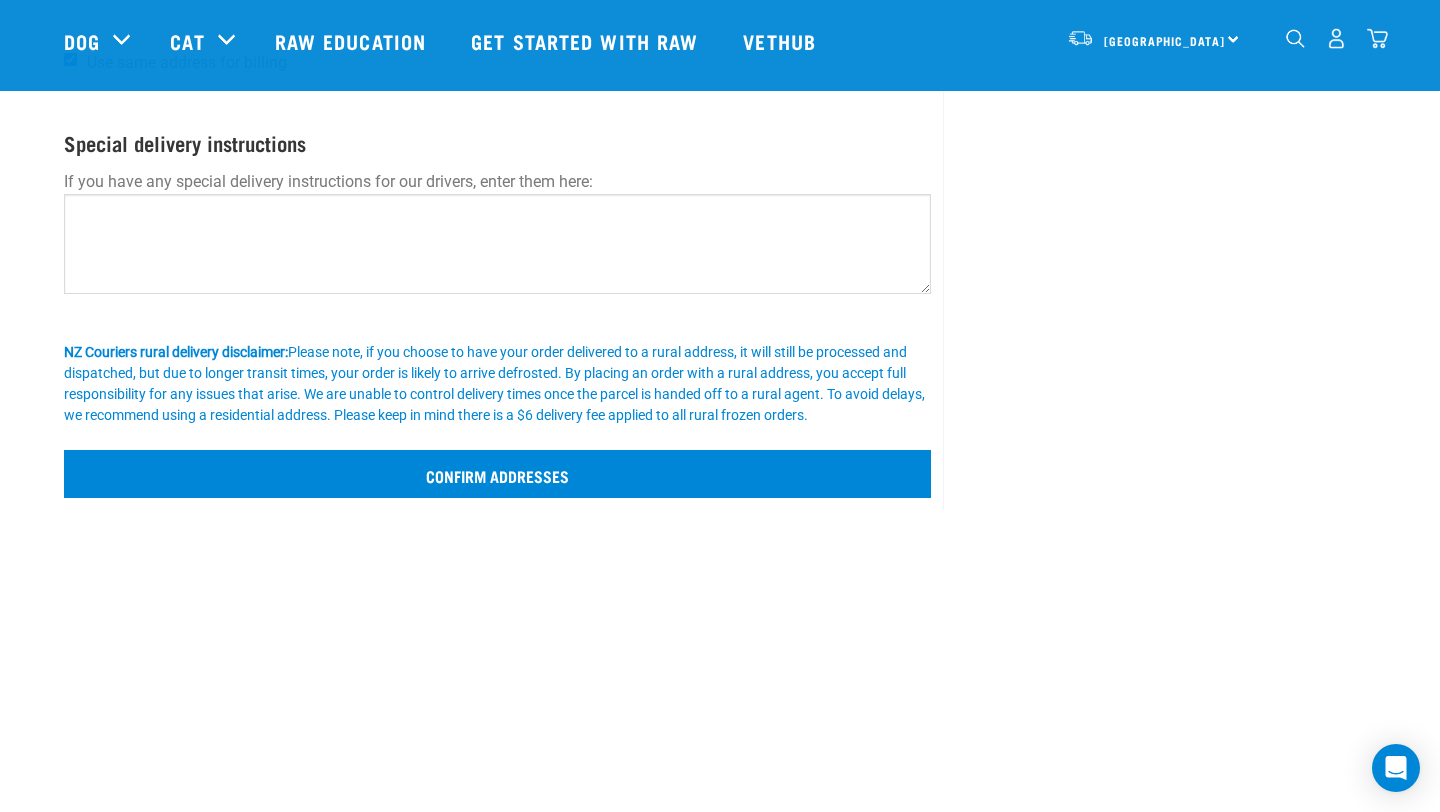 scroll, scrollTop: 812, scrollLeft: 0, axis: vertical 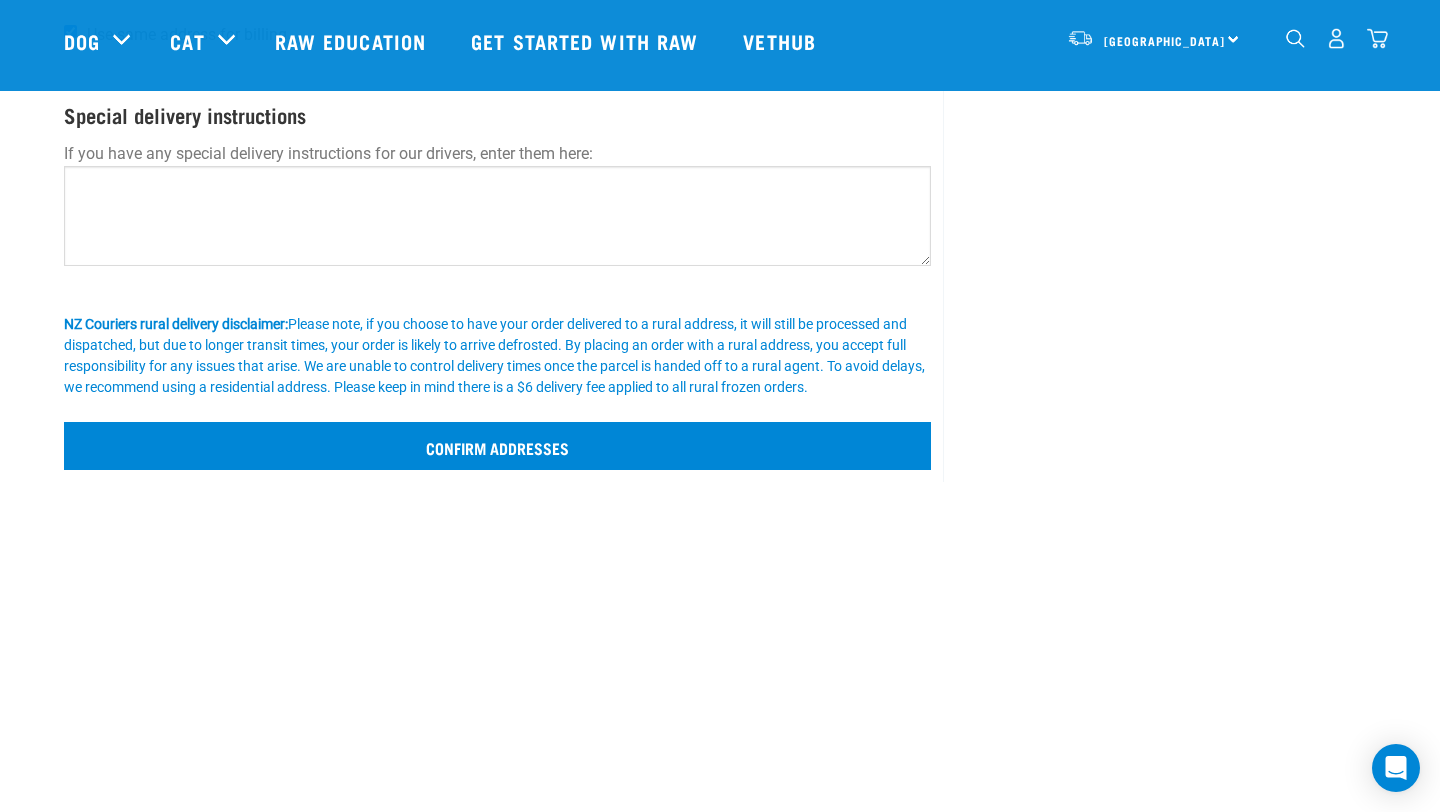 type on "21 Oriwa Street, Waikanae 5036" 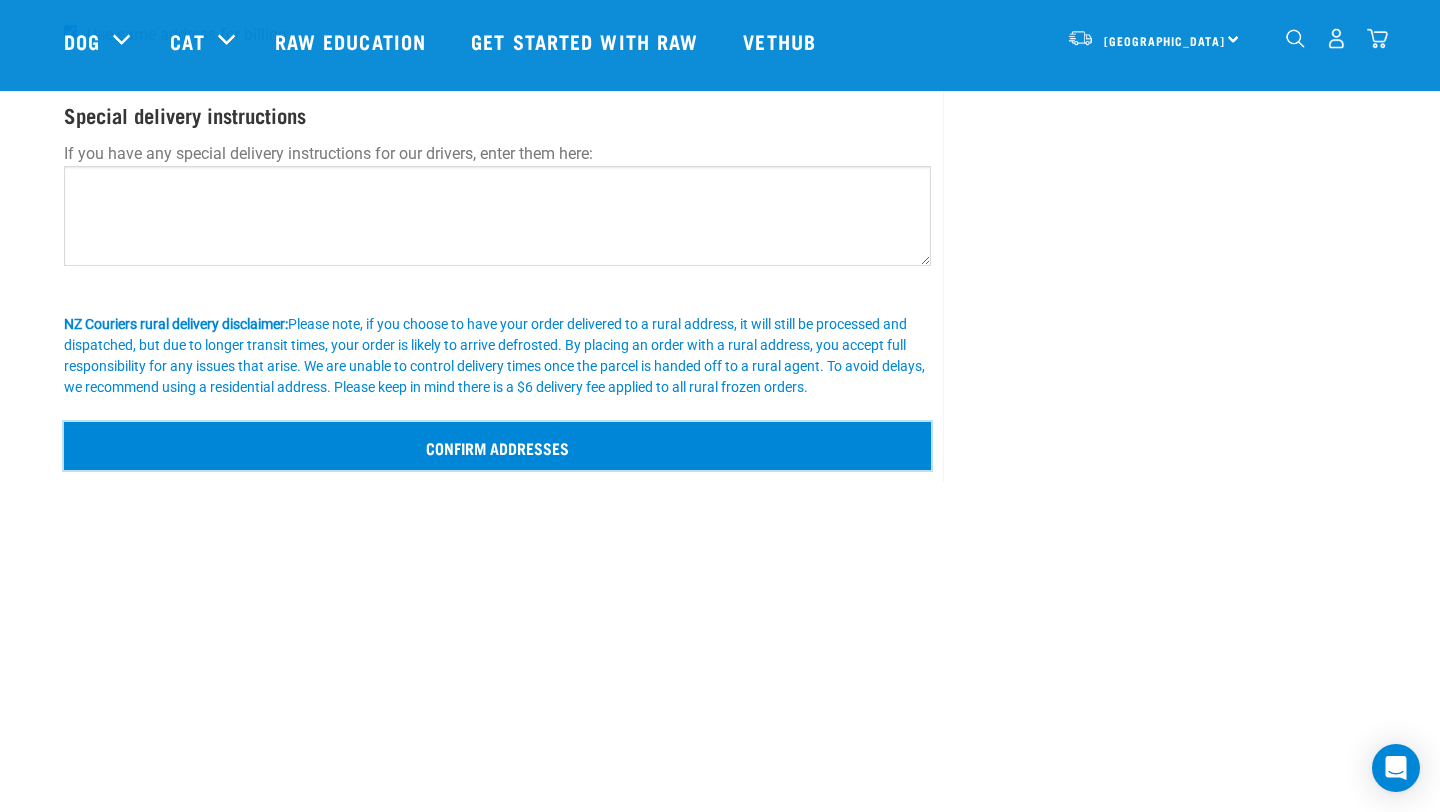 click on "Confirm addresses" at bounding box center [497, 446] 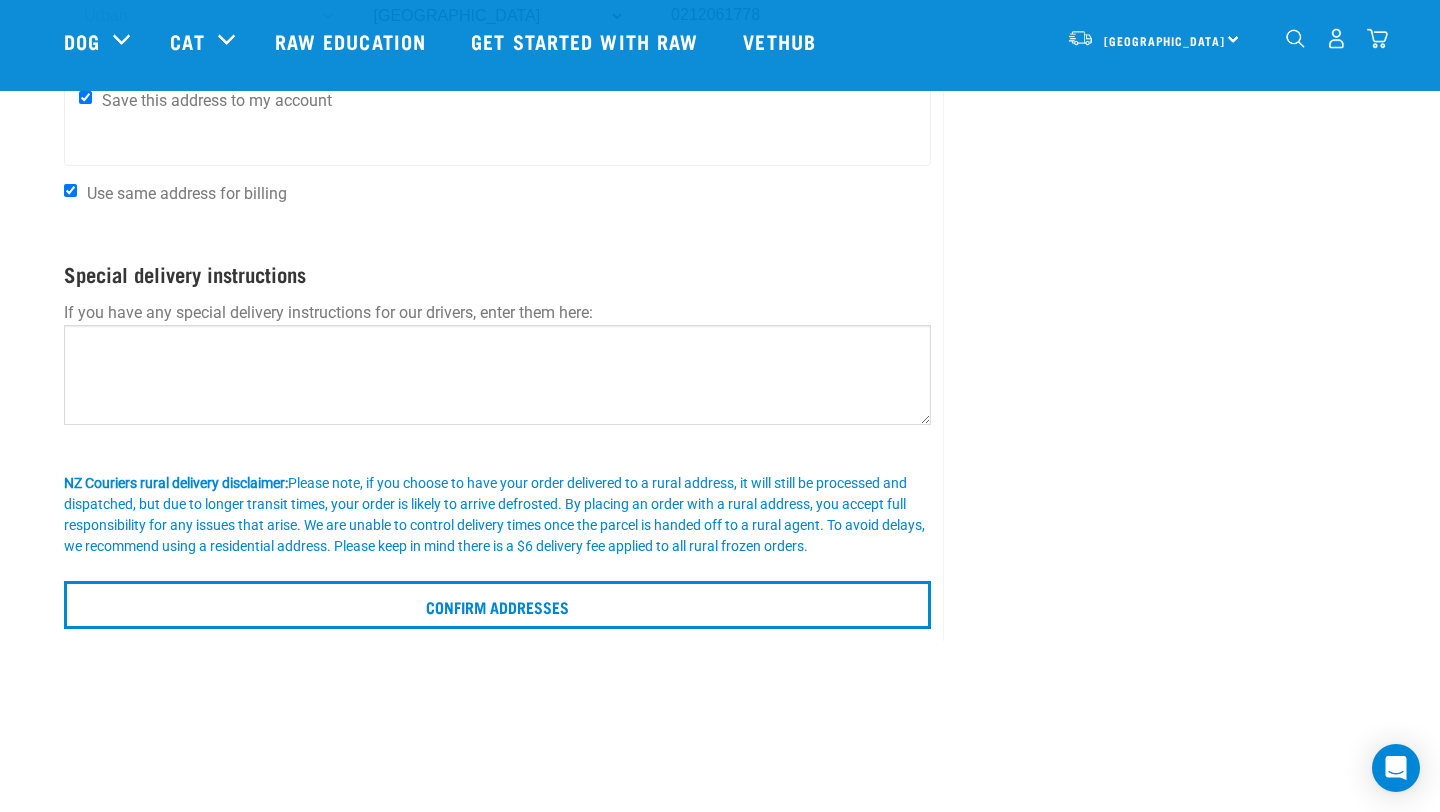scroll, scrollTop: 691, scrollLeft: 0, axis: vertical 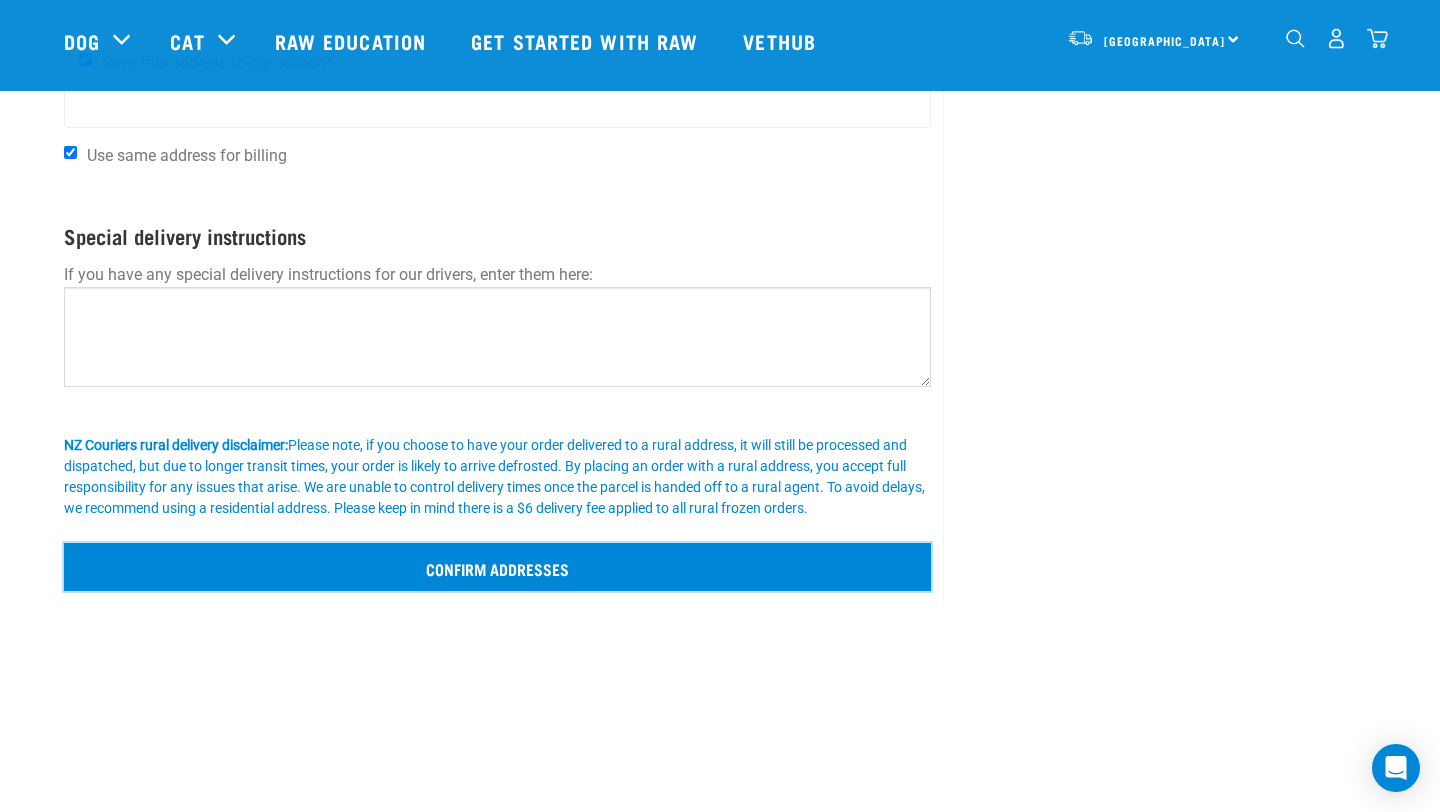 click on "Confirm addresses" at bounding box center [497, 567] 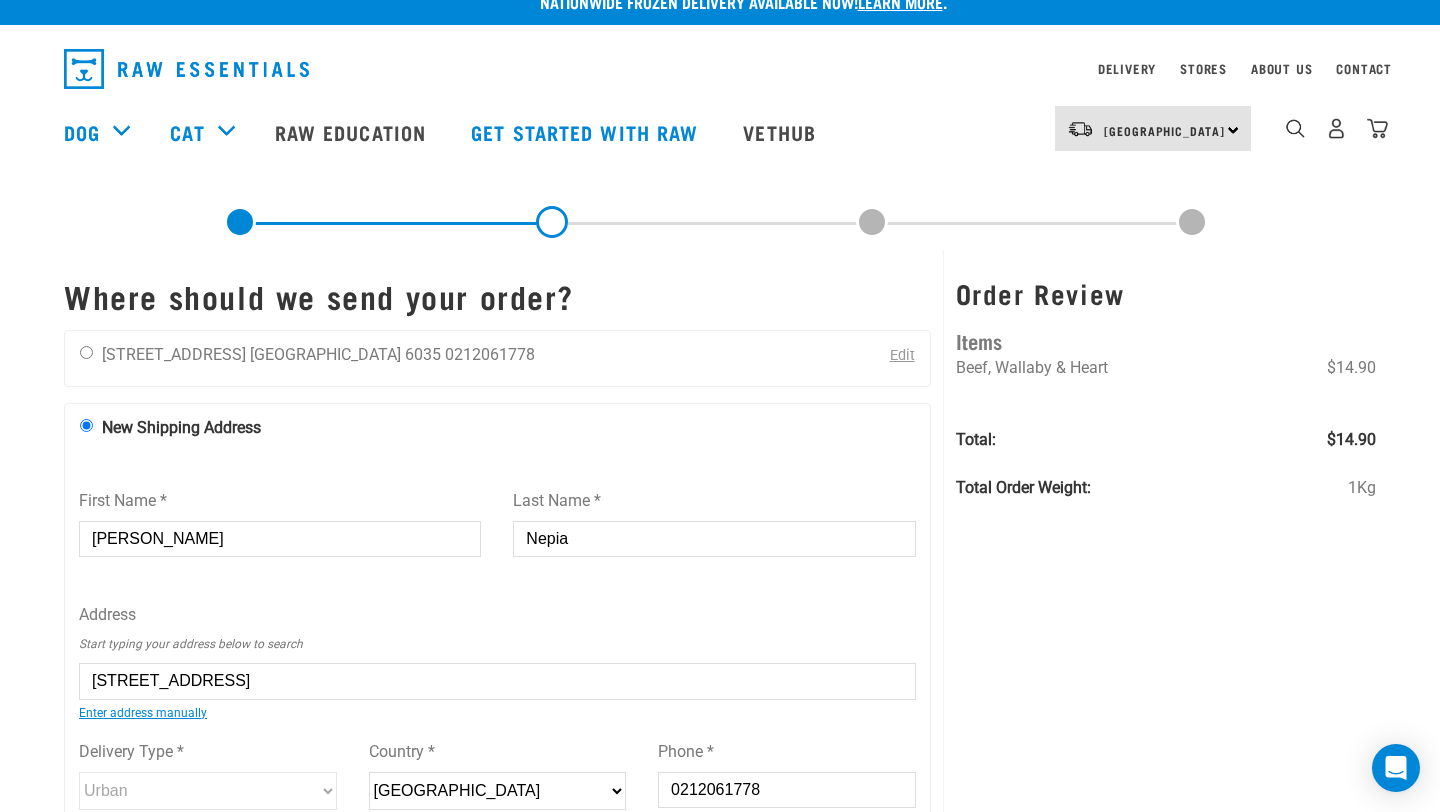 scroll, scrollTop: 31, scrollLeft: 0, axis: vertical 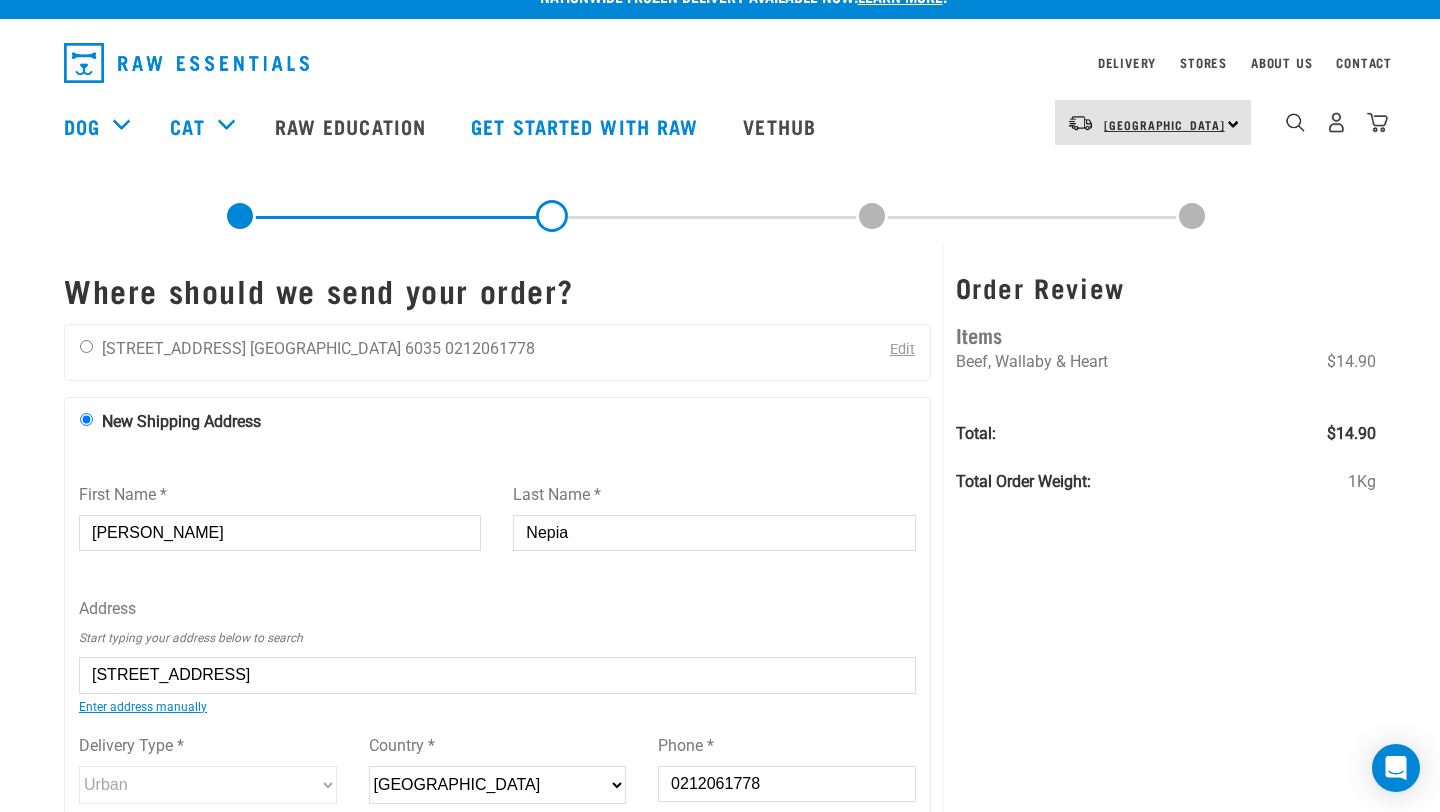 click on "[GEOGRAPHIC_DATA]" at bounding box center (1164, 125) 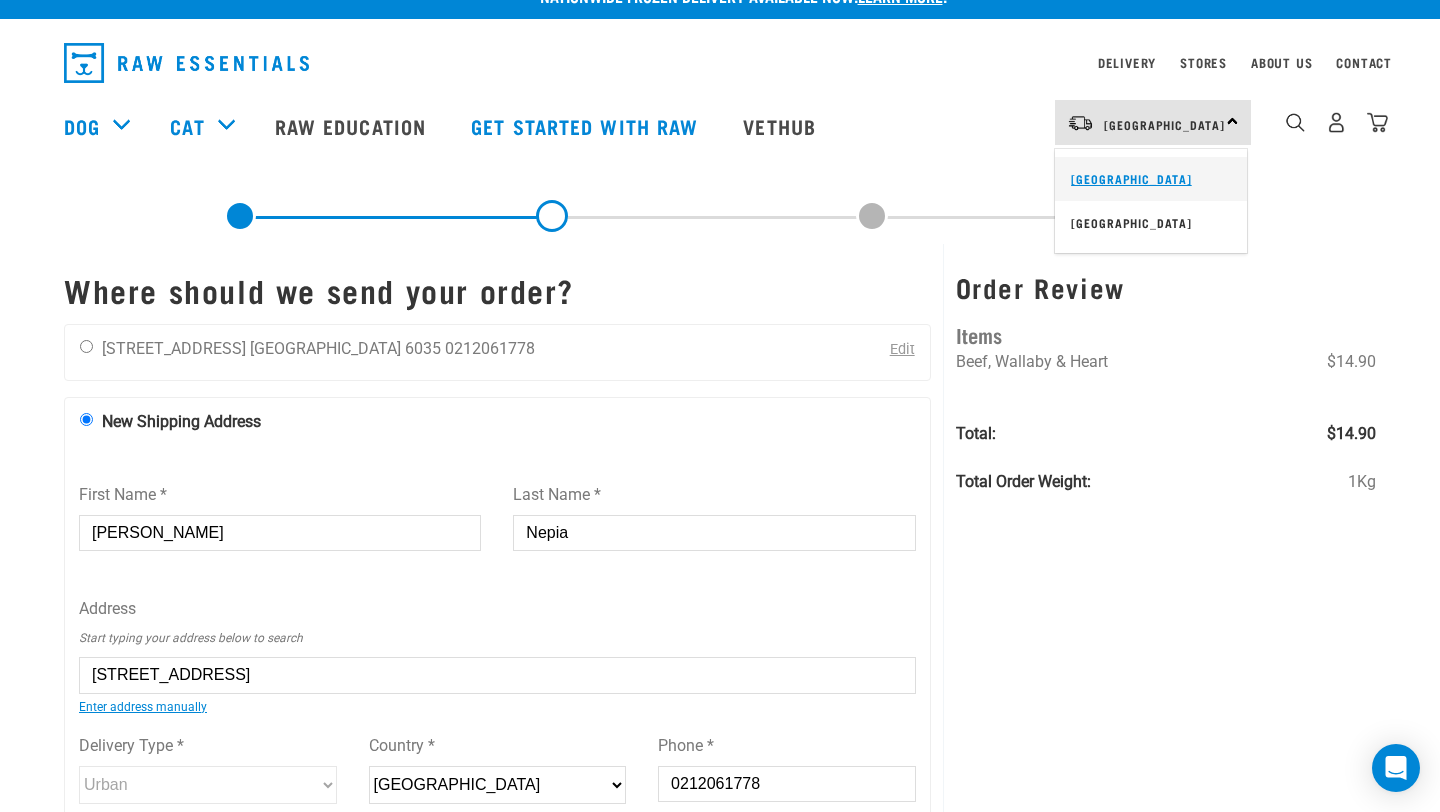 click on "[GEOGRAPHIC_DATA]" at bounding box center [1151, 179] 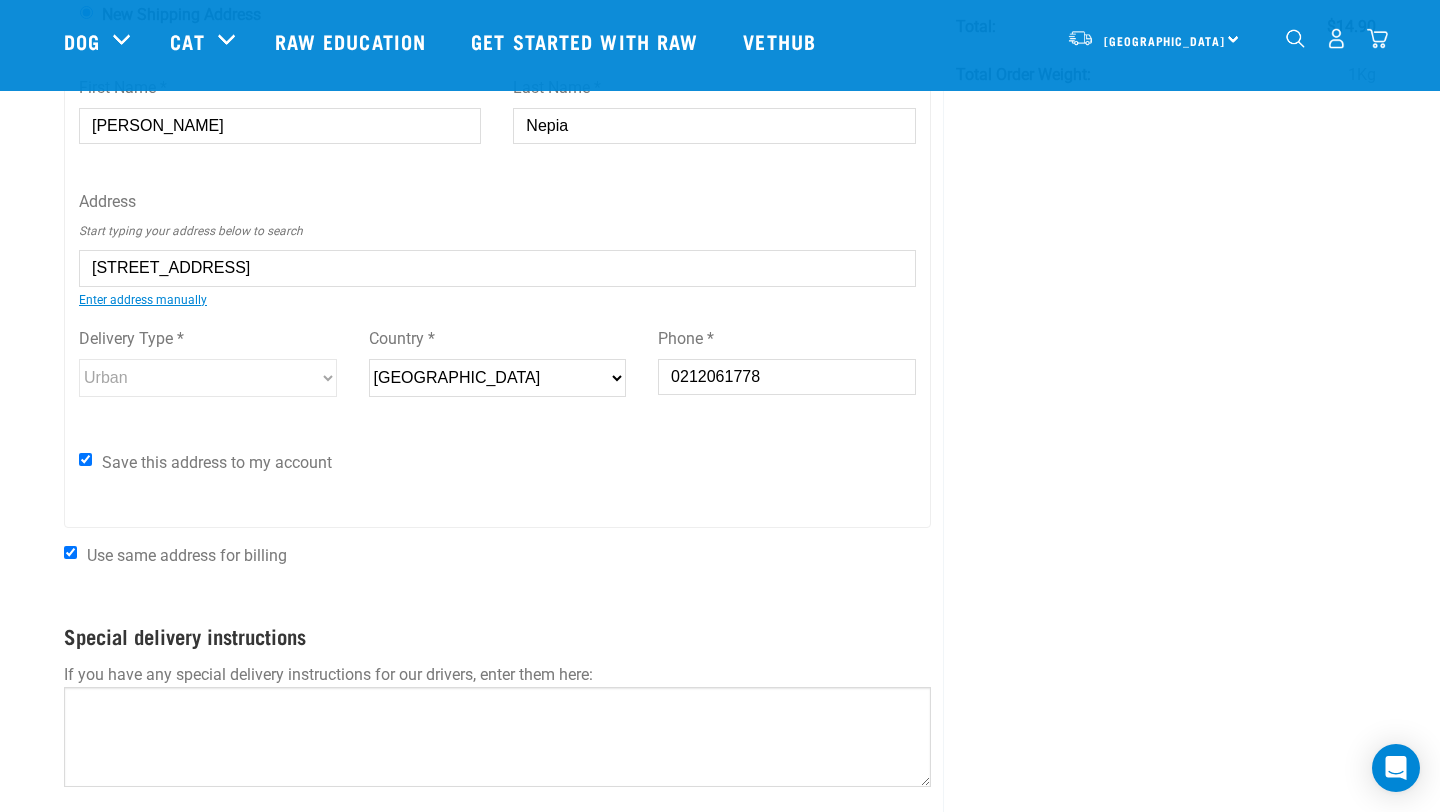 scroll, scrollTop: 295, scrollLeft: 0, axis: vertical 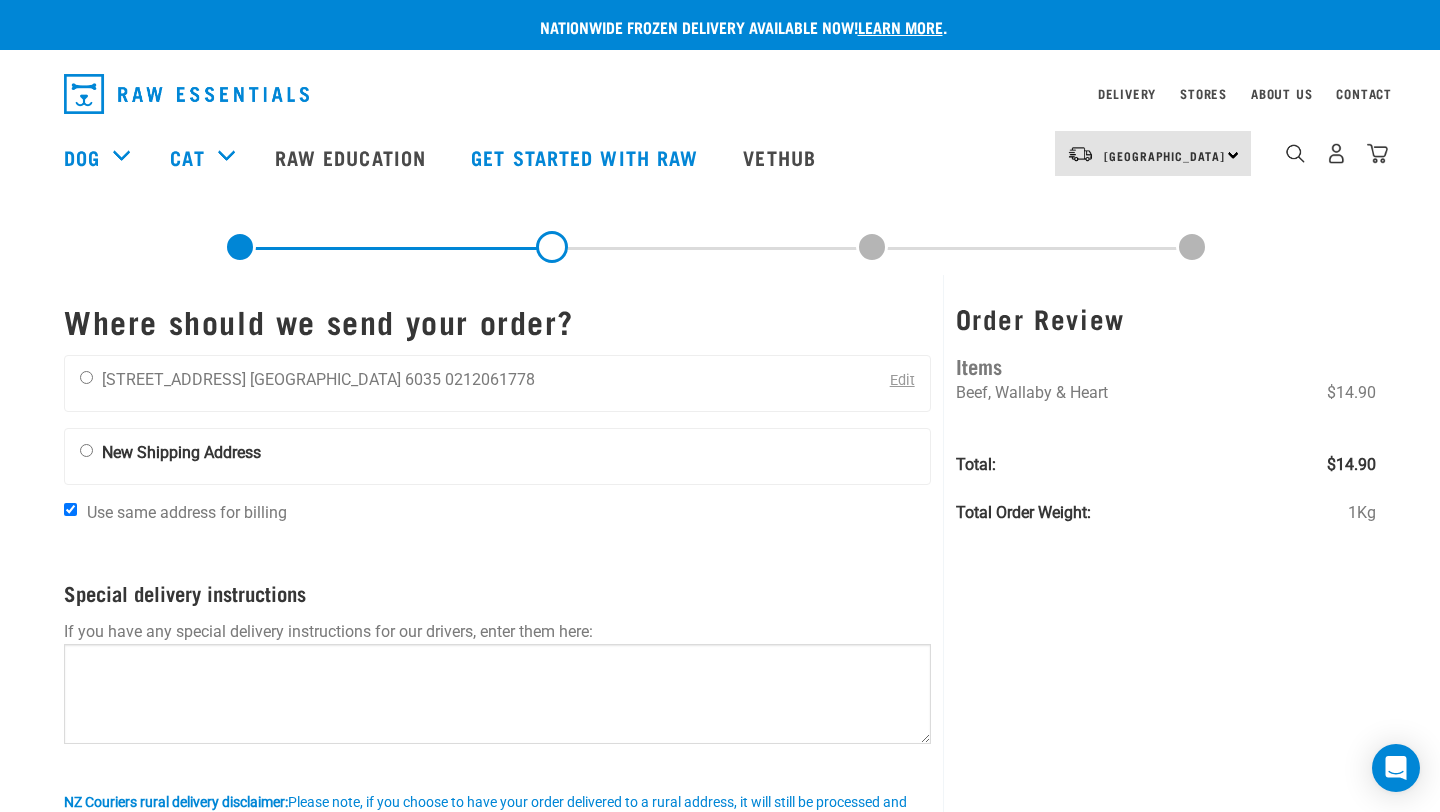 click on "New Shipping Address" at bounding box center [170, 453] 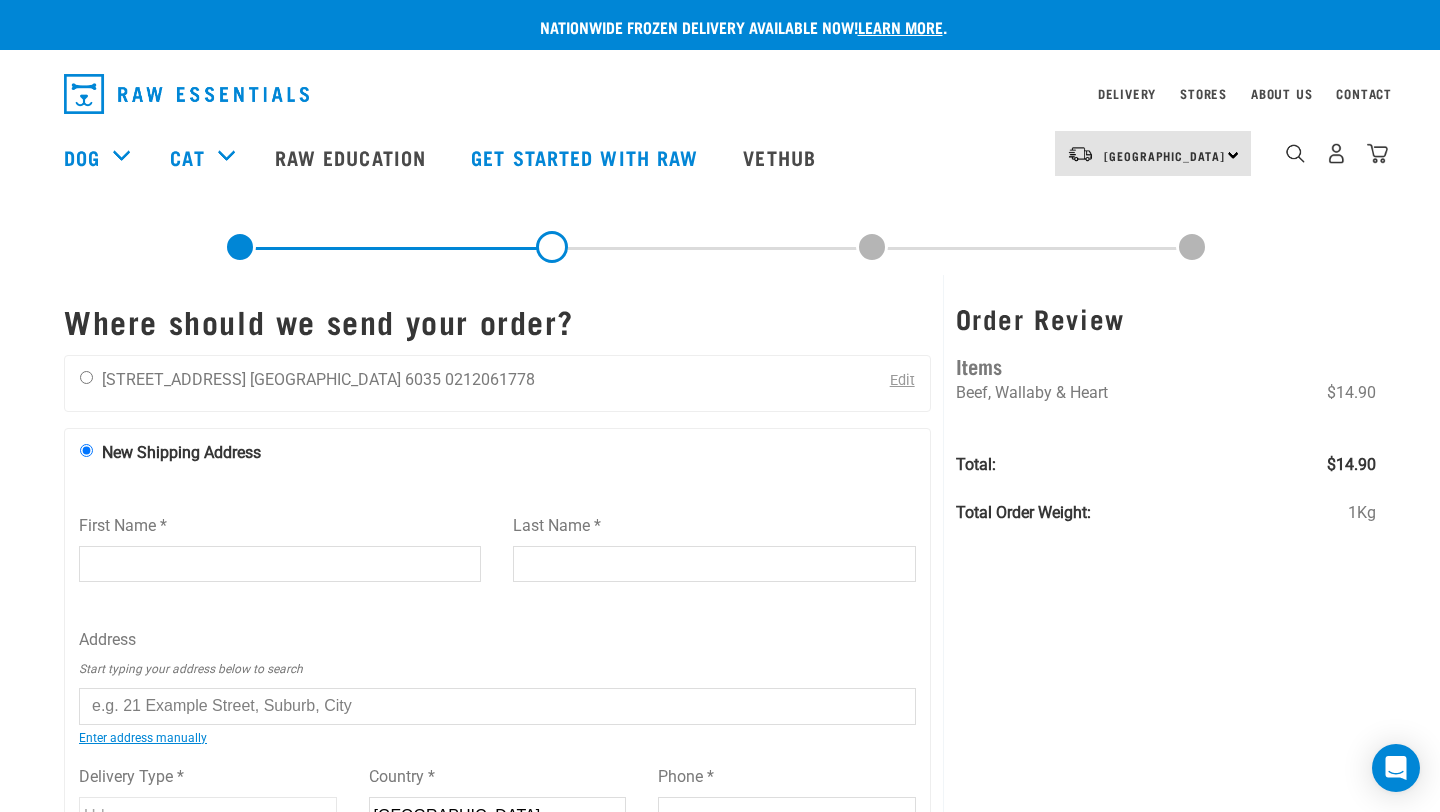 click on "First Name *" at bounding box center [280, 564] 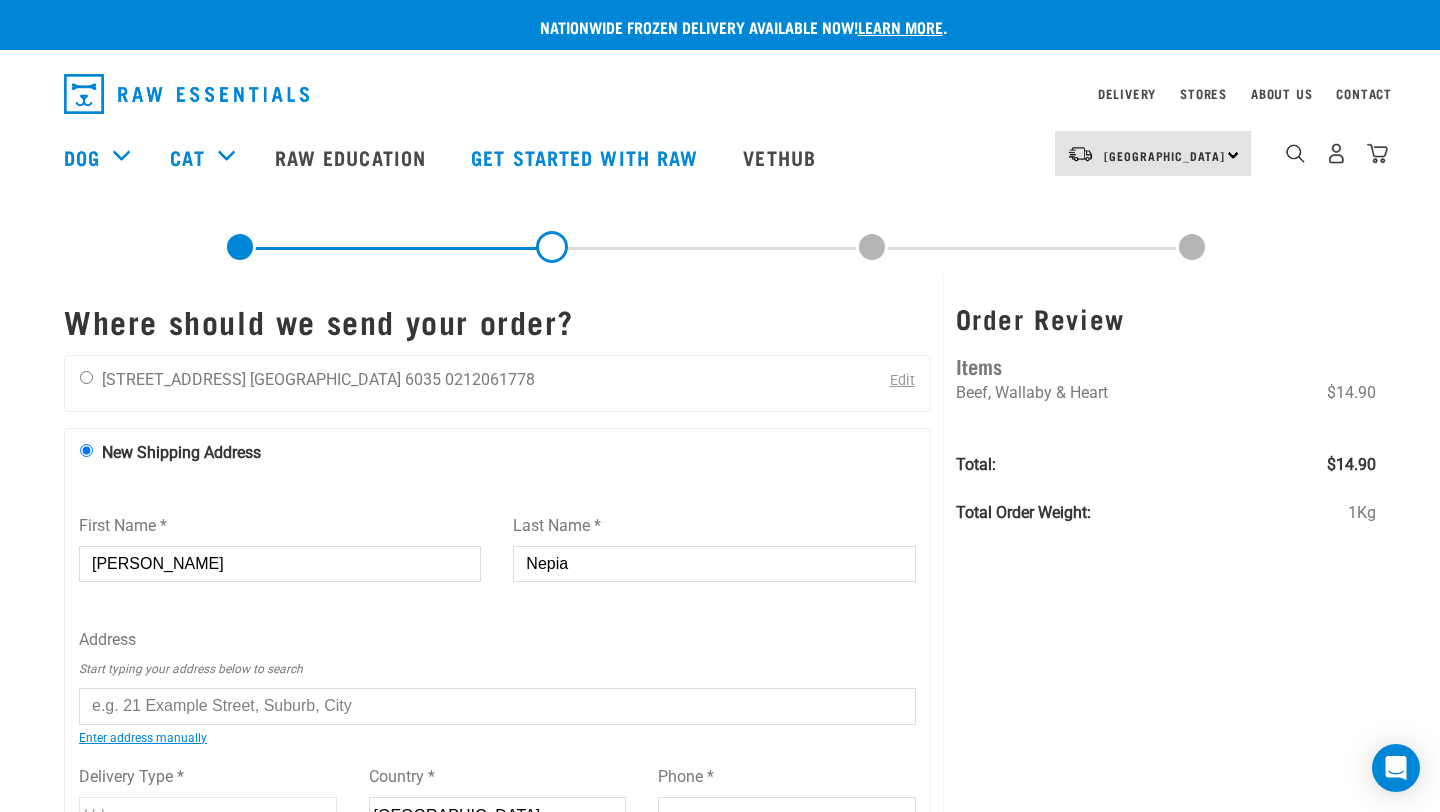 type on "21 Oriwa Street" 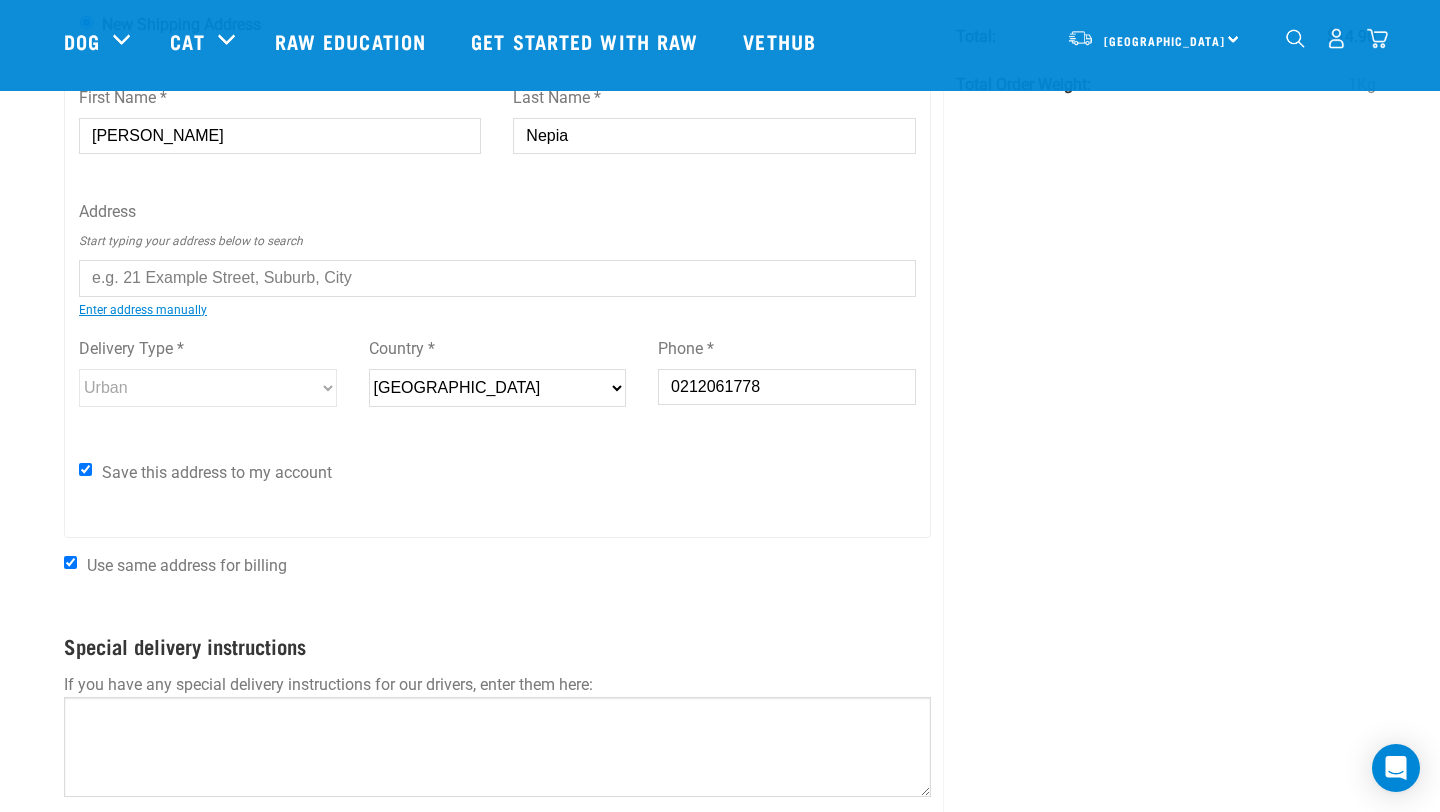 scroll, scrollTop: 249, scrollLeft: 0, axis: vertical 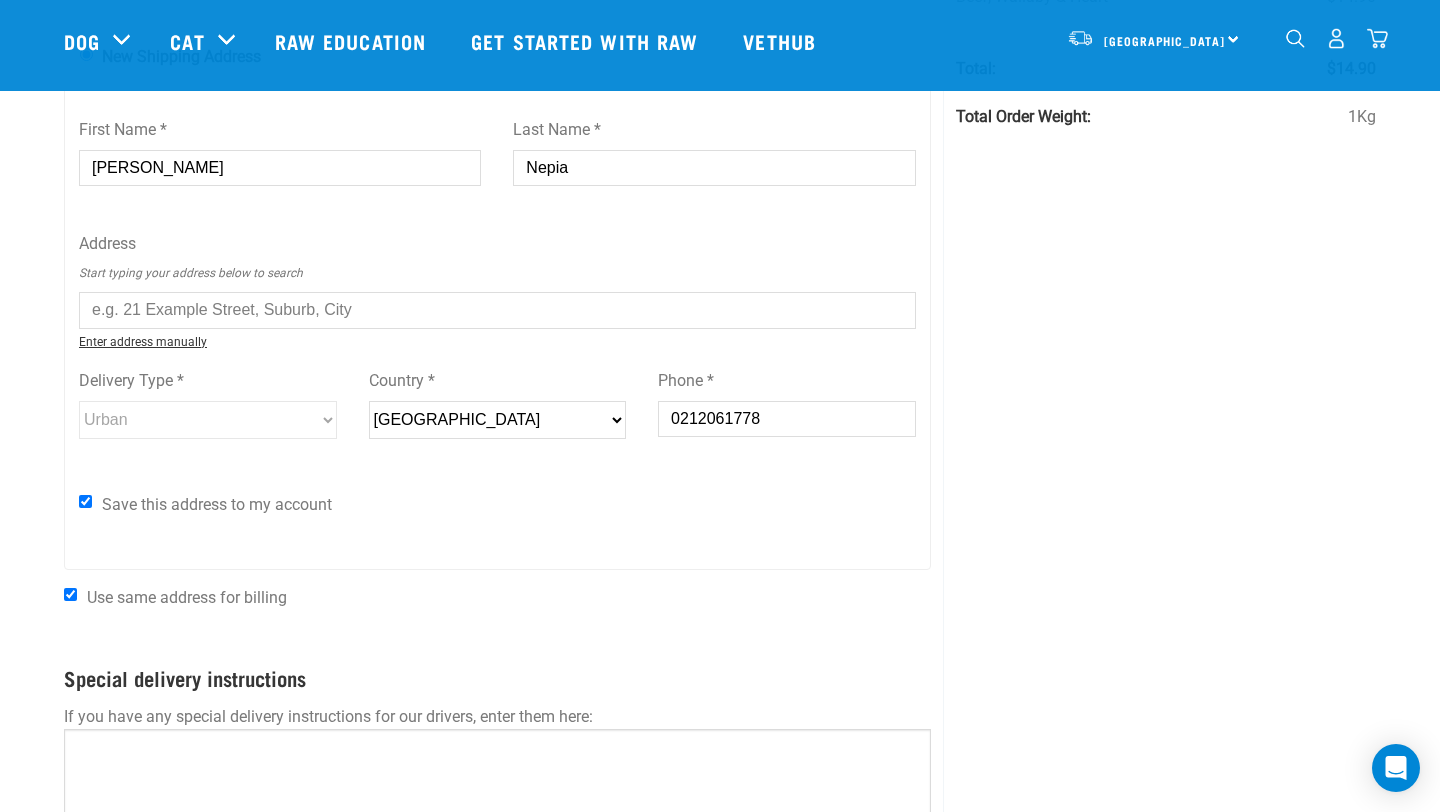 click on "Enter address manually" at bounding box center (143, 342) 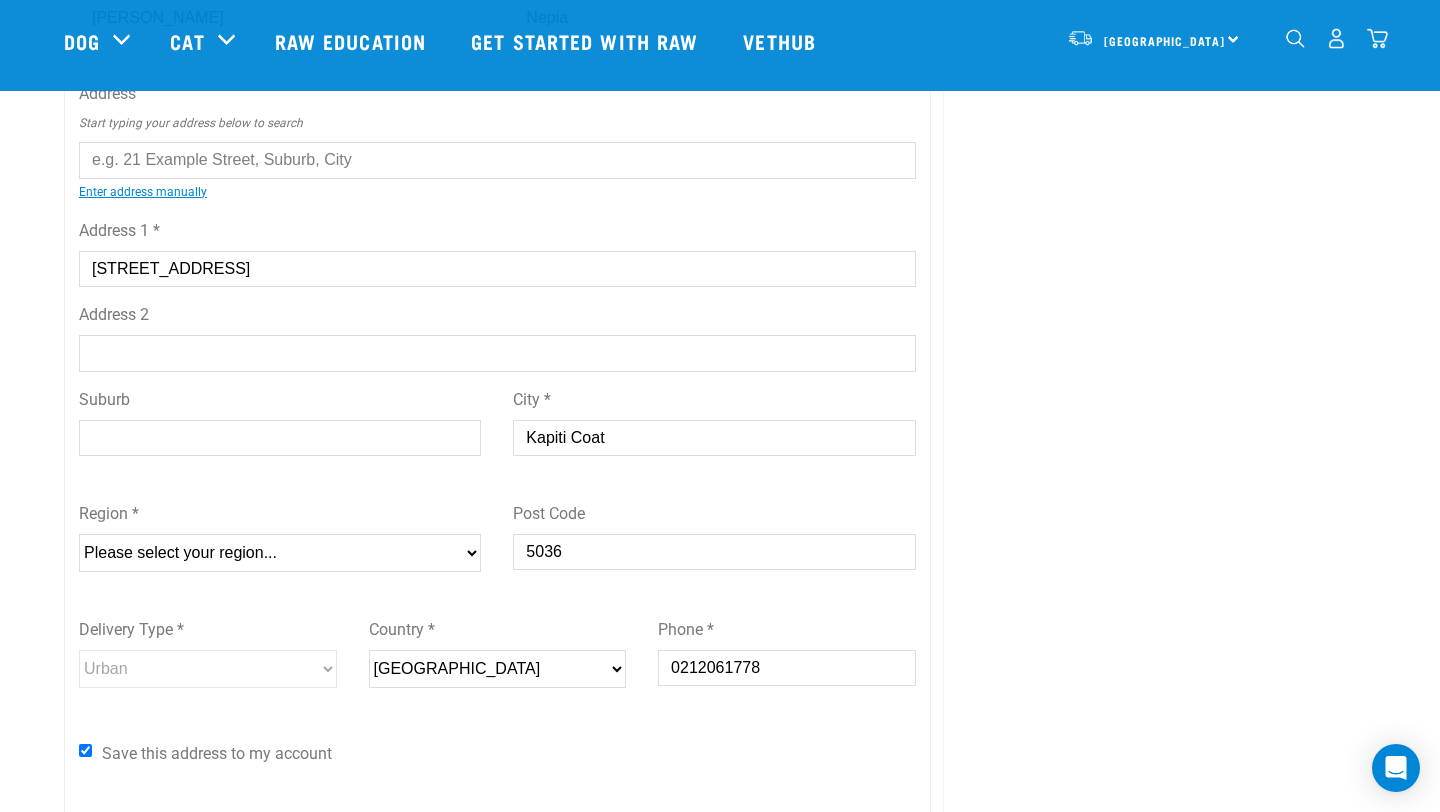 scroll, scrollTop: 401, scrollLeft: 0, axis: vertical 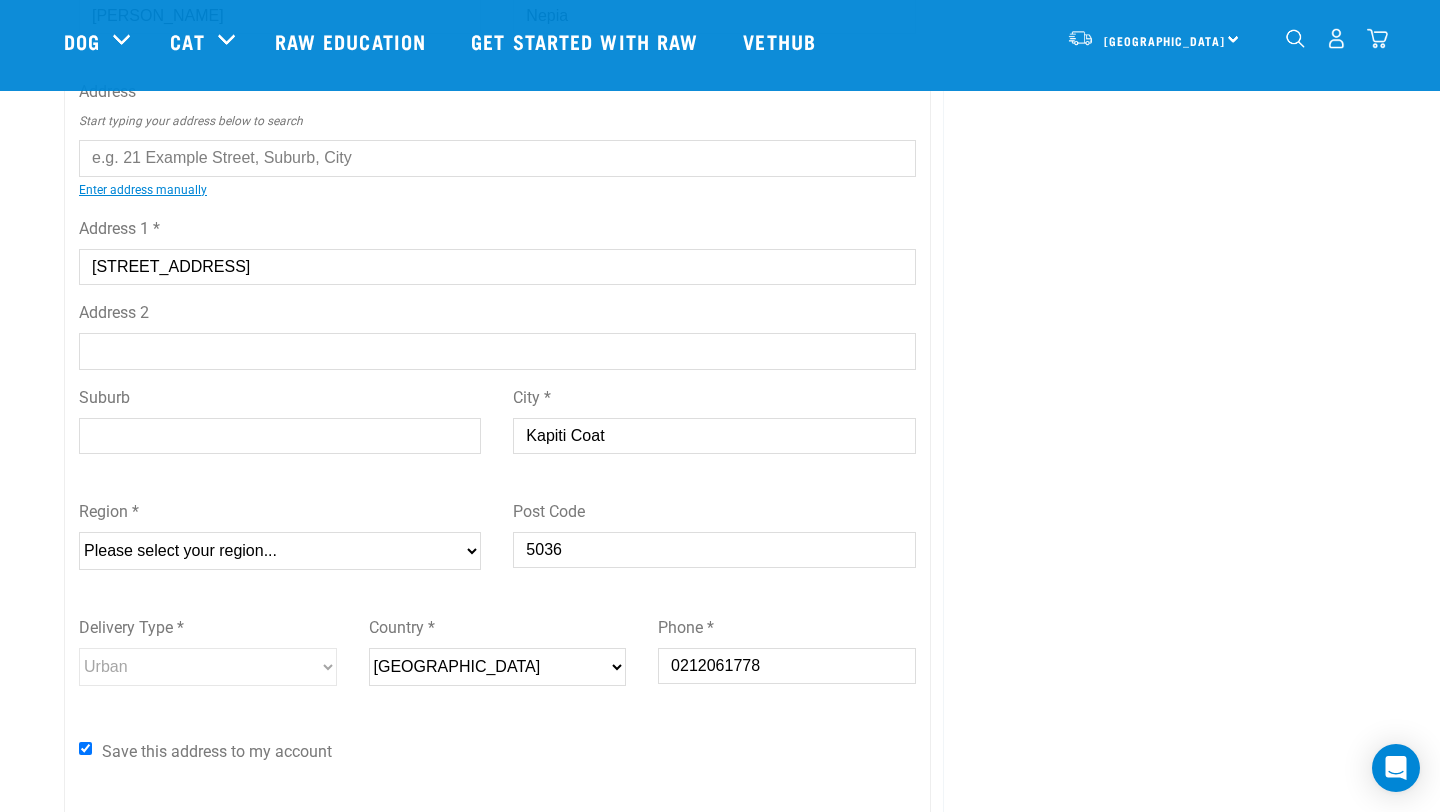 click on "Suburb" at bounding box center (280, 436) 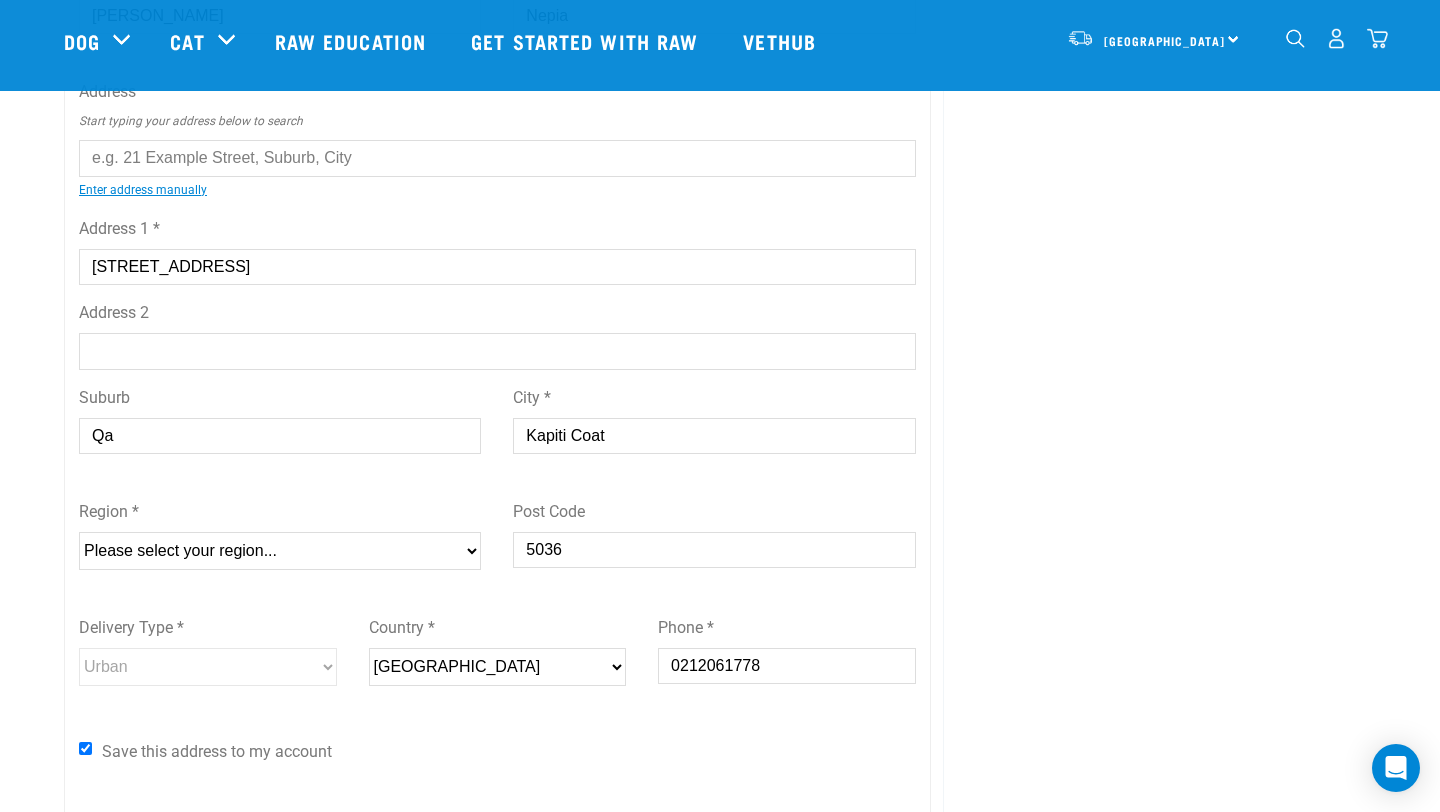type on "Q" 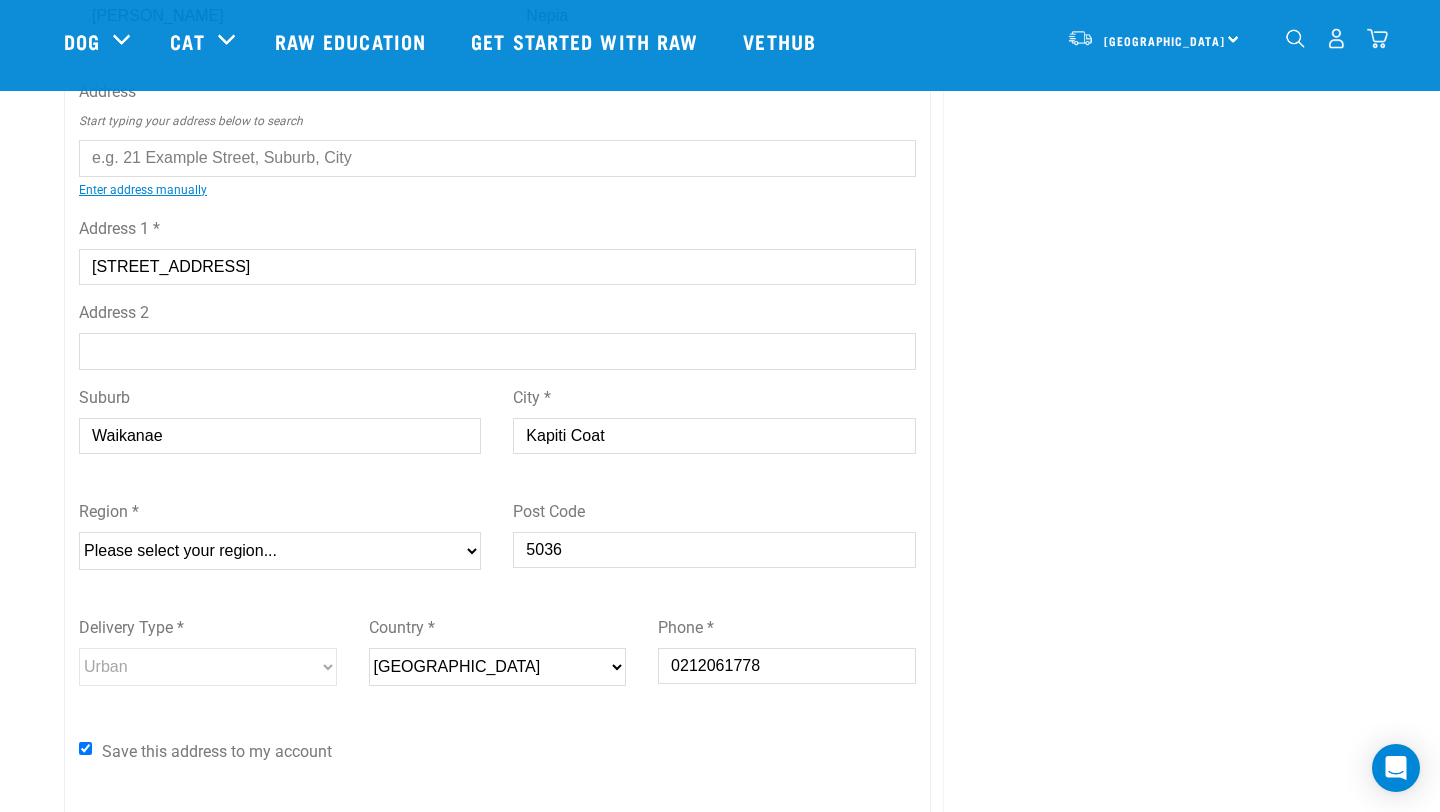 type on "Waikanae" 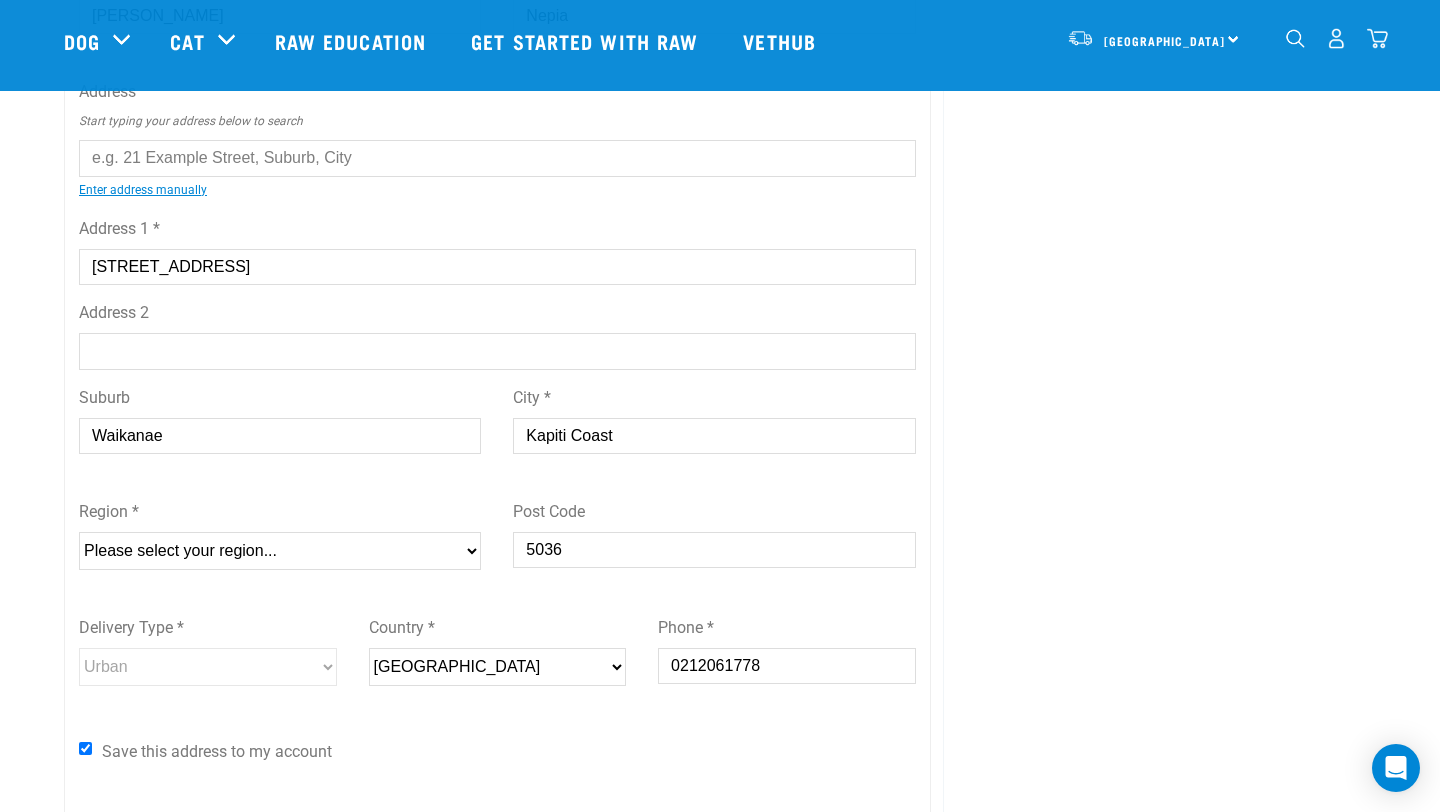 type on "Kapiti Coast" 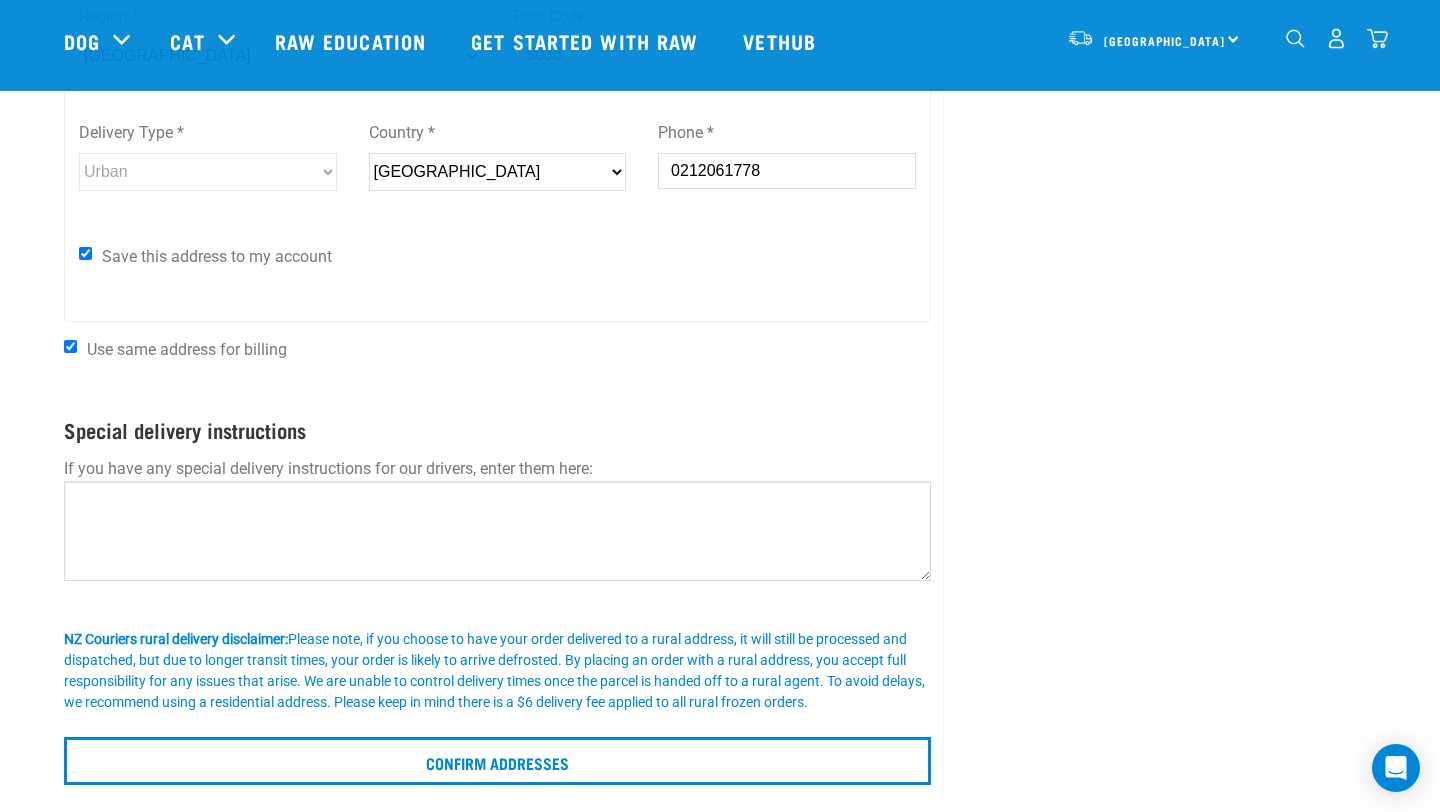 scroll, scrollTop: 1231, scrollLeft: 0, axis: vertical 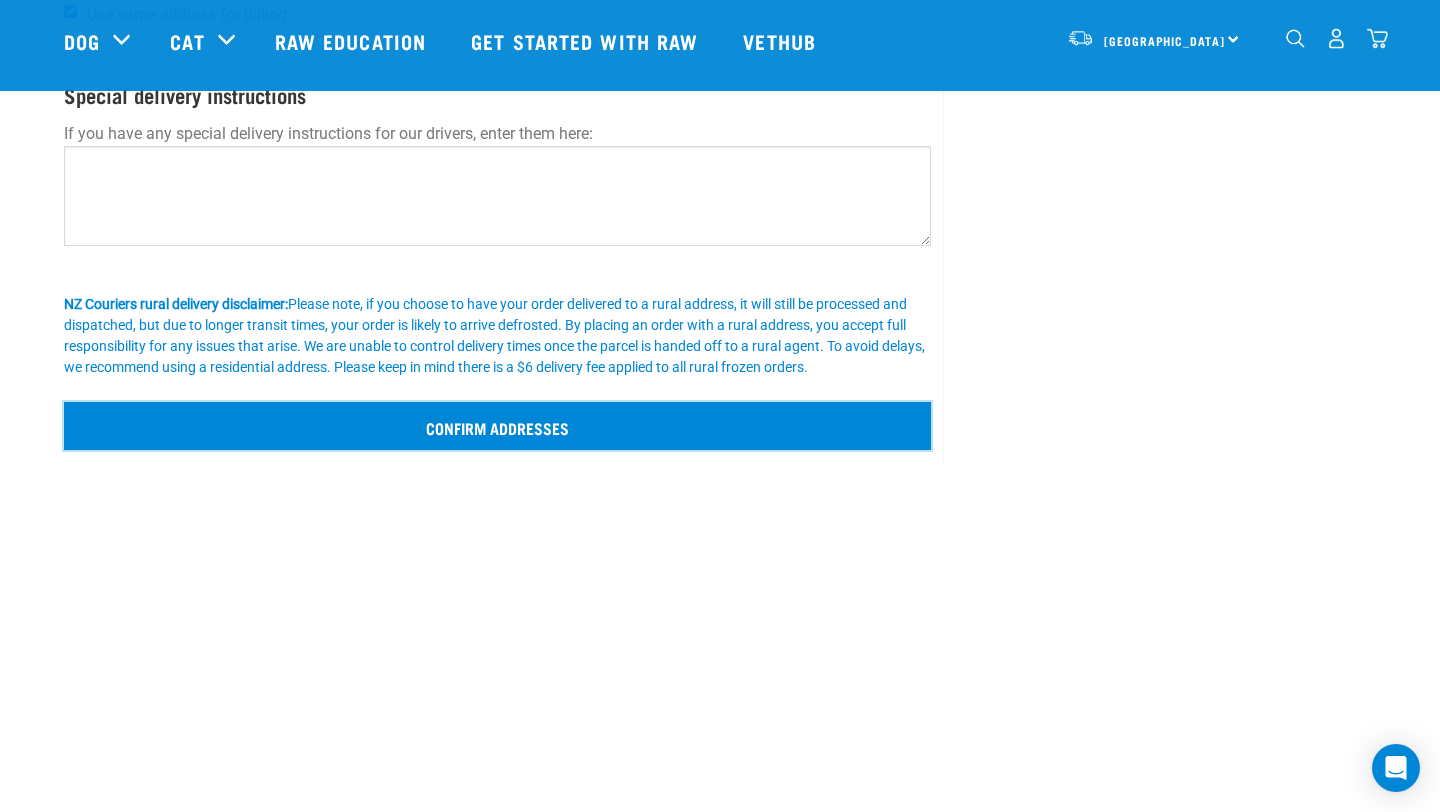 click on "Confirm addresses" at bounding box center (497, 426) 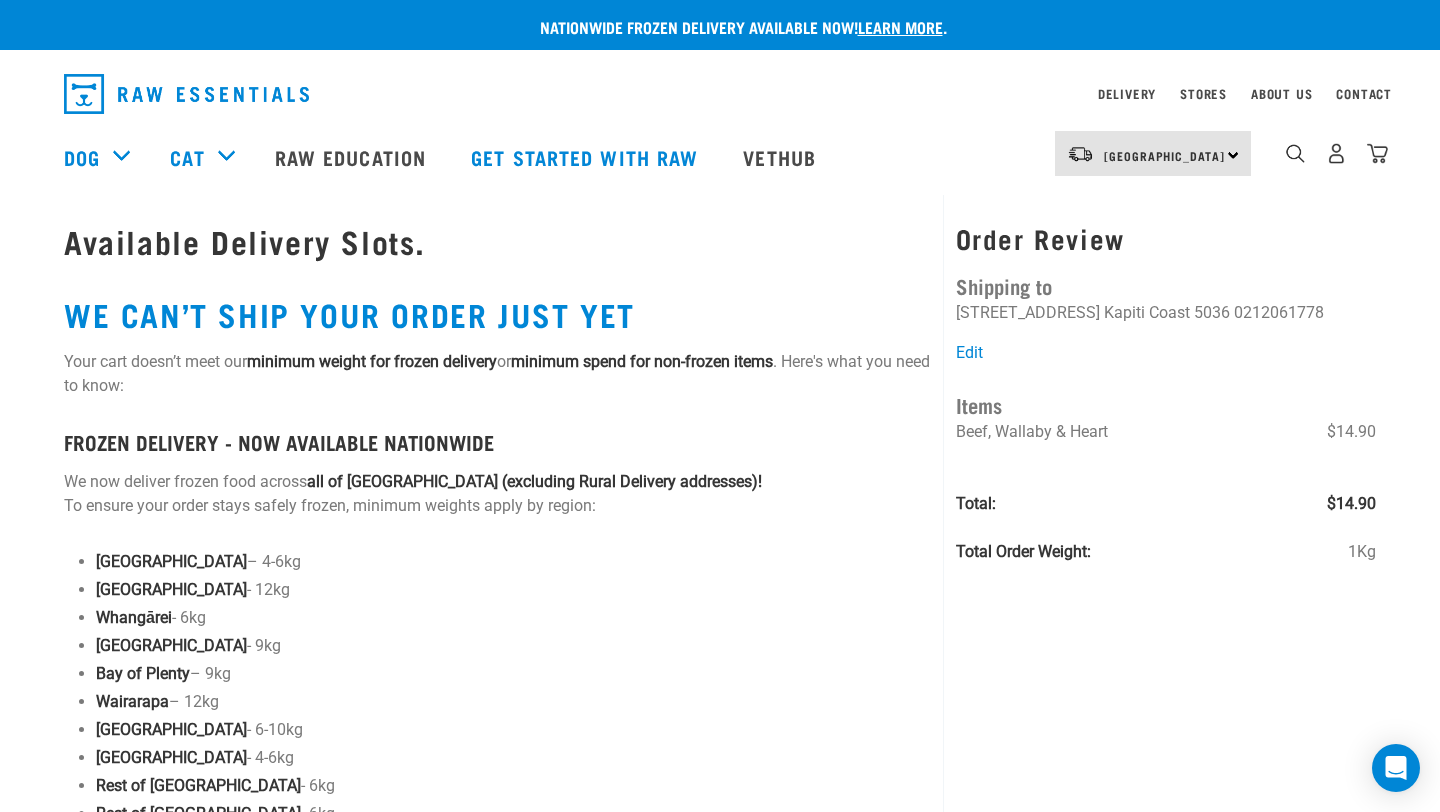 scroll, scrollTop: 0, scrollLeft: 0, axis: both 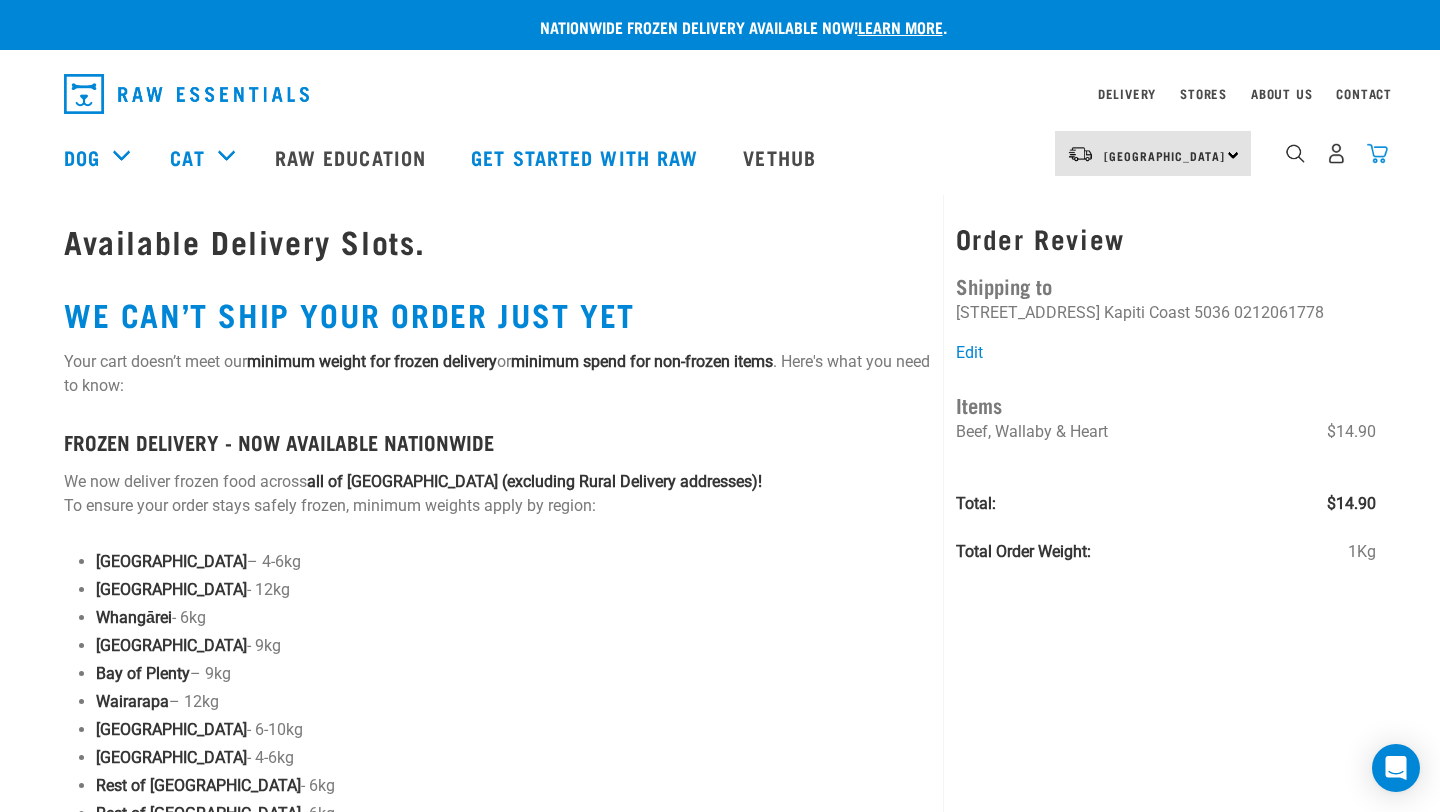 click at bounding box center [1377, 153] 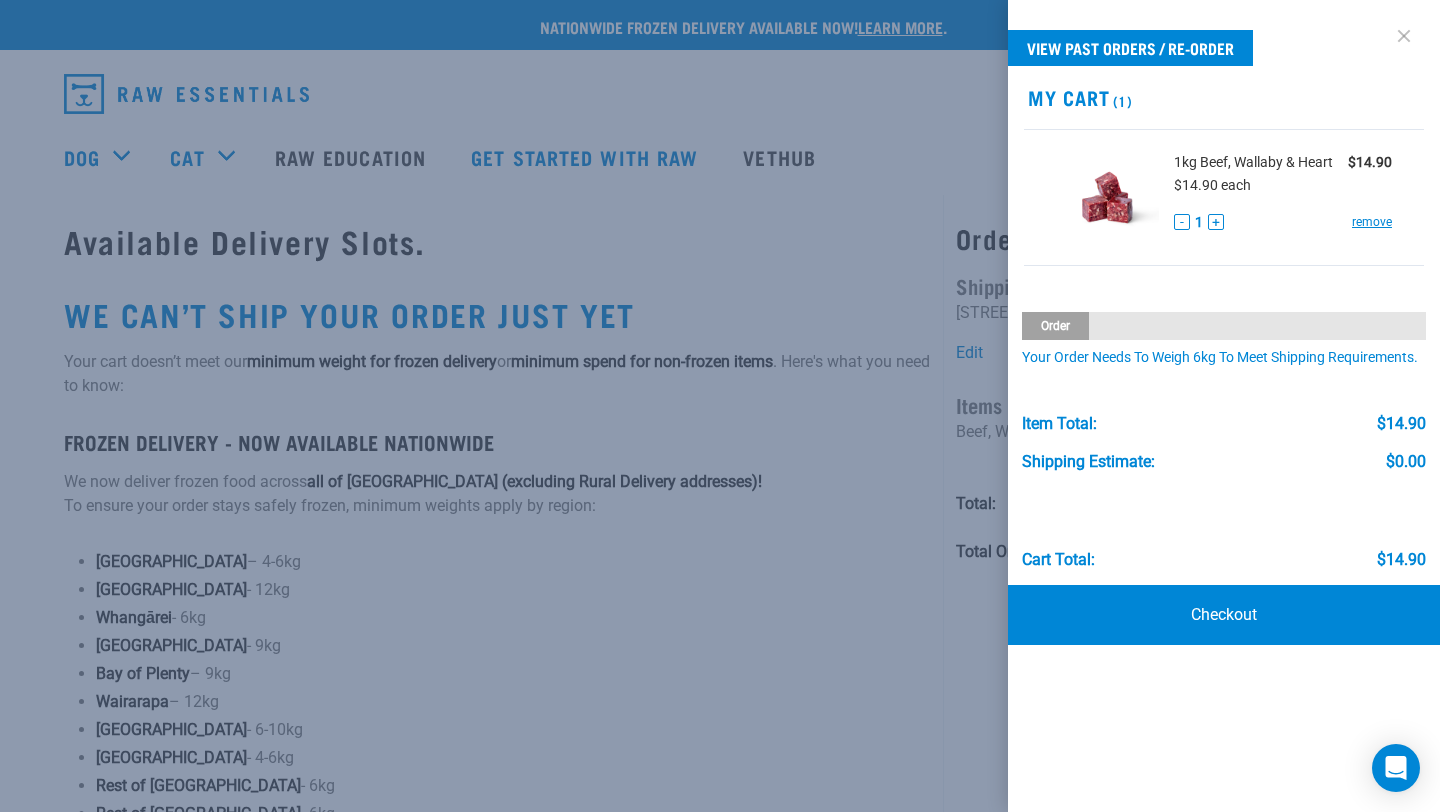 click at bounding box center [1404, 36] 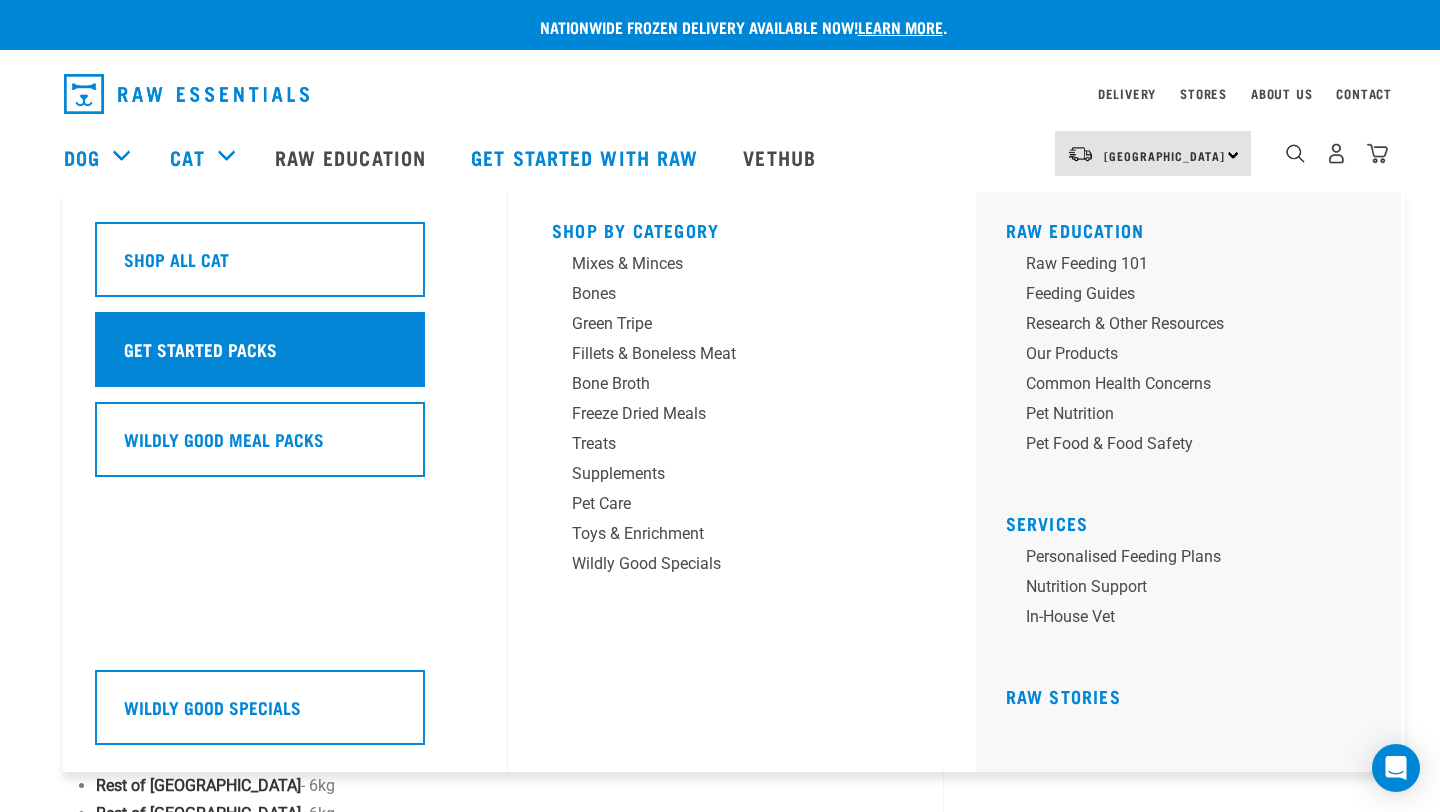 click on "Get started packs" at bounding box center [260, 349] 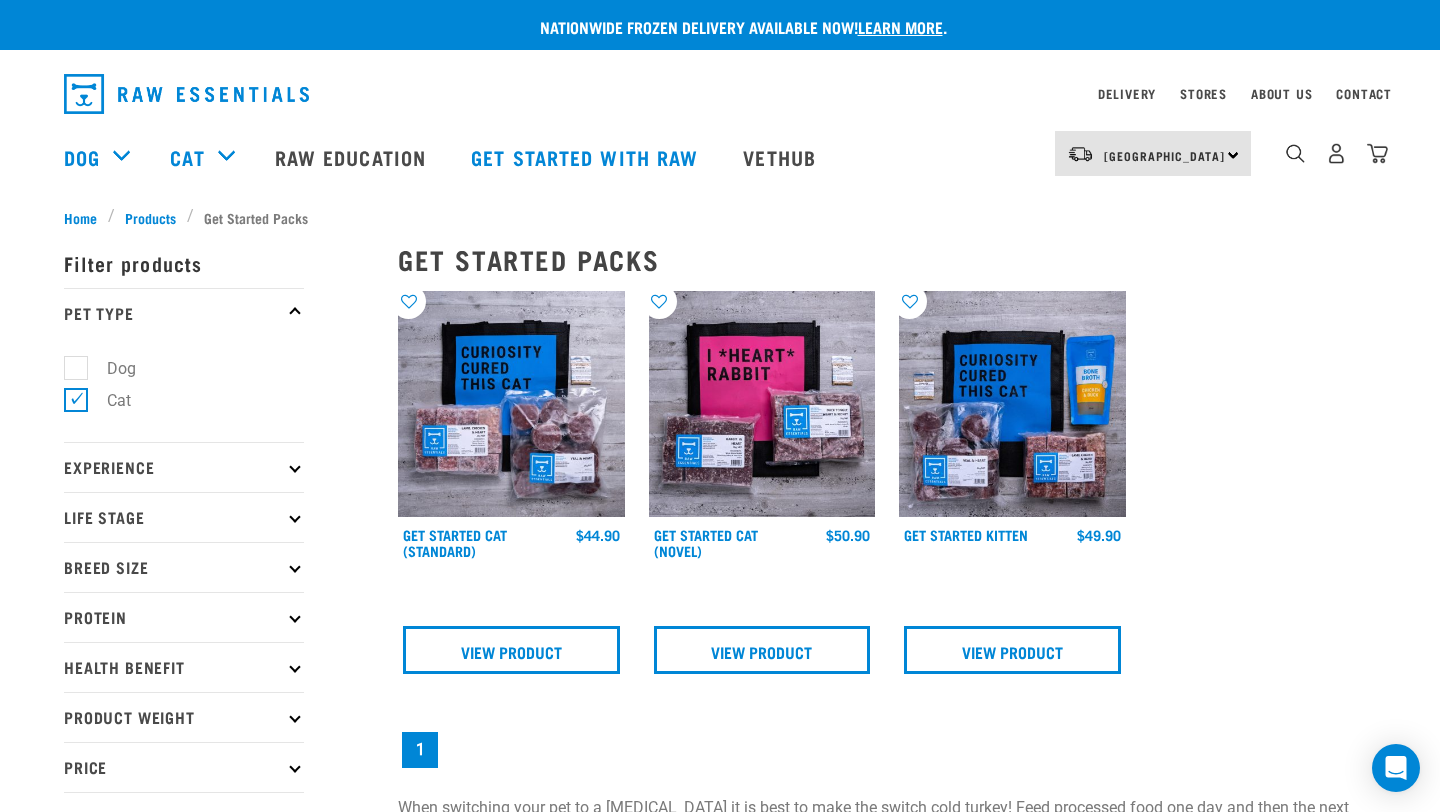 scroll, scrollTop: 0, scrollLeft: 0, axis: both 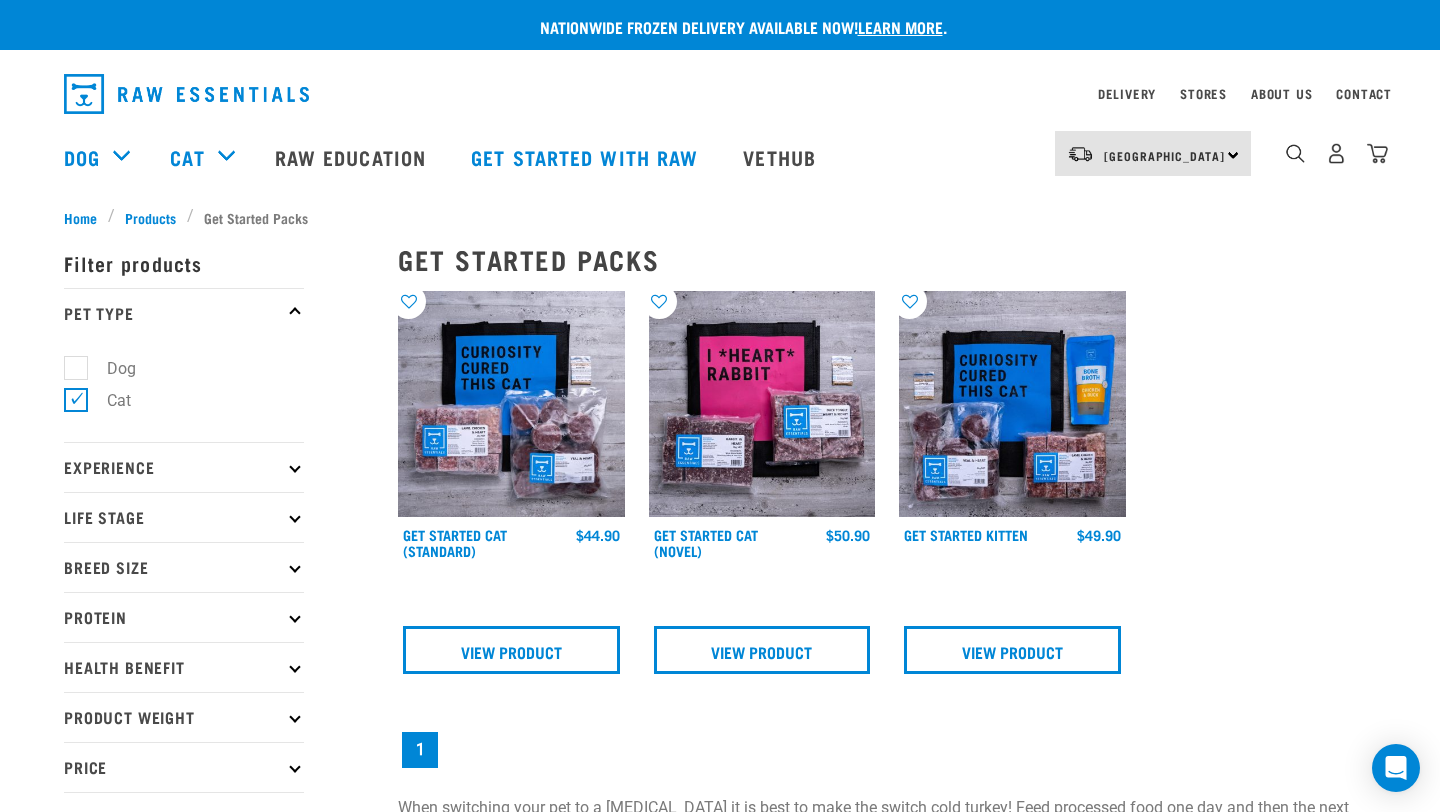 click at bounding box center [511, 404] 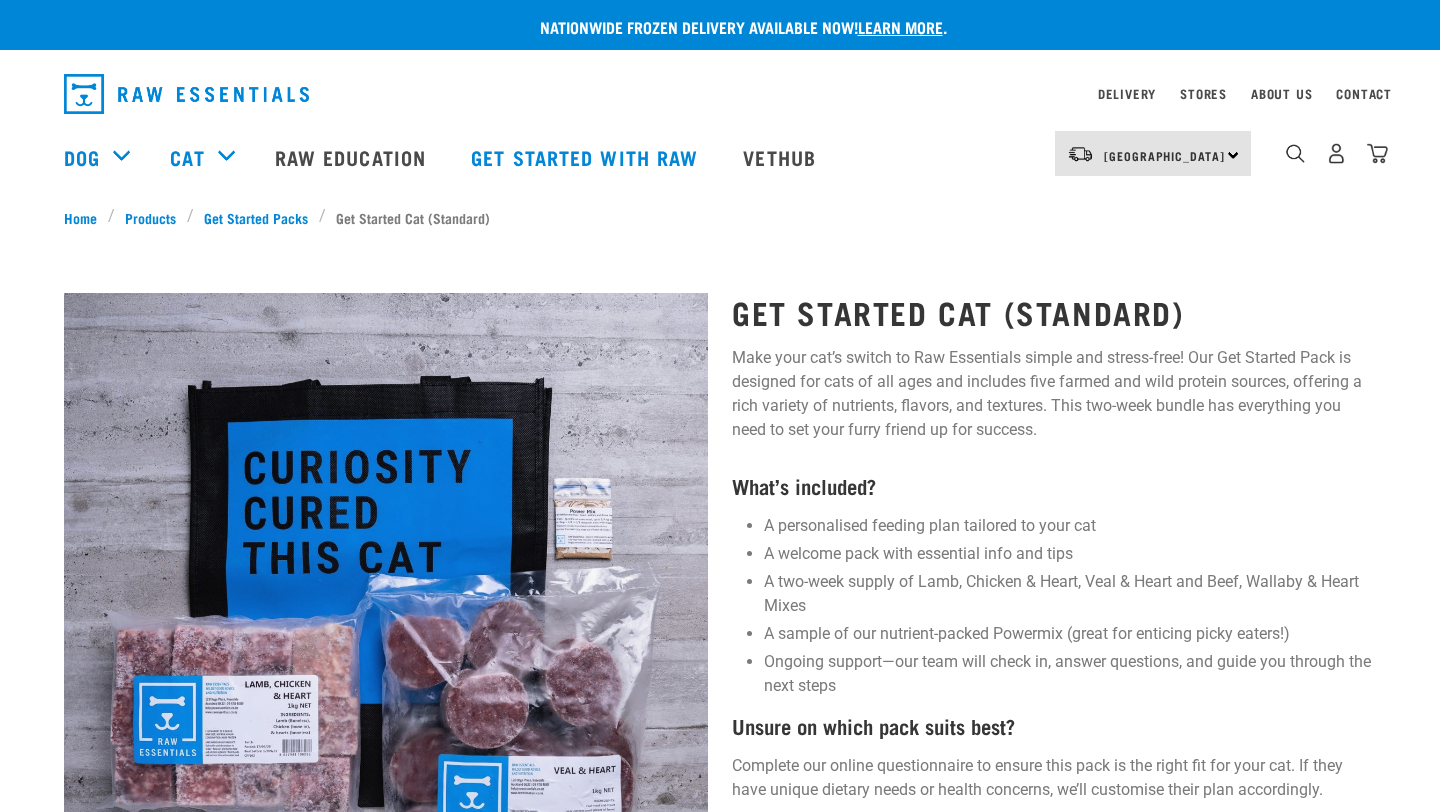 scroll, scrollTop: 0, scrollLeft: 0, axis: both 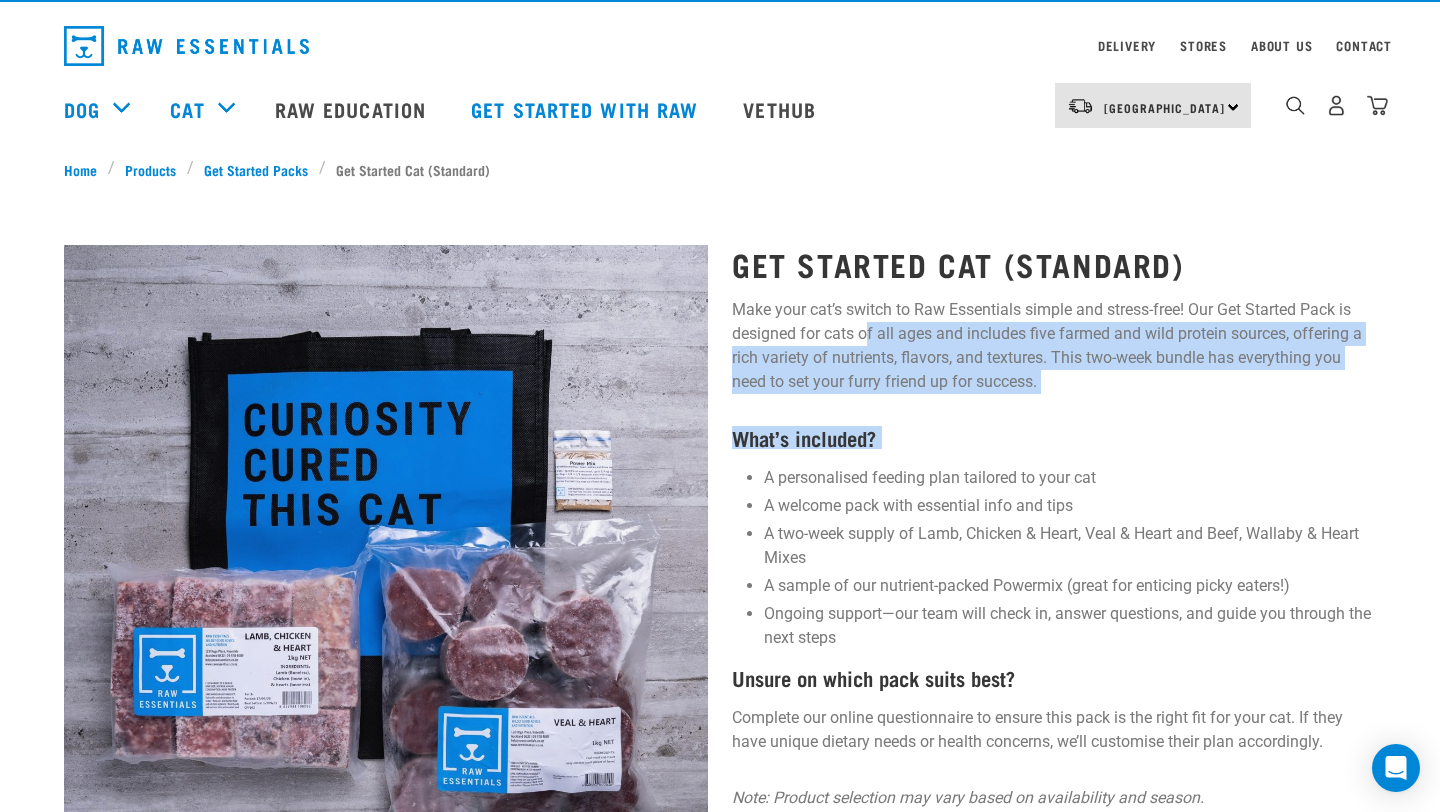 drag, startPoint x: 867, startPoint y: 330, endPoint x: 919, endPoint y: 457, distance: 137.23338 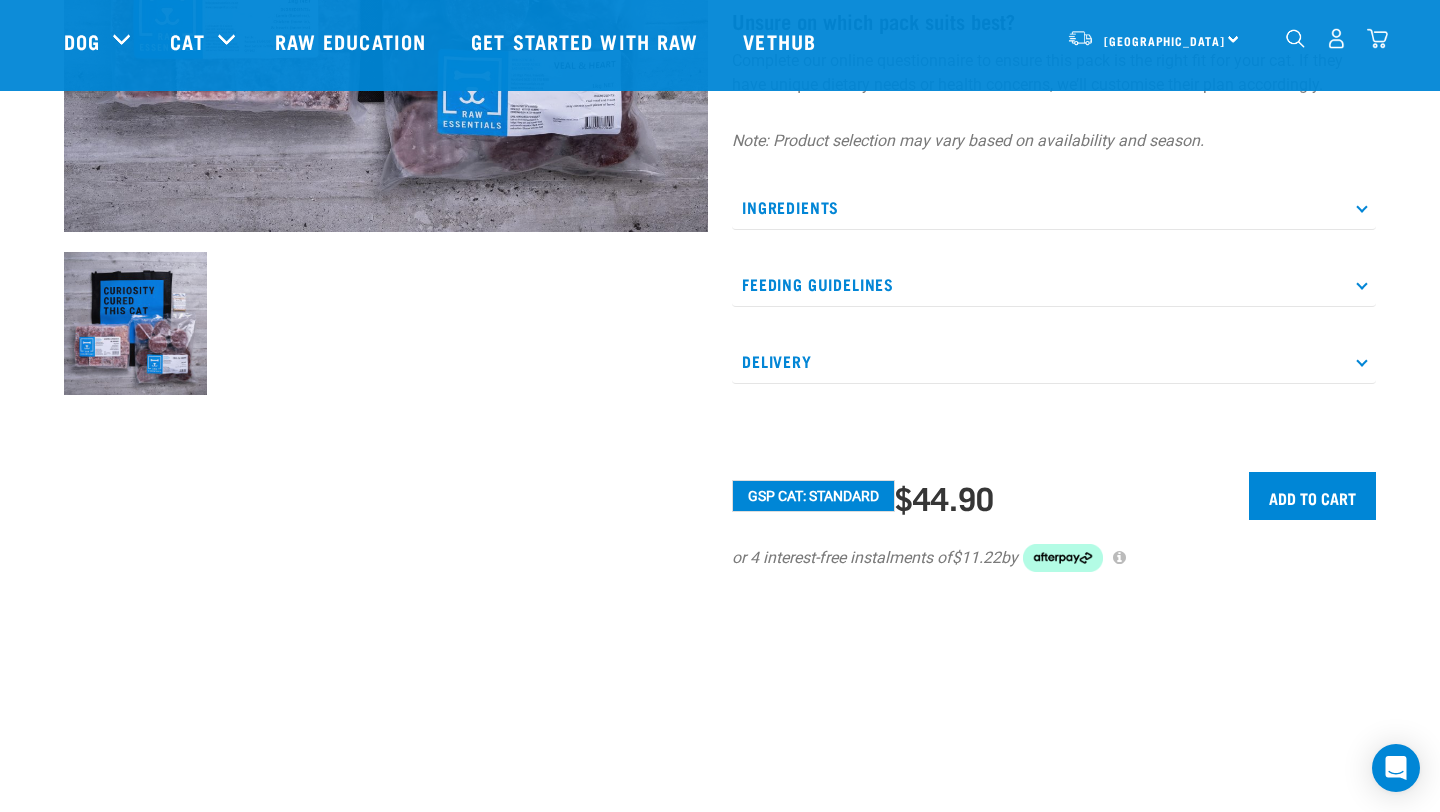 scroll, scrollTop: 564, scrollLeft: 0, axis: vertical 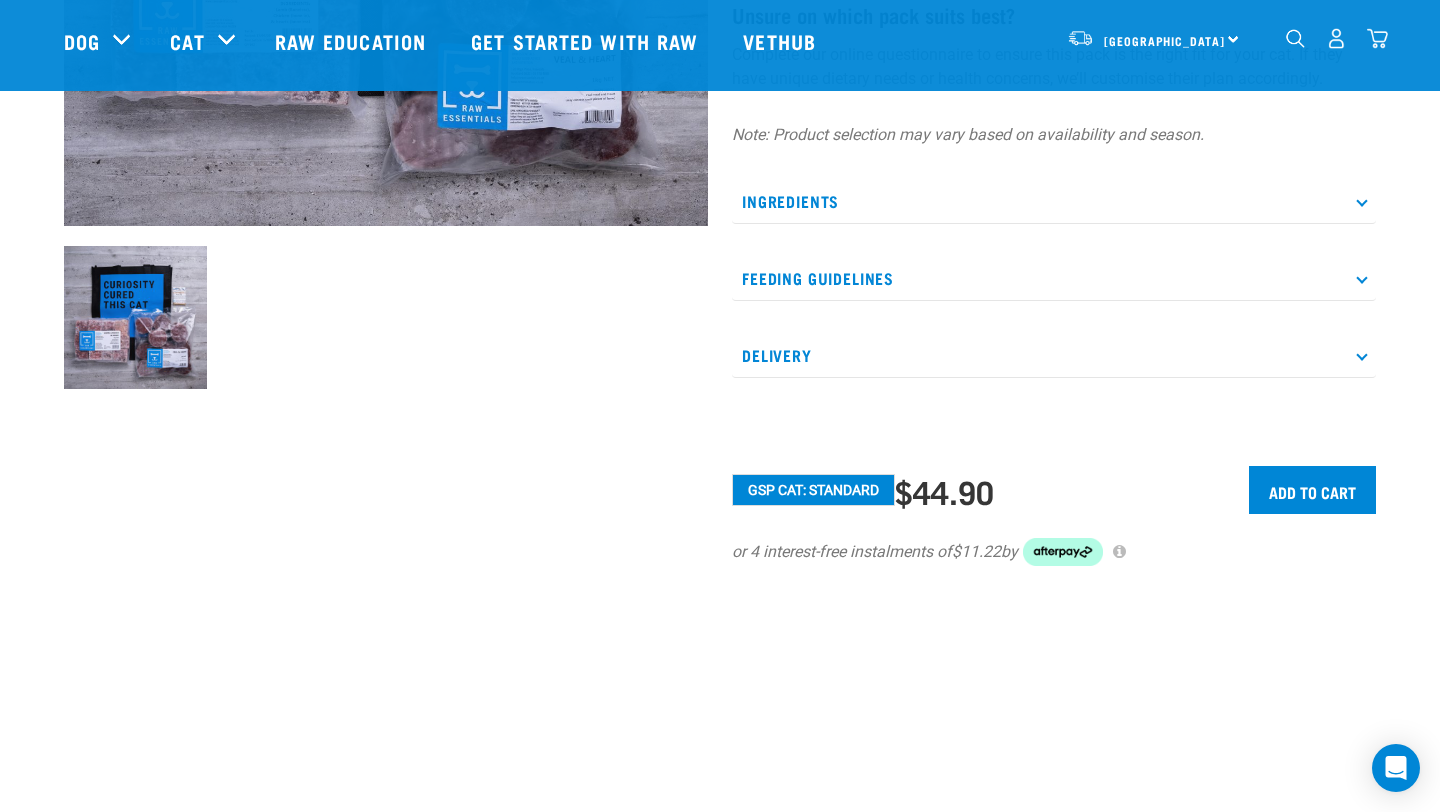 click at bounding box center [386, 66] 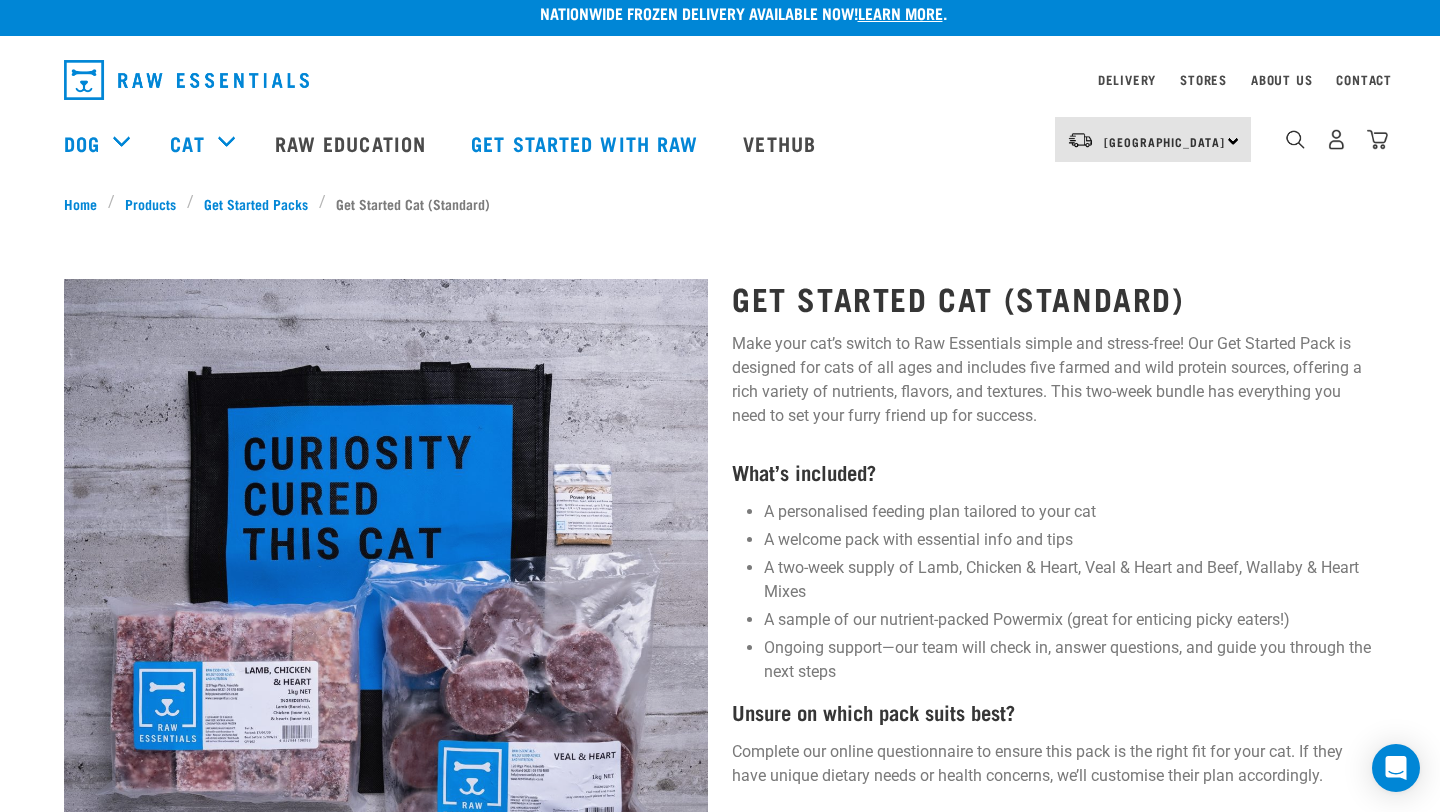 scroll, scrollTop: 0, scrollLeft: 0, axis: both 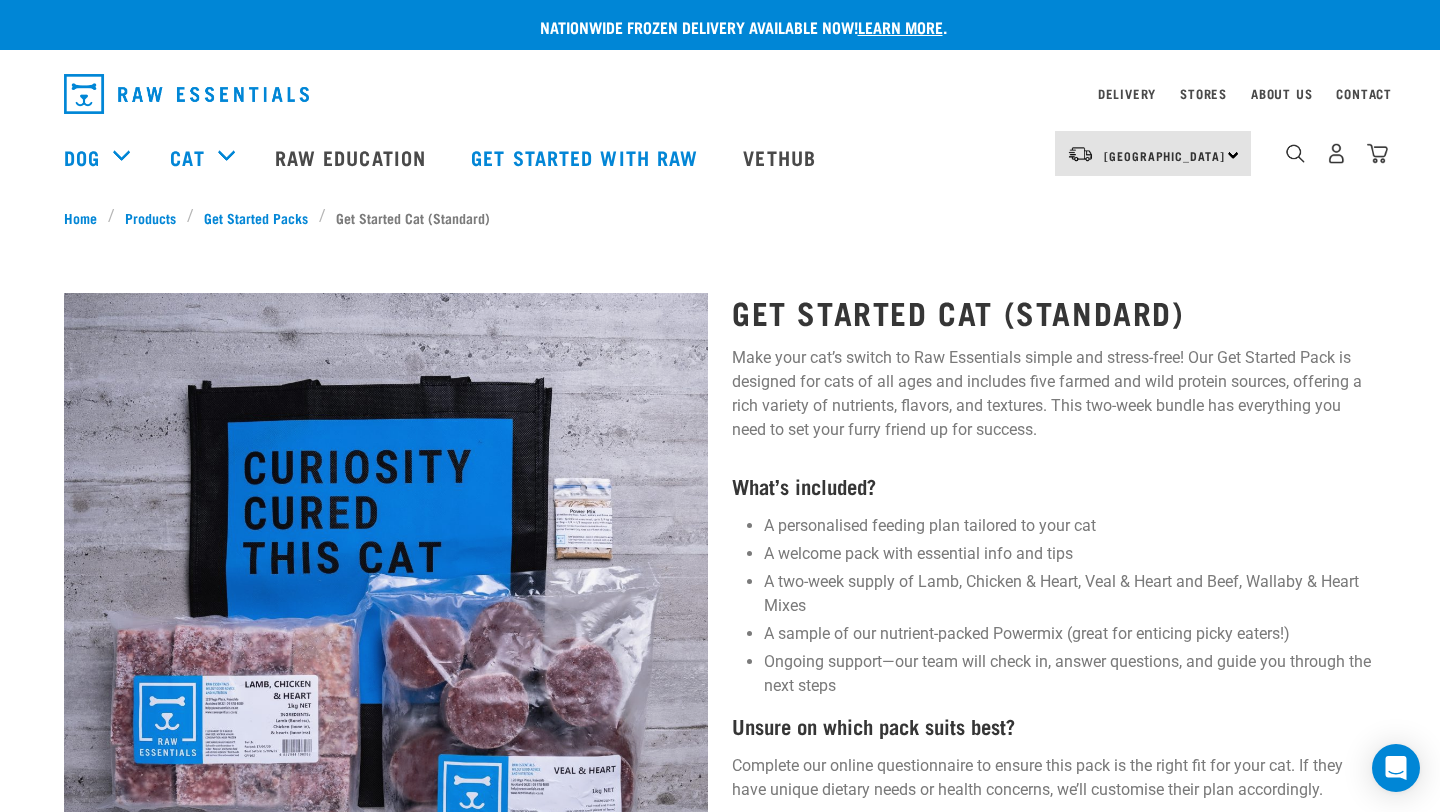 drag, startPoint x: 896, startPoint y: 387, endPoint x: 952, endPoint y: 451, distance: 85.04117 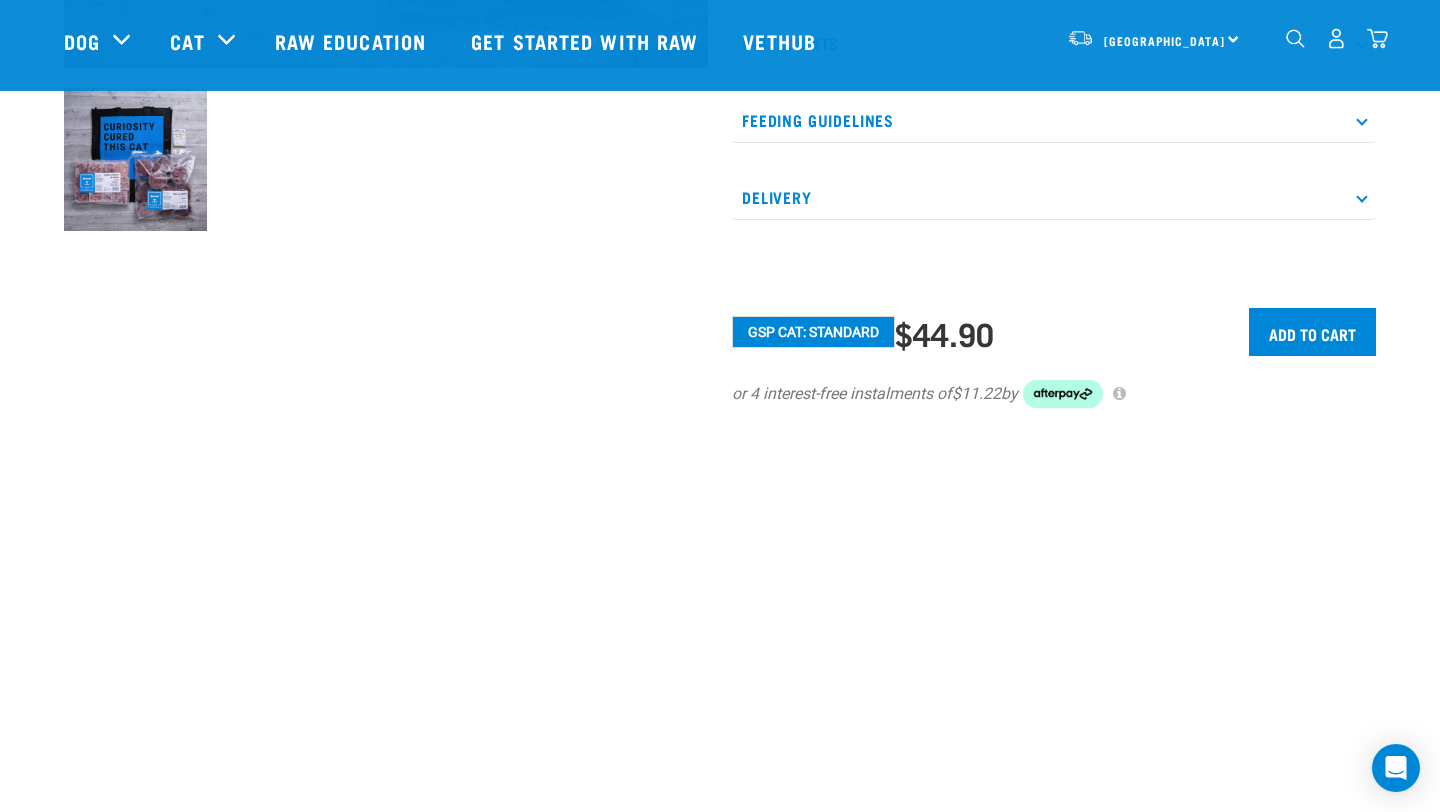 scroll, scrollTop: 586, scrollLeft: 0, axis: vertical 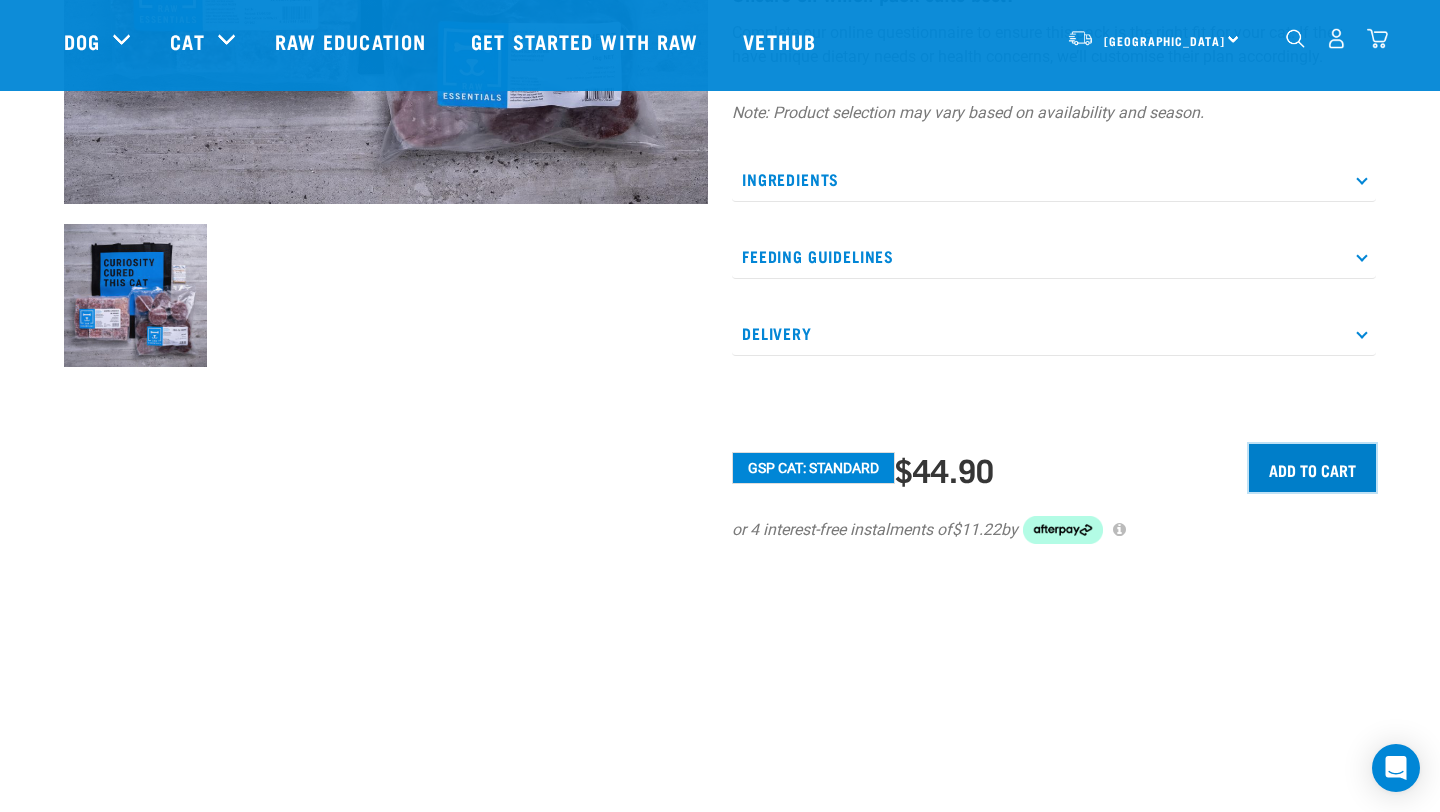 click on "Add to cart" at bounding box center (1312, 468) 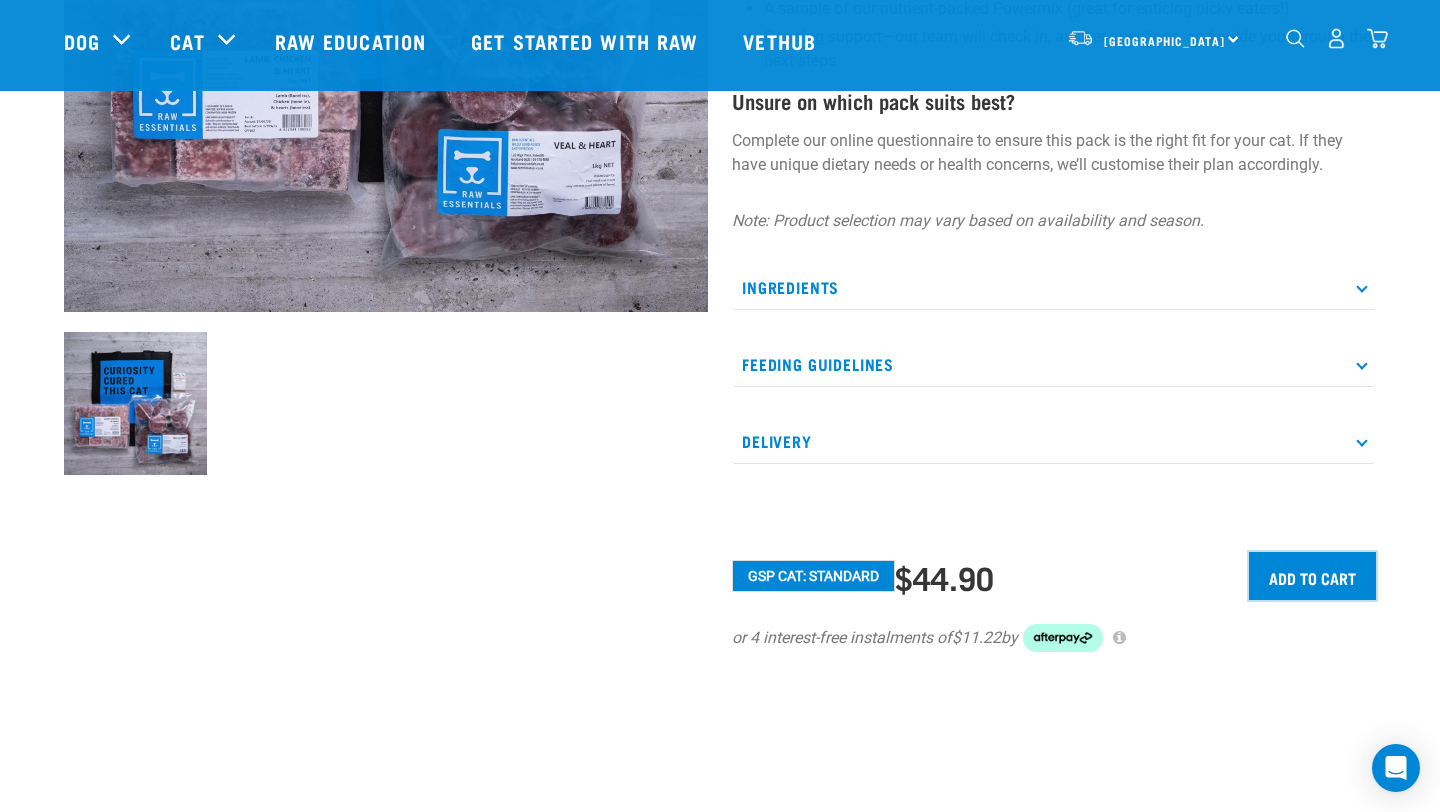 scroll, scrollTop: 392, scrollLeft: 0, axis: vertical 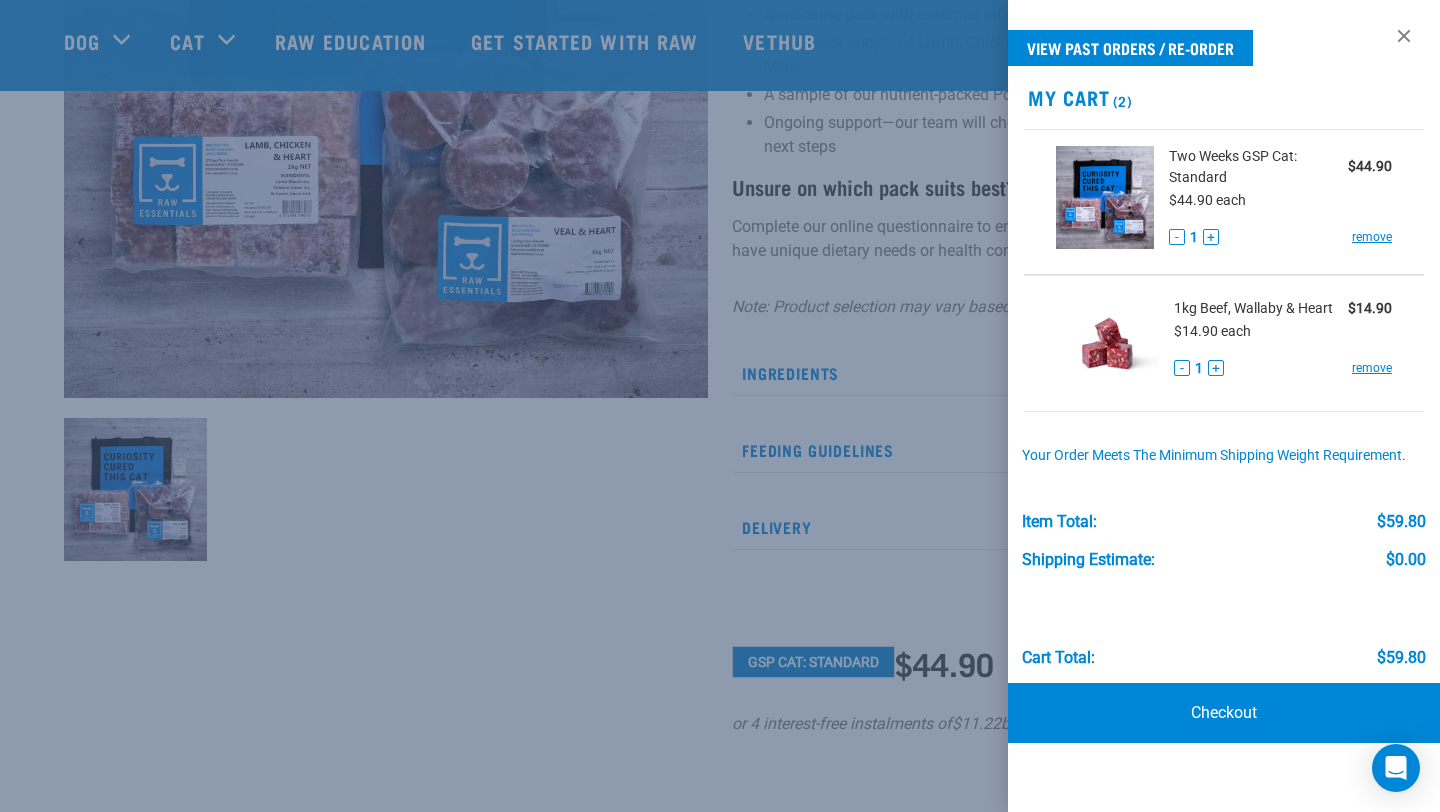 click at bounding box center [720, 406] 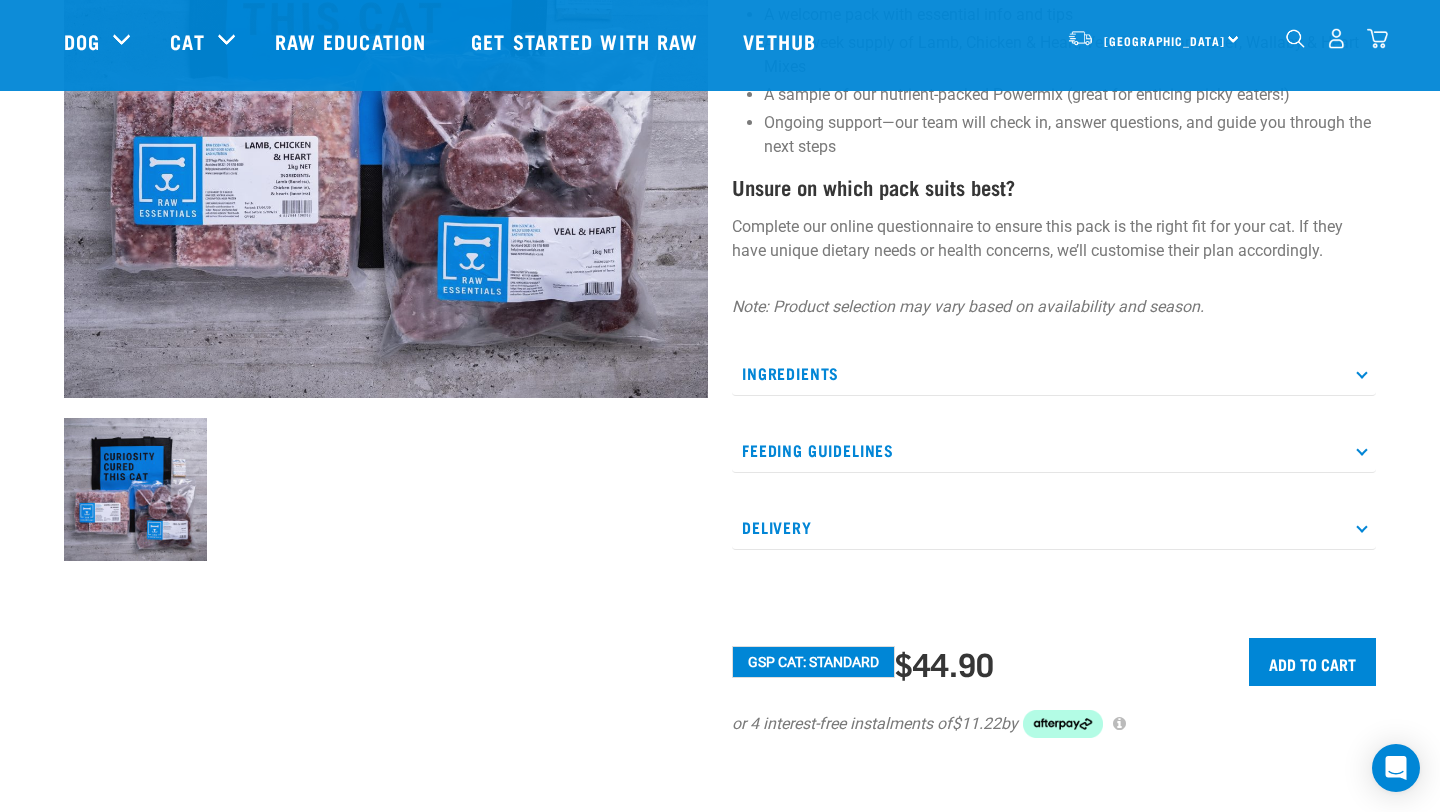 click at bounding box center (1377, 38) 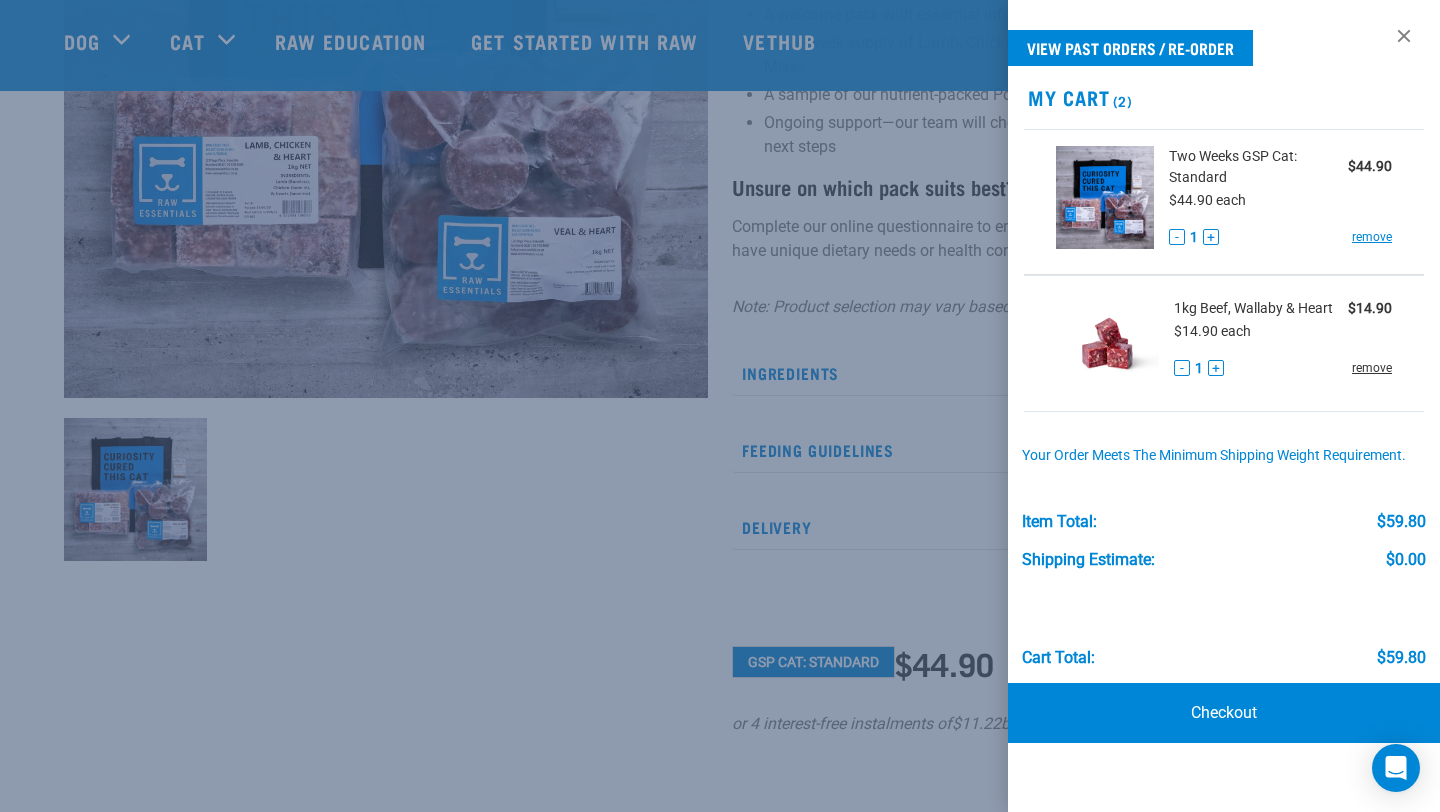 click on "remove" at bounding box center (1372, 368) 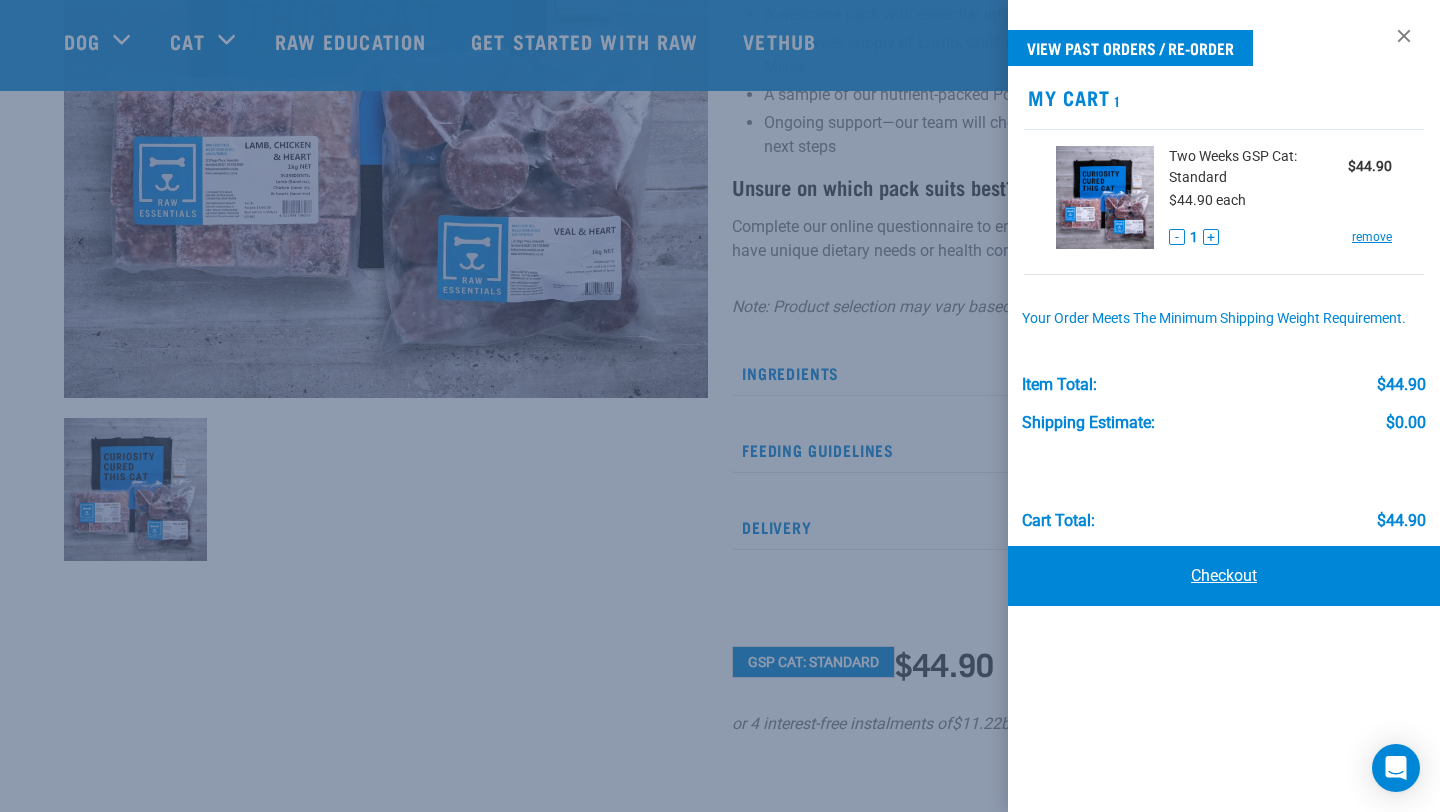 click on "Checkout" at bounding box center (1224, 576) 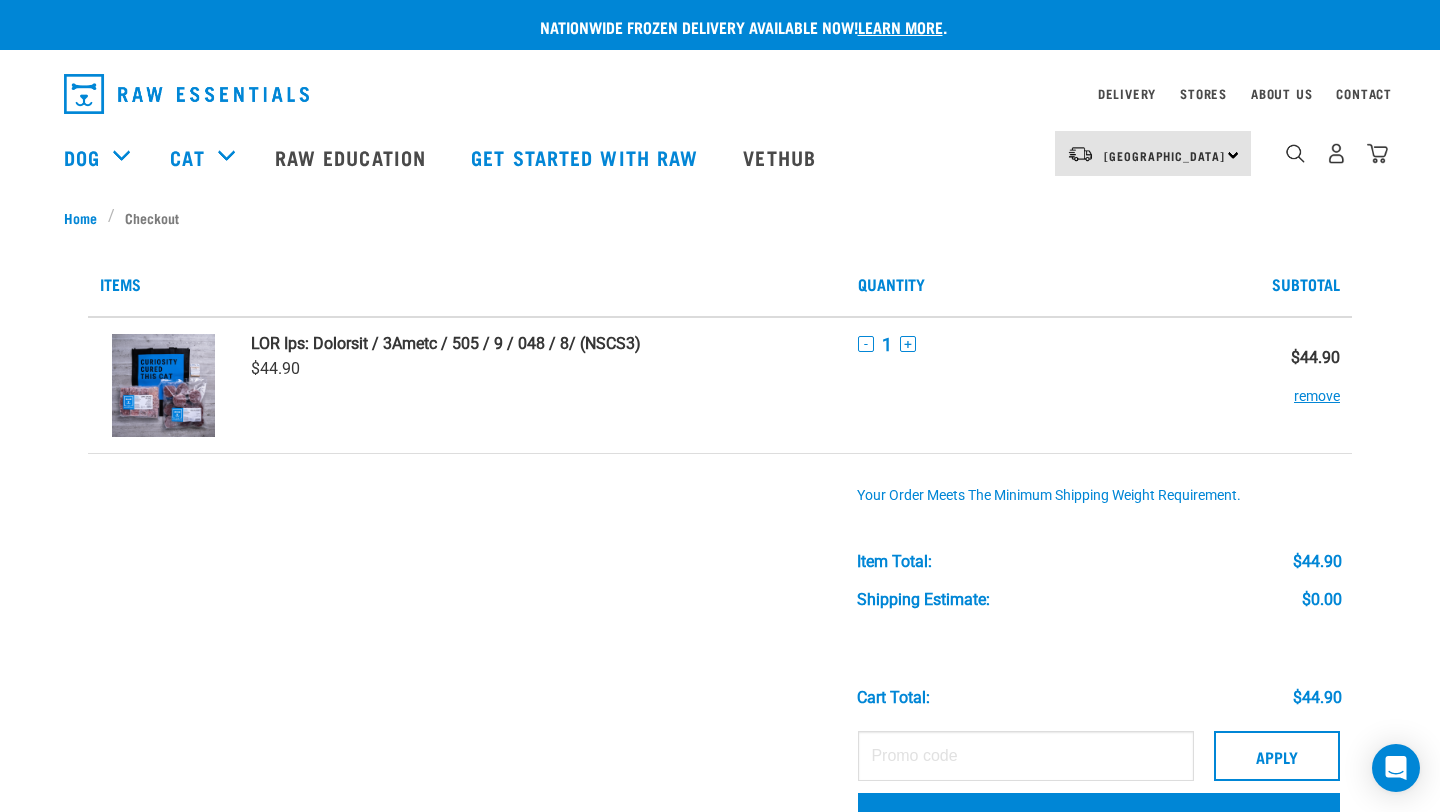 scroll, scrollTop: 0, scrollLeft: 0, axis: both 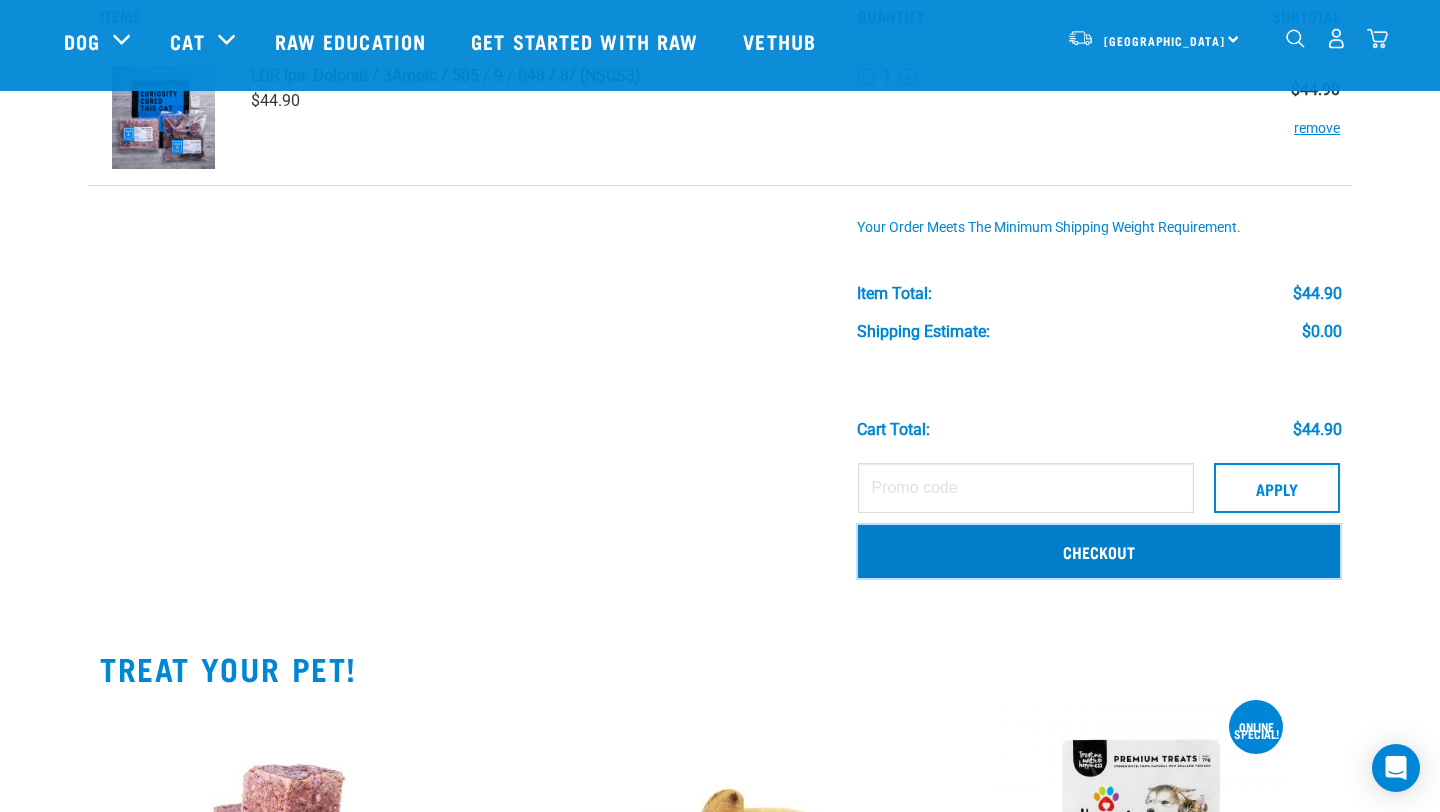 click on "Checkout" at bounding box center (1099, 551) 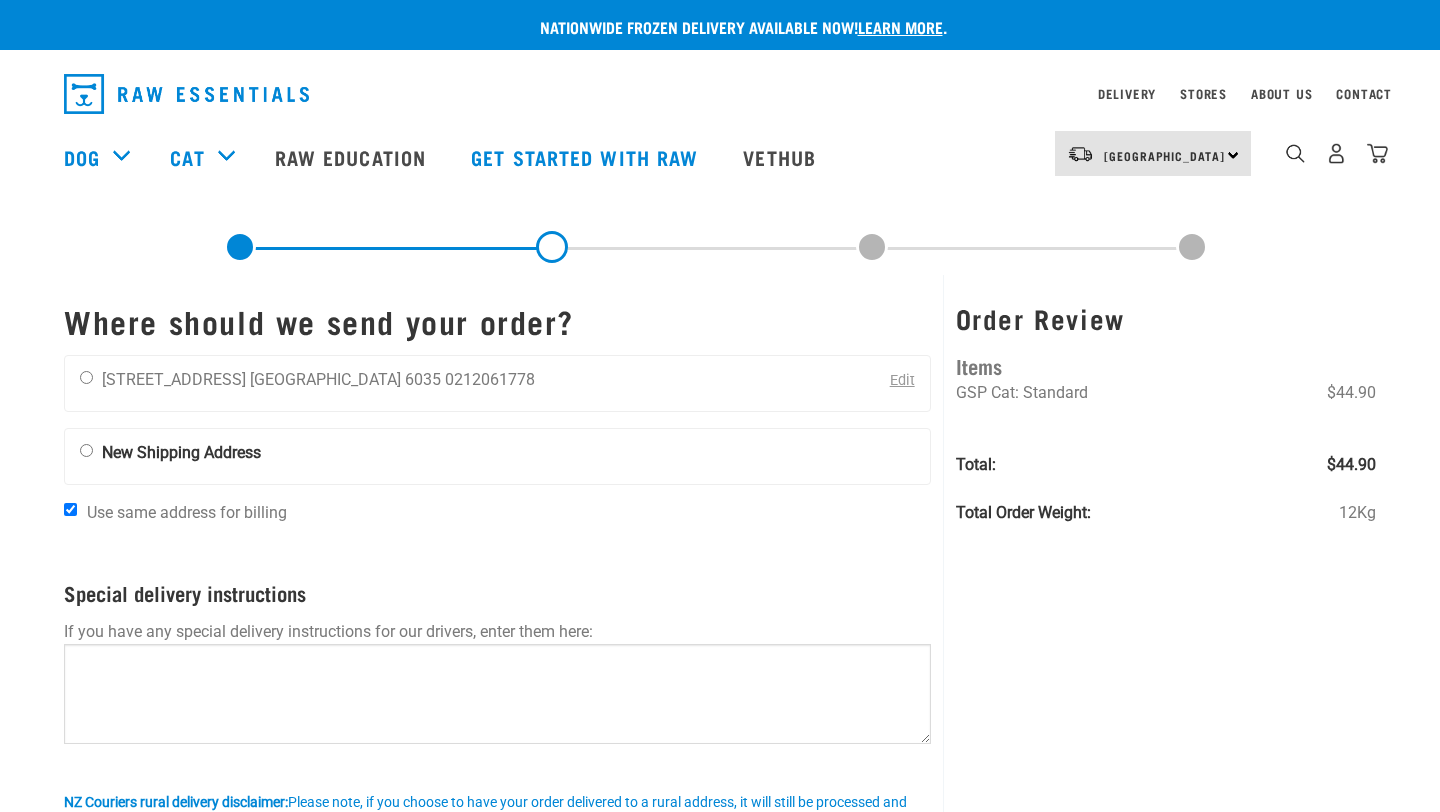 scroll, scrollTop: 0, scrollLeft: 0, axis: both 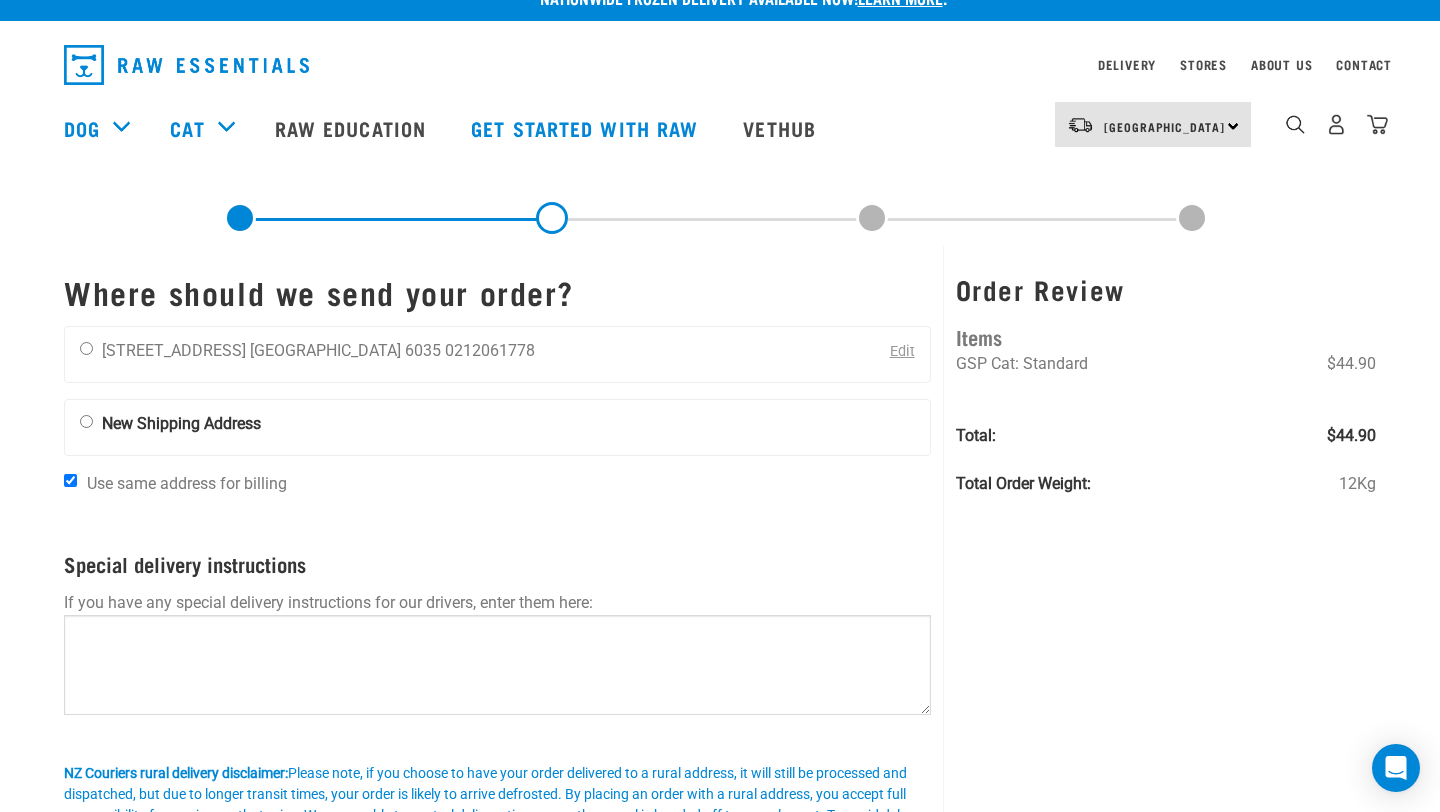 click on "Edit" at bounding box center (902, 351) 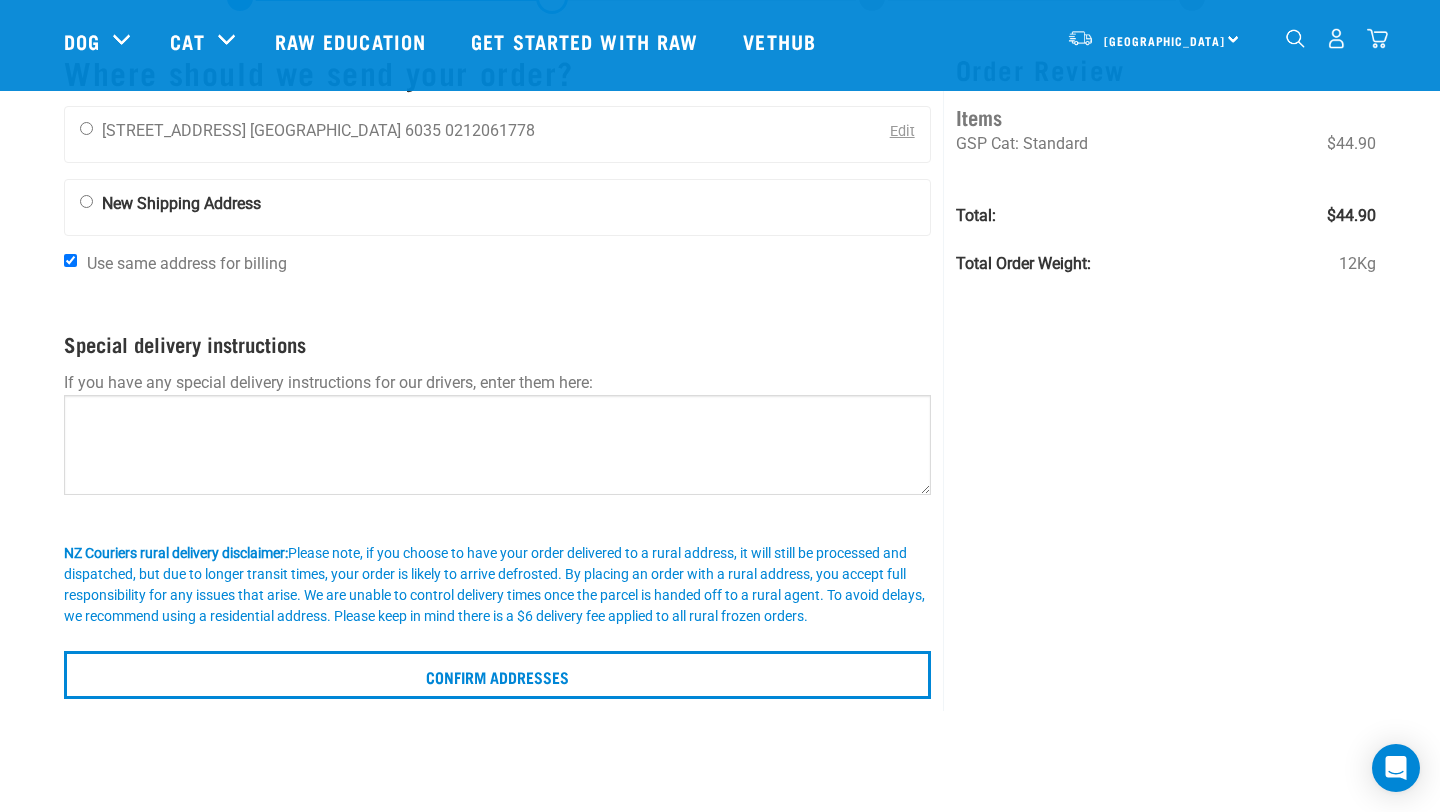 scroll, scrollTop: 80, scrollLeft: 0, axis: vertical 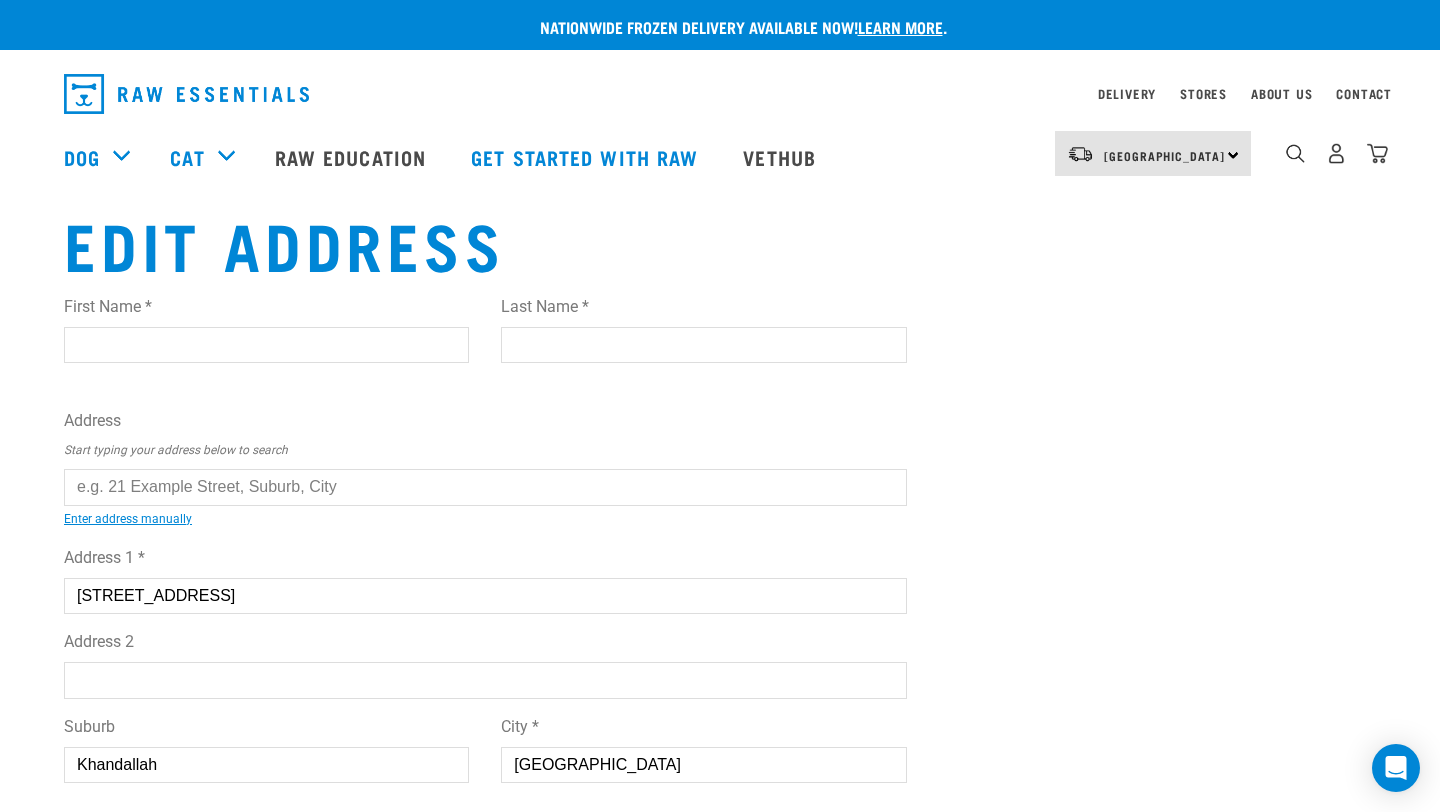 drag, startPoint x: 248, startPoint y: 589, endPoint x: 0, endPoint y: 574, distance: 248.45322 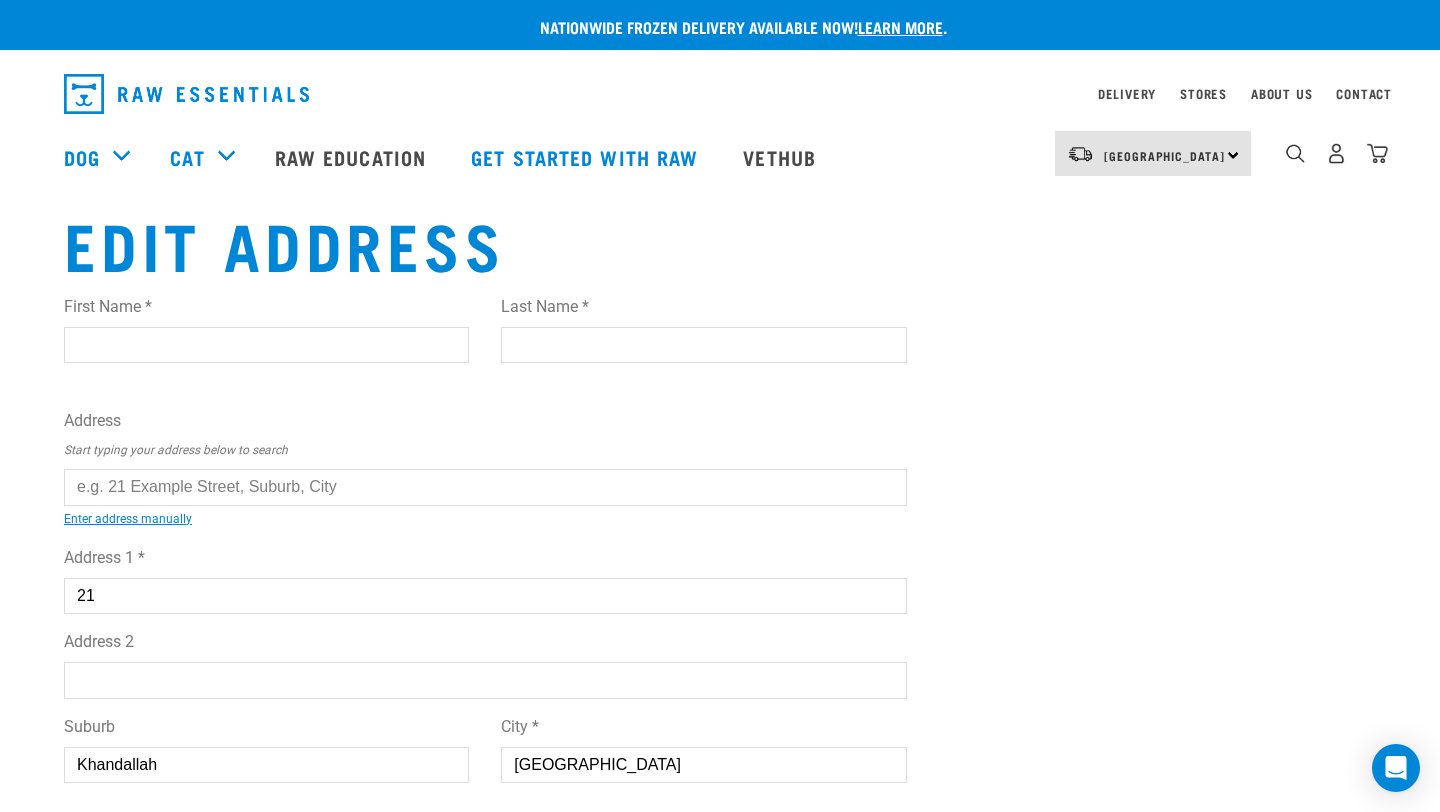 type on "[STREET_ADDRESS]" 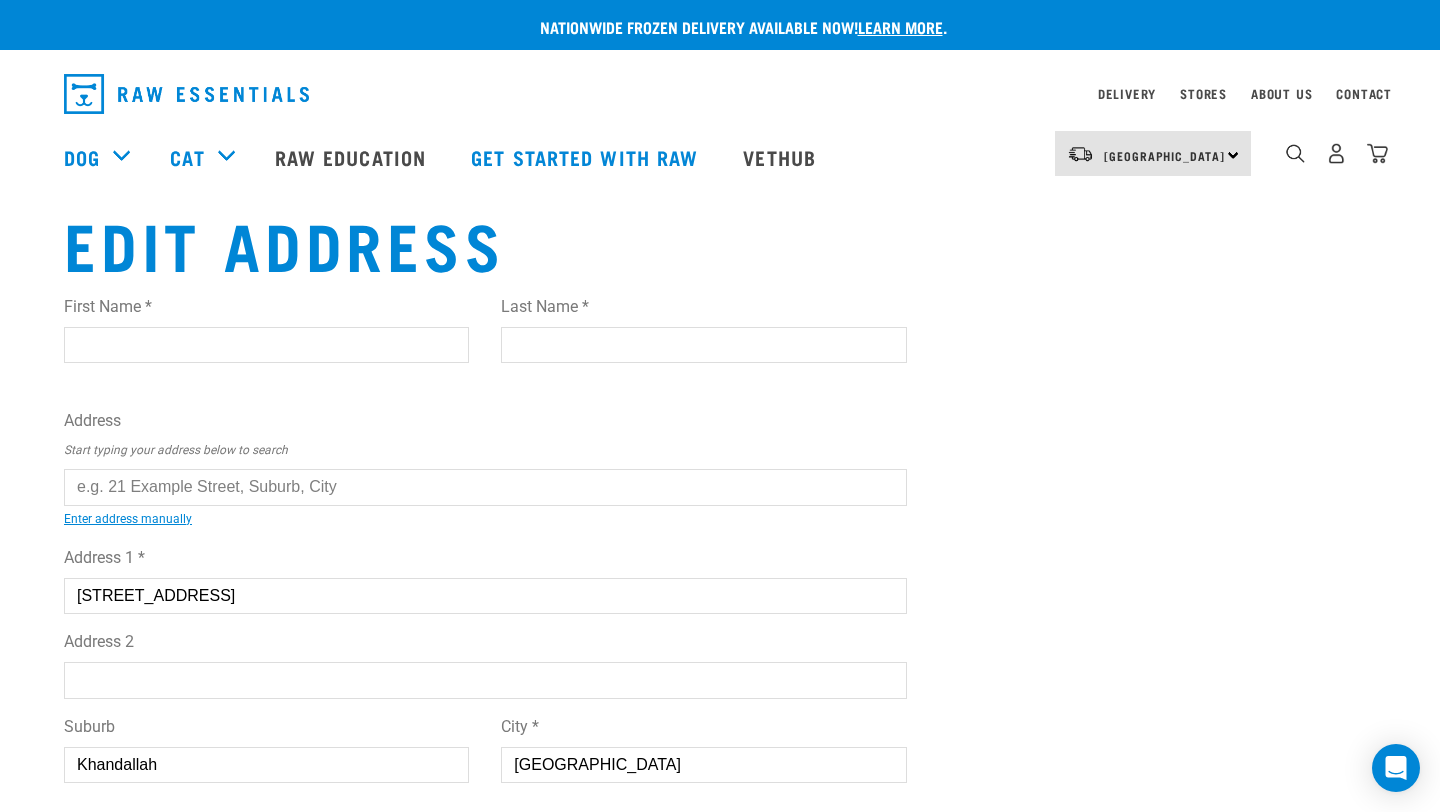 type on "Nepia" 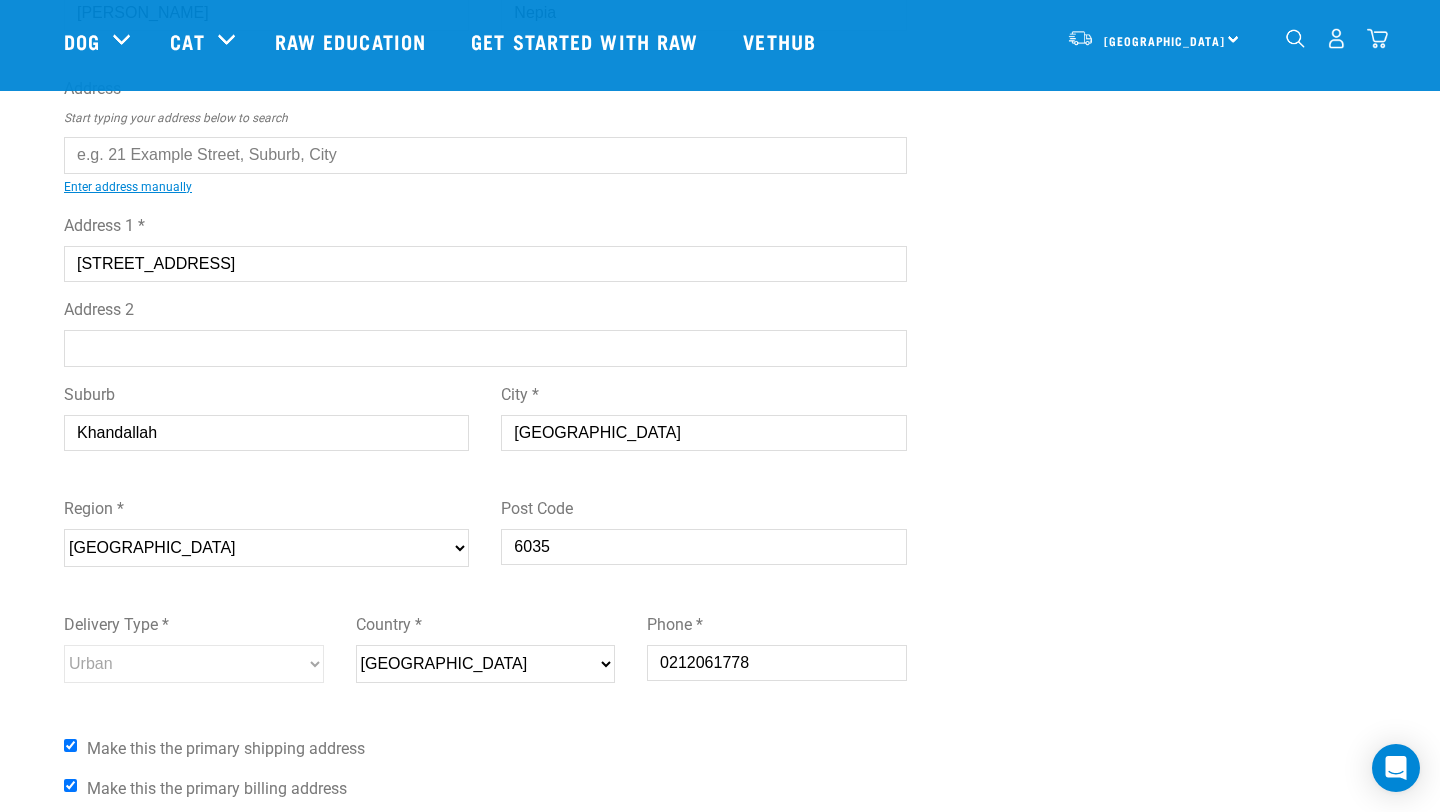 scroll, scrollTop: 219, scrollLeft: 0, axis: vertical 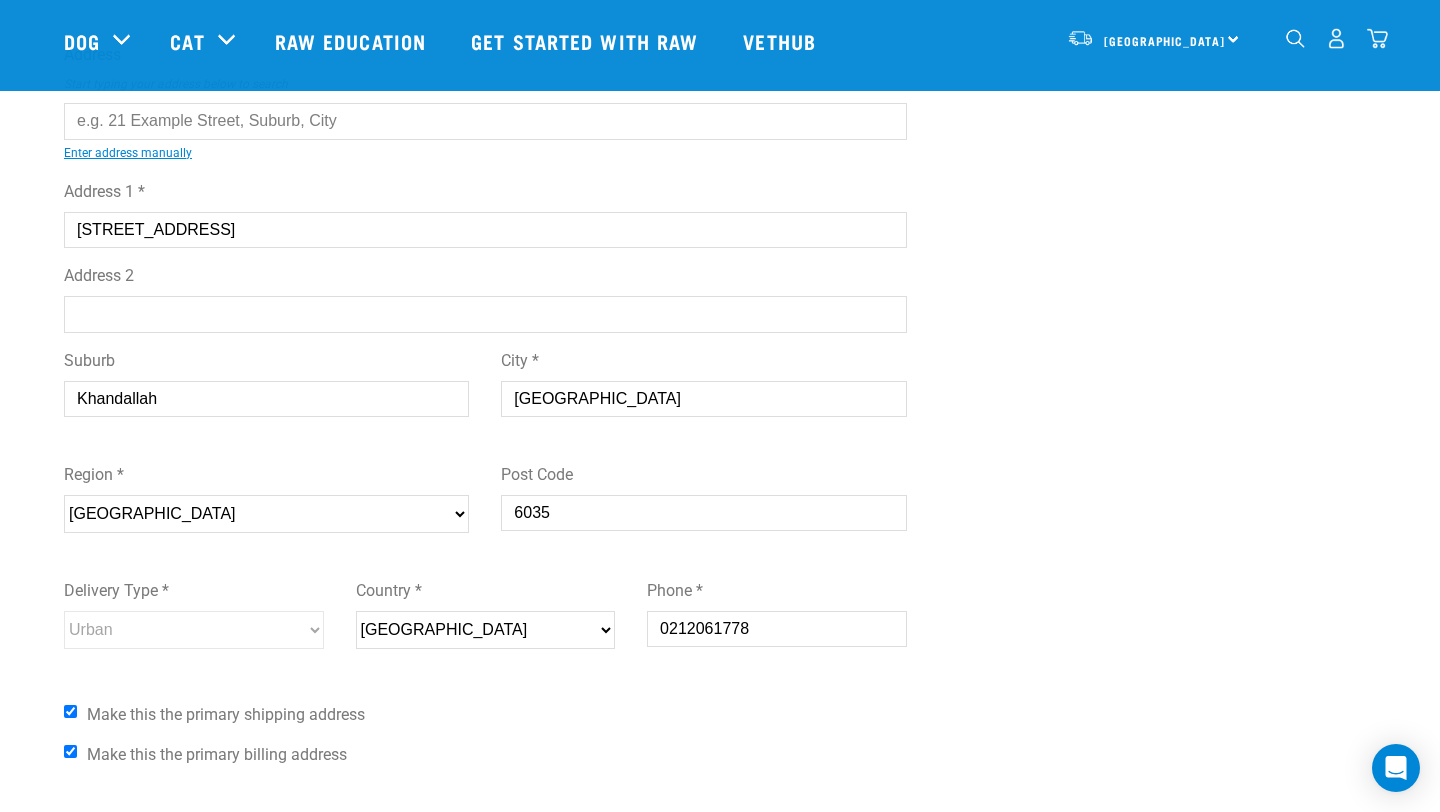drag, startPoint x: 277, startPoint y: 406, endPoint x: 0, endPoint y: 360, distance: 280.79352 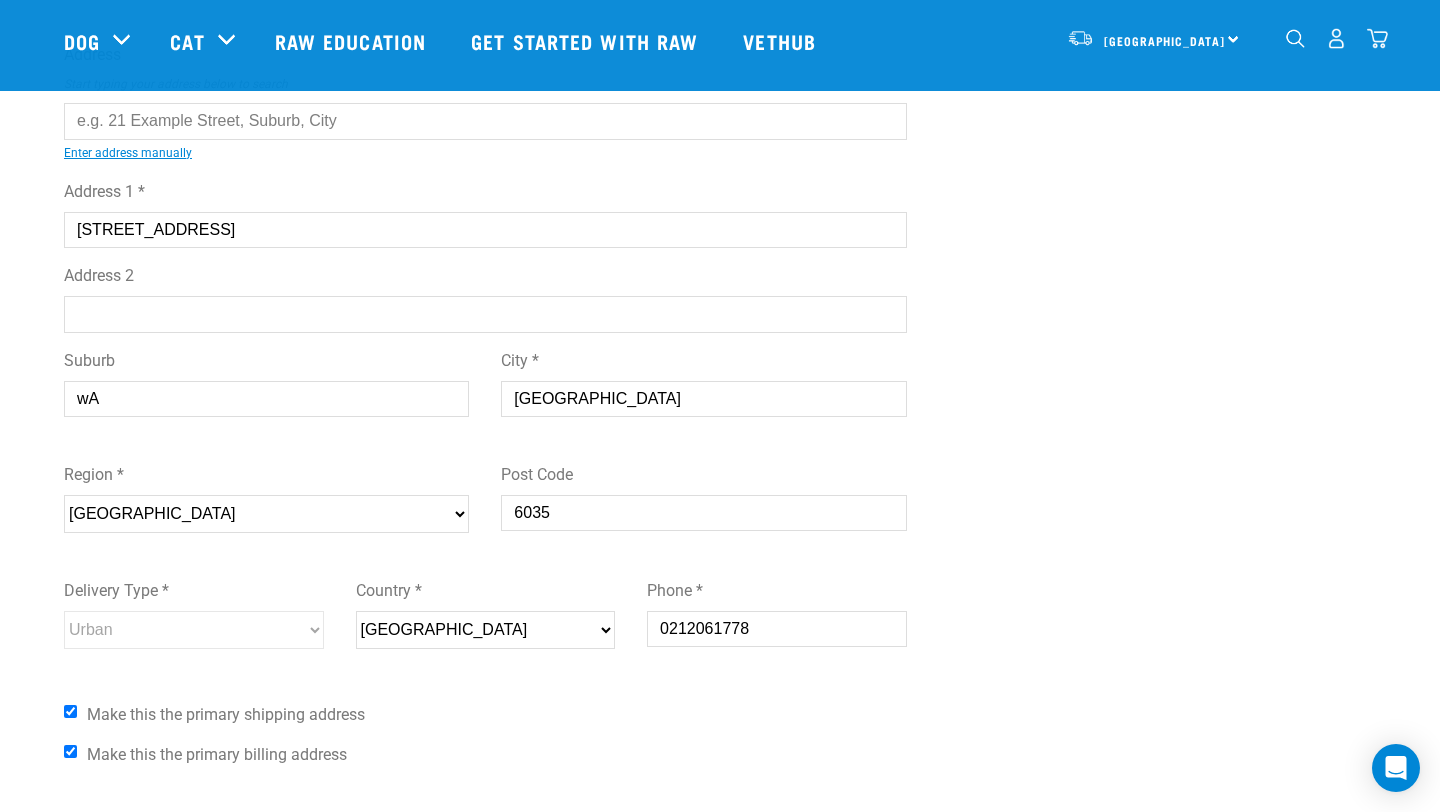 type on "w" 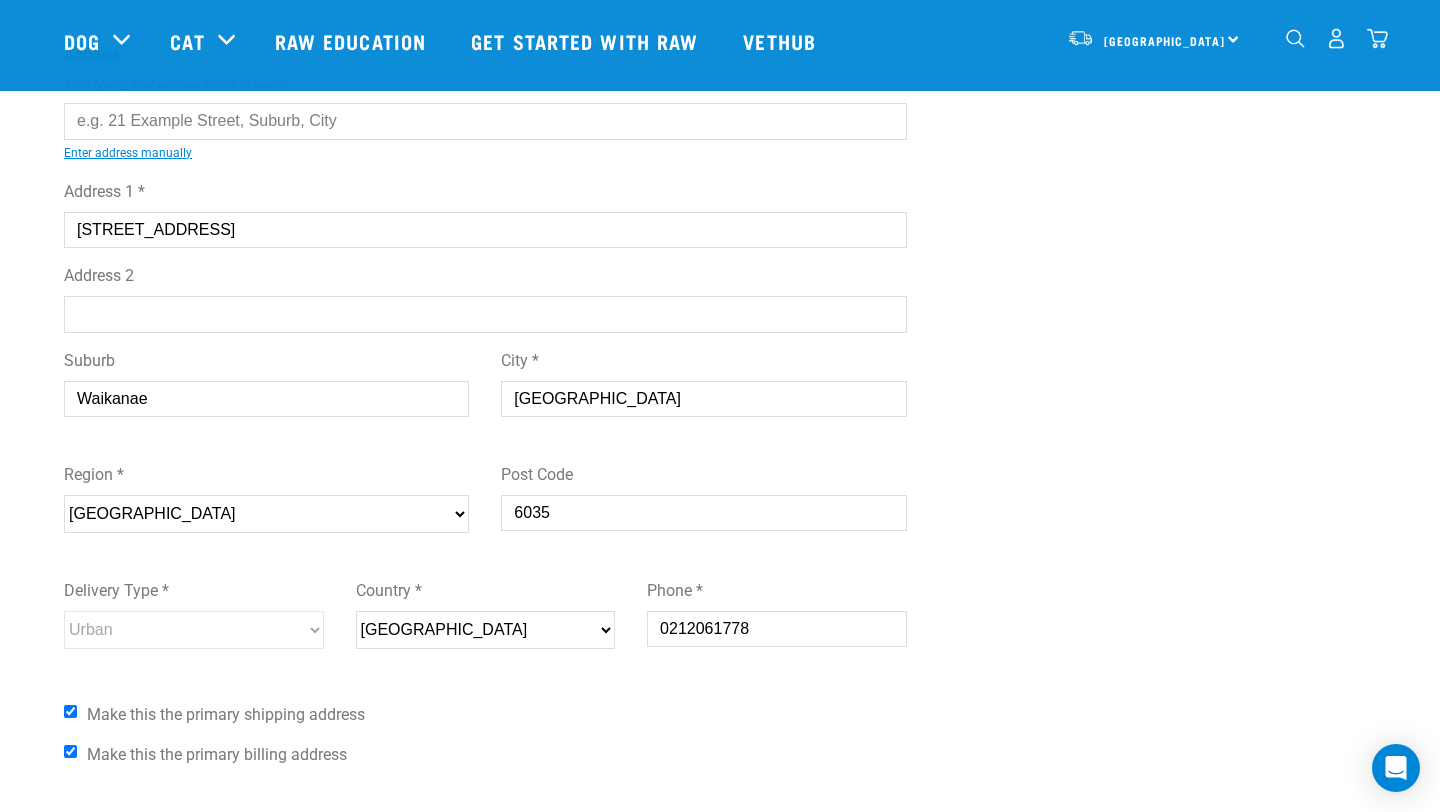 type on "Waikanae" 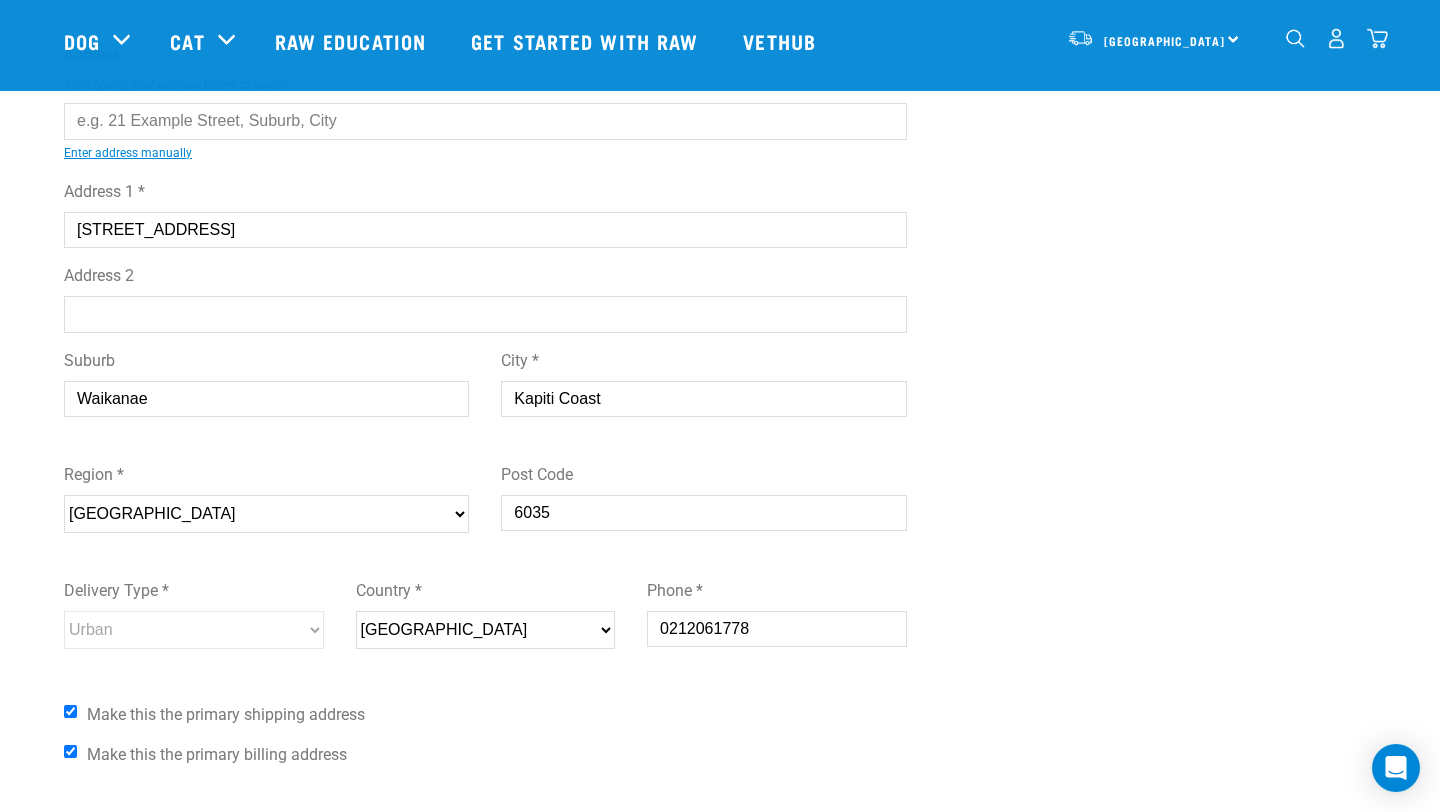 type on "Kapiti Coast" 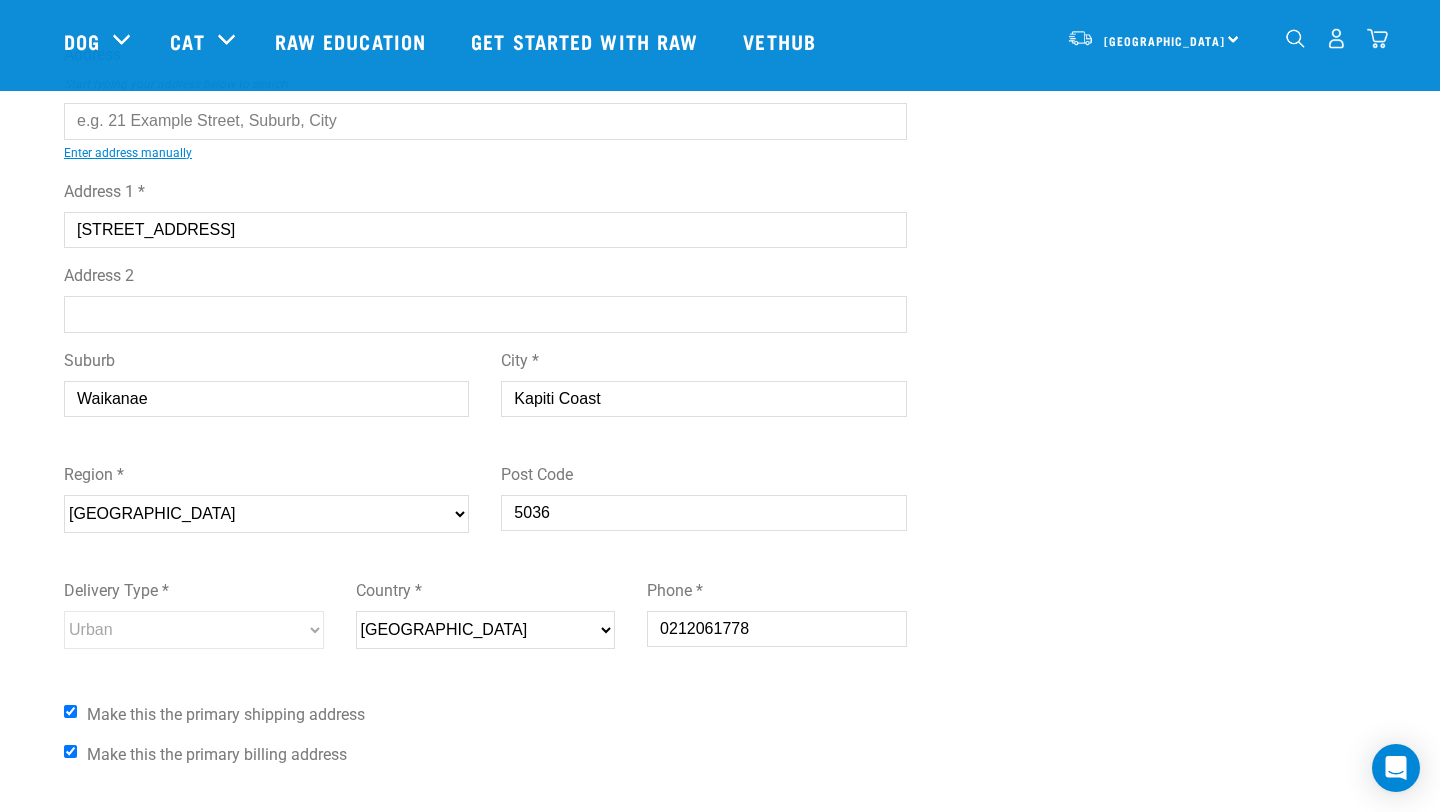 type on "5036" 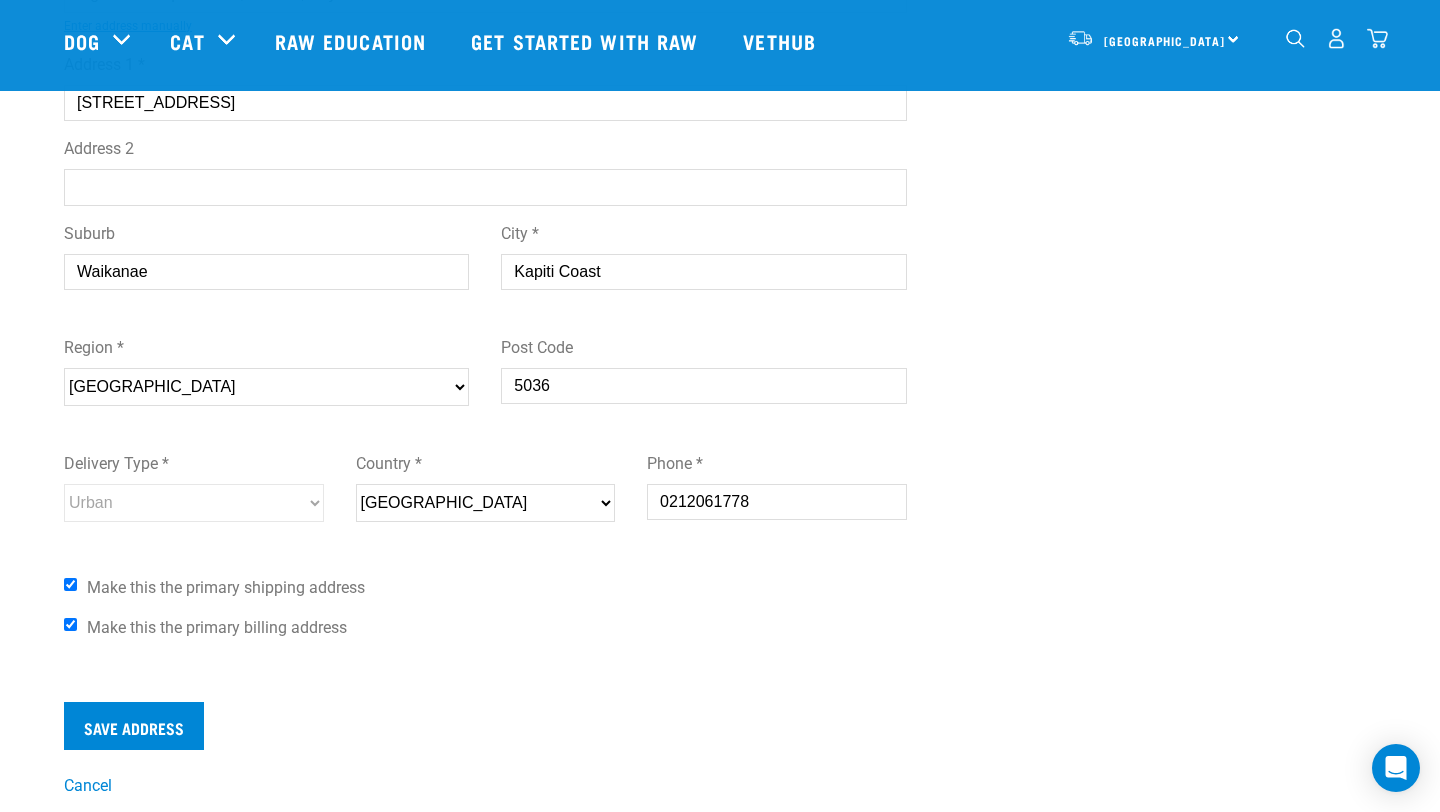 scroll, scrollTop: 666, scrollLeft: 0, axis: vertical 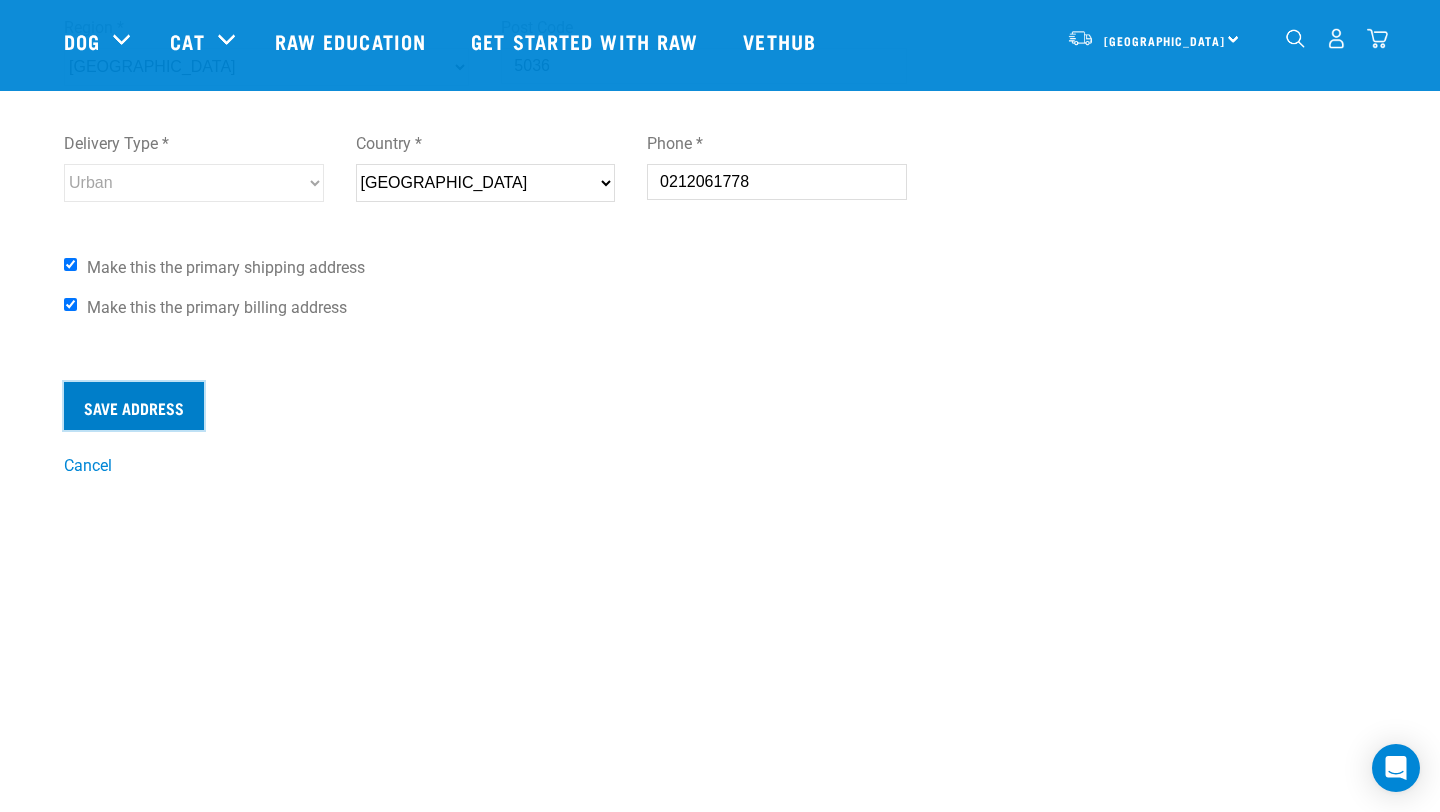 click on "Save Address" at bounding box center [134, 406] 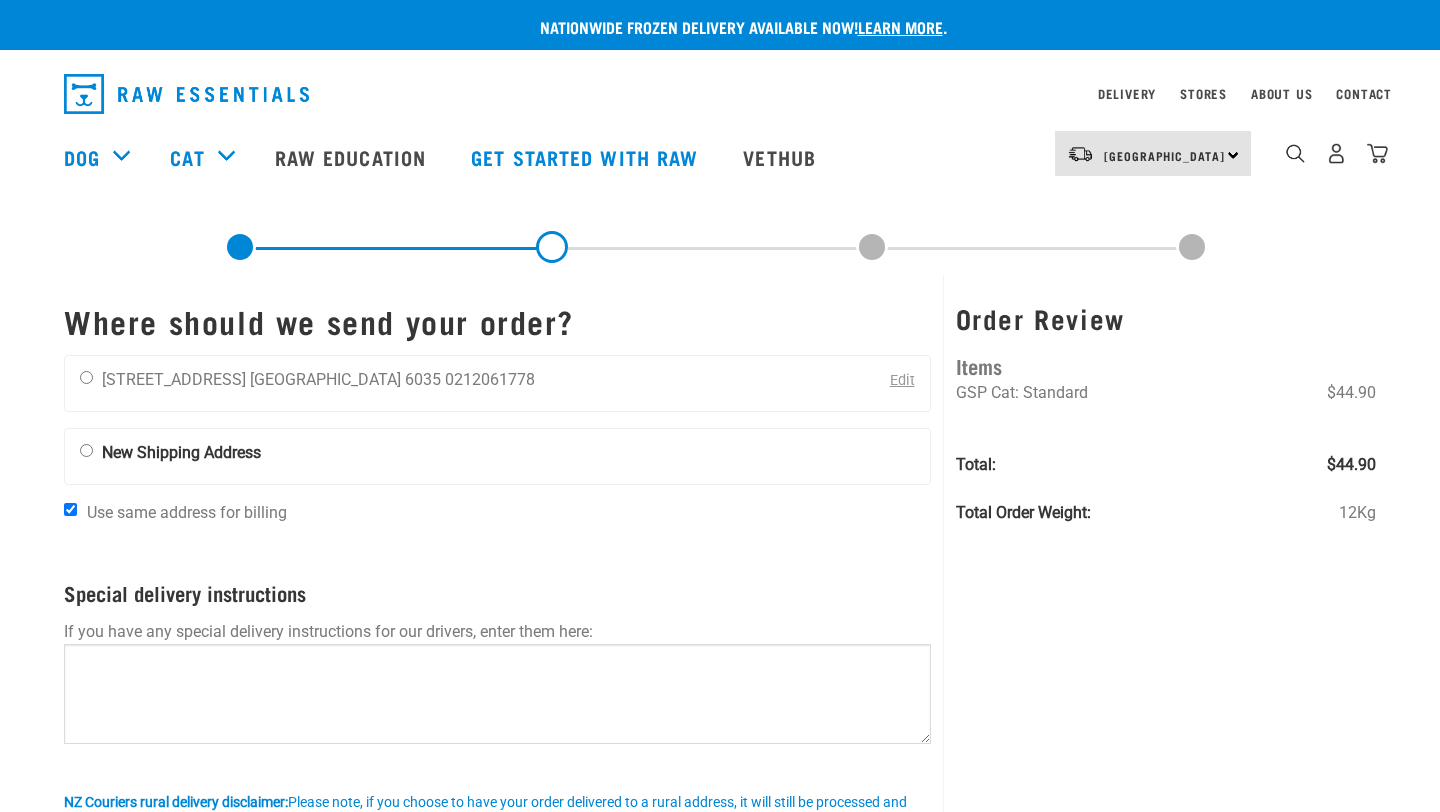 scroll, scrollTop: 0, scrollLeft: 0, axis: both 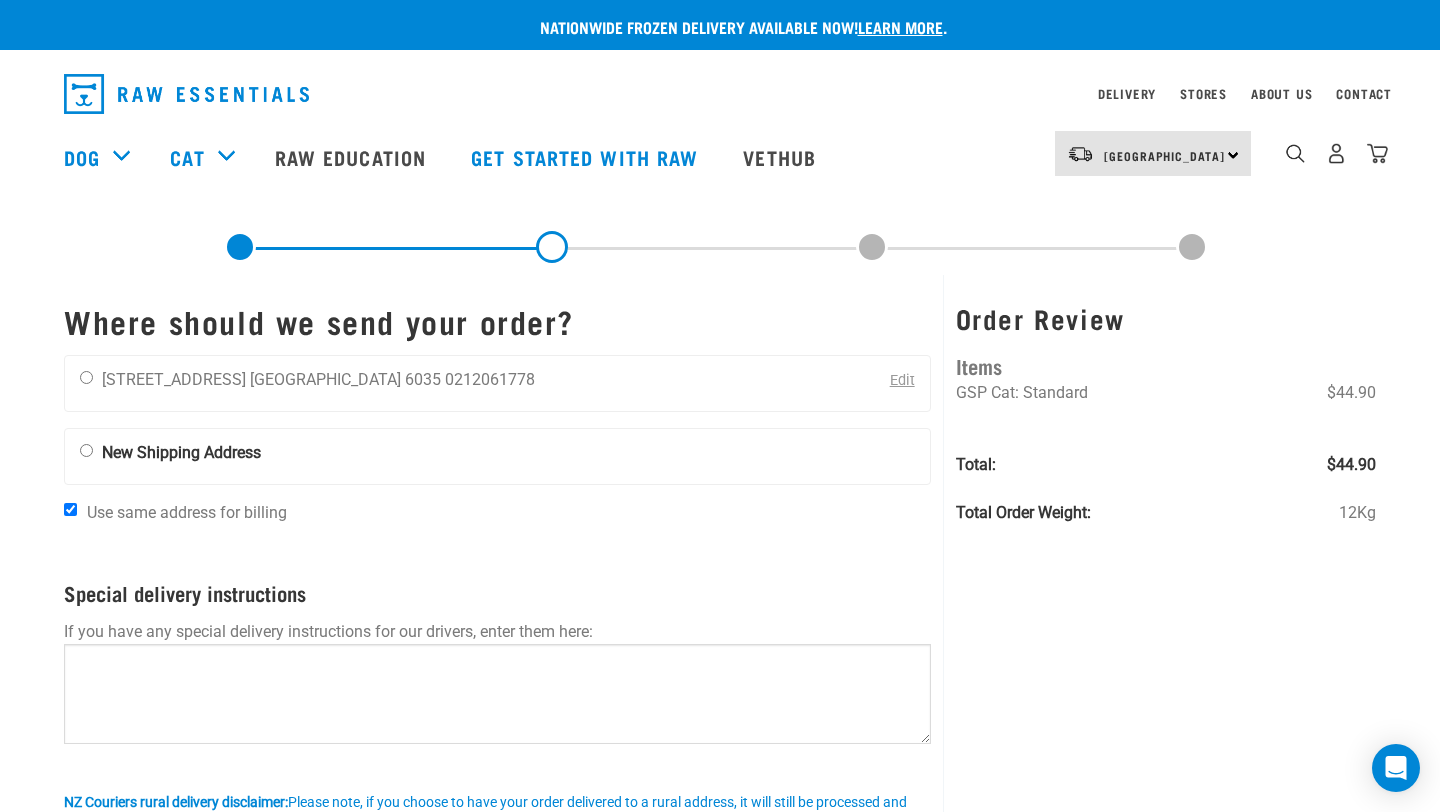 click on "New Shipping Address" at bounding box center [181, 452] 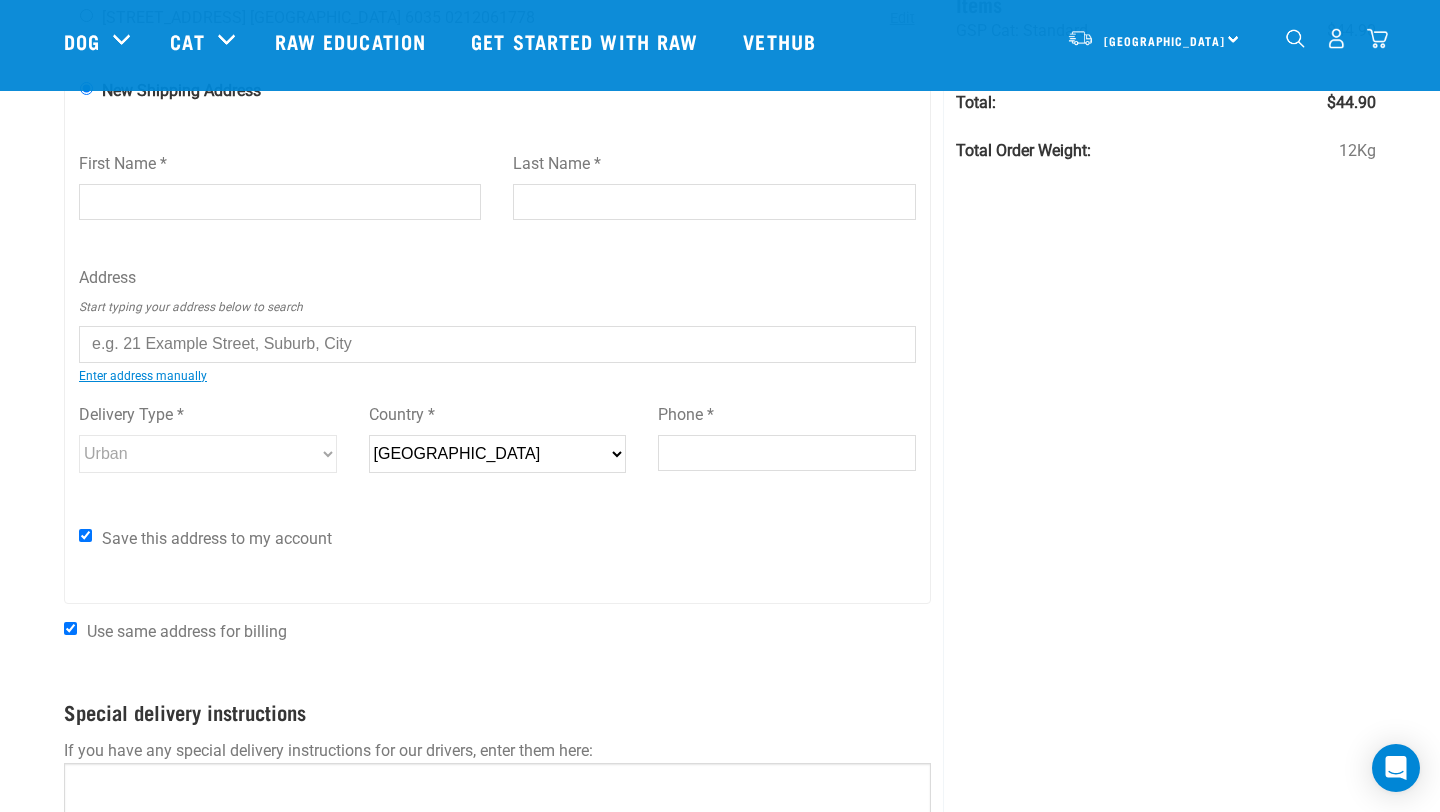 scroll, scrollTop: 234, scrollLeft: 0, axis: vertical 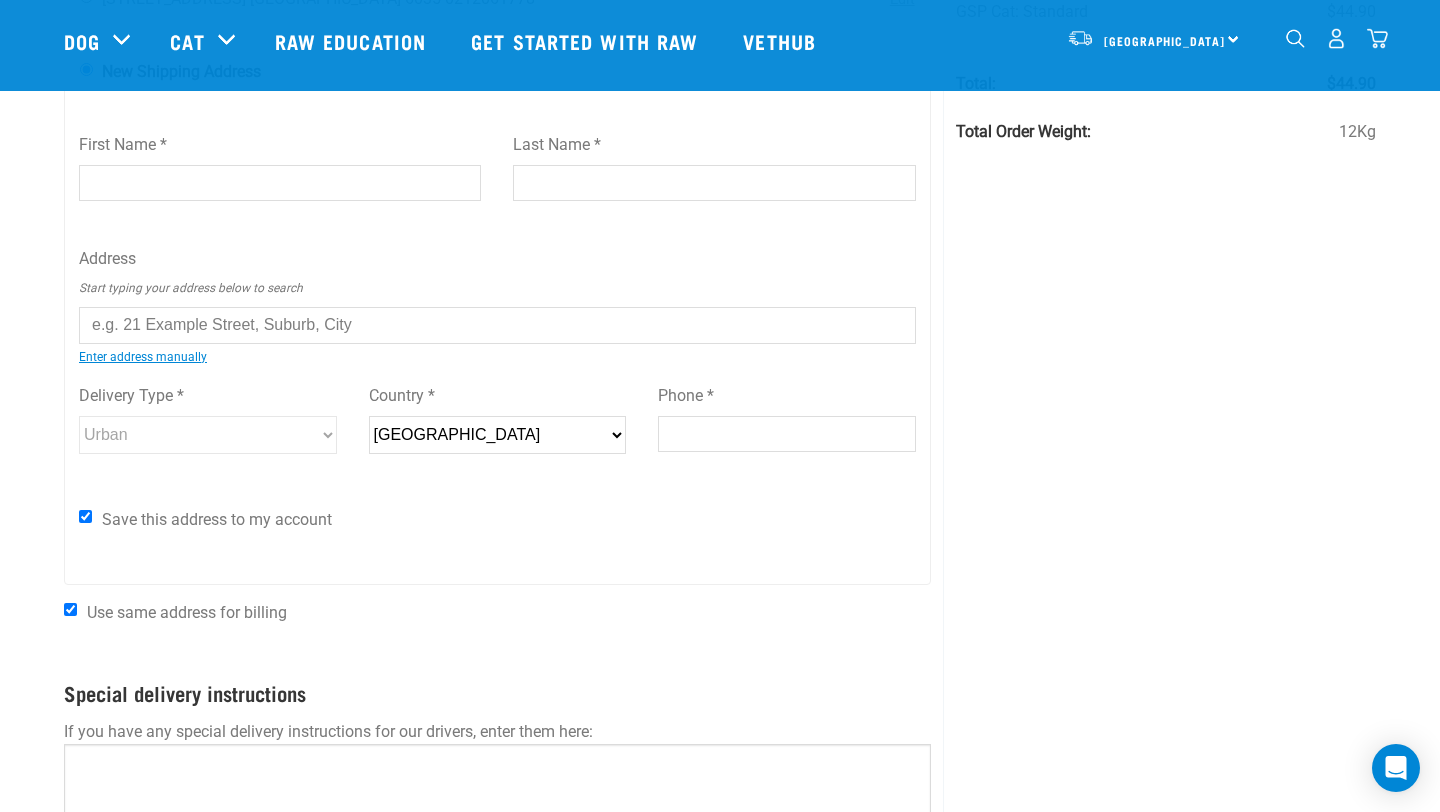 click on "First Name *" at bounding box center [280, 145] 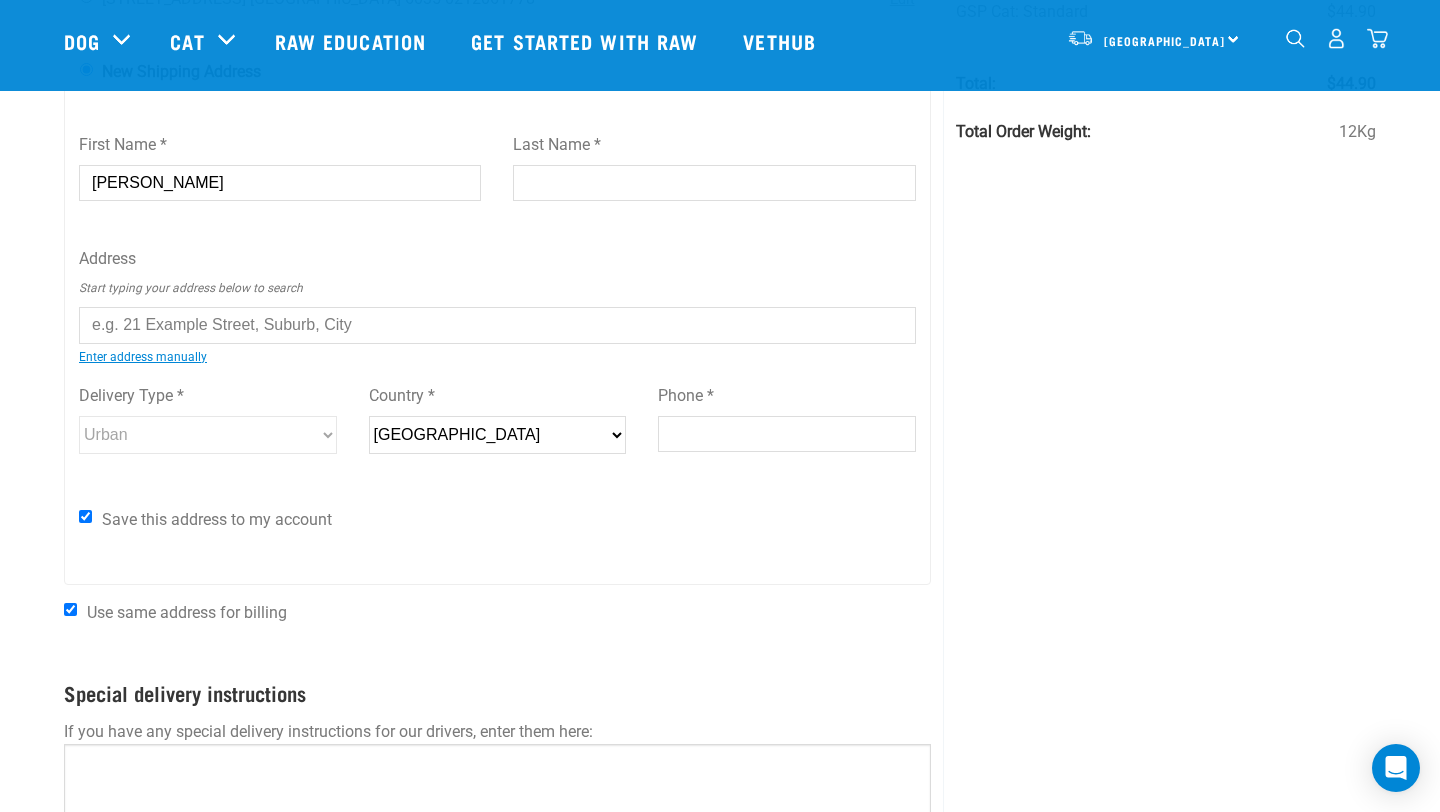 type on "Stella" 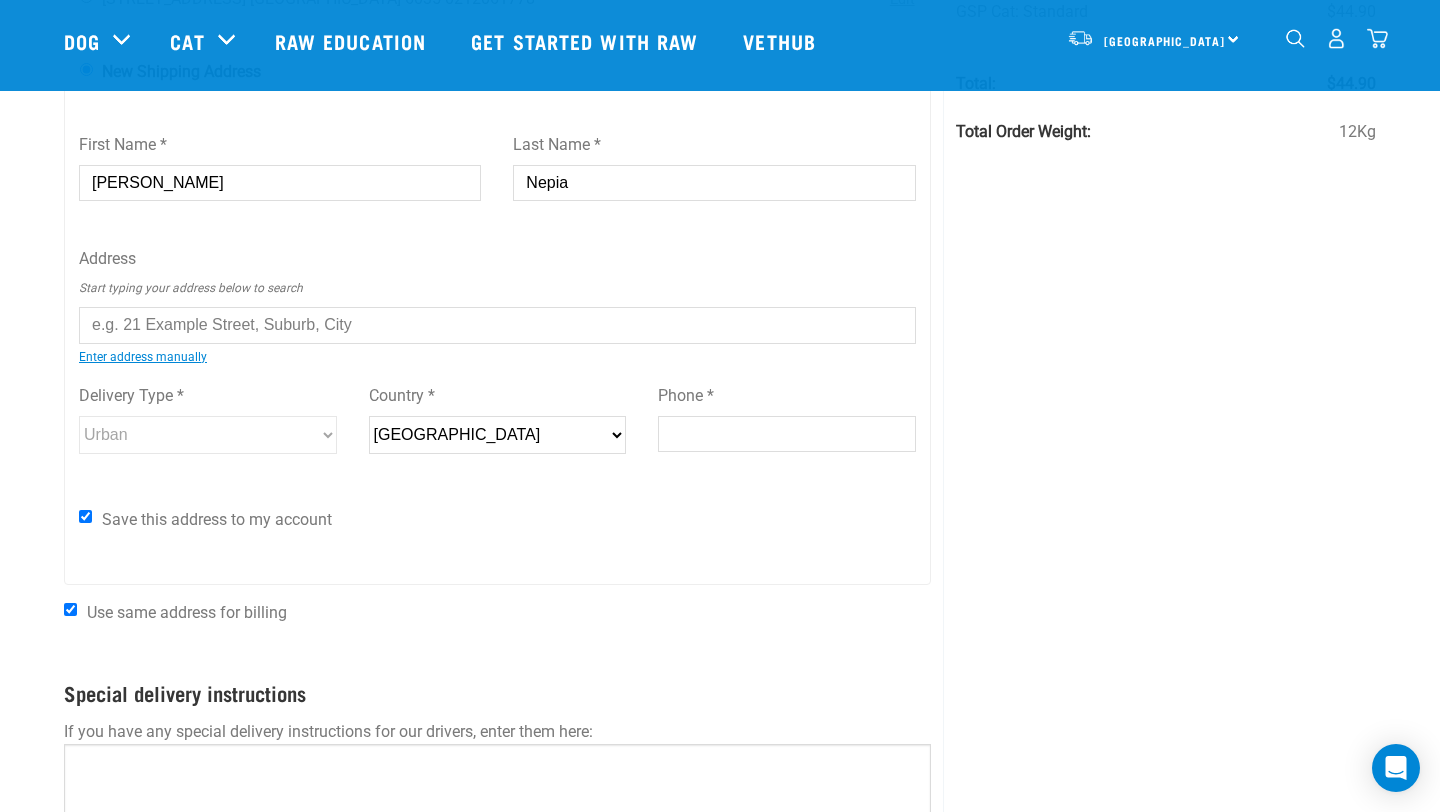 type on "5036" 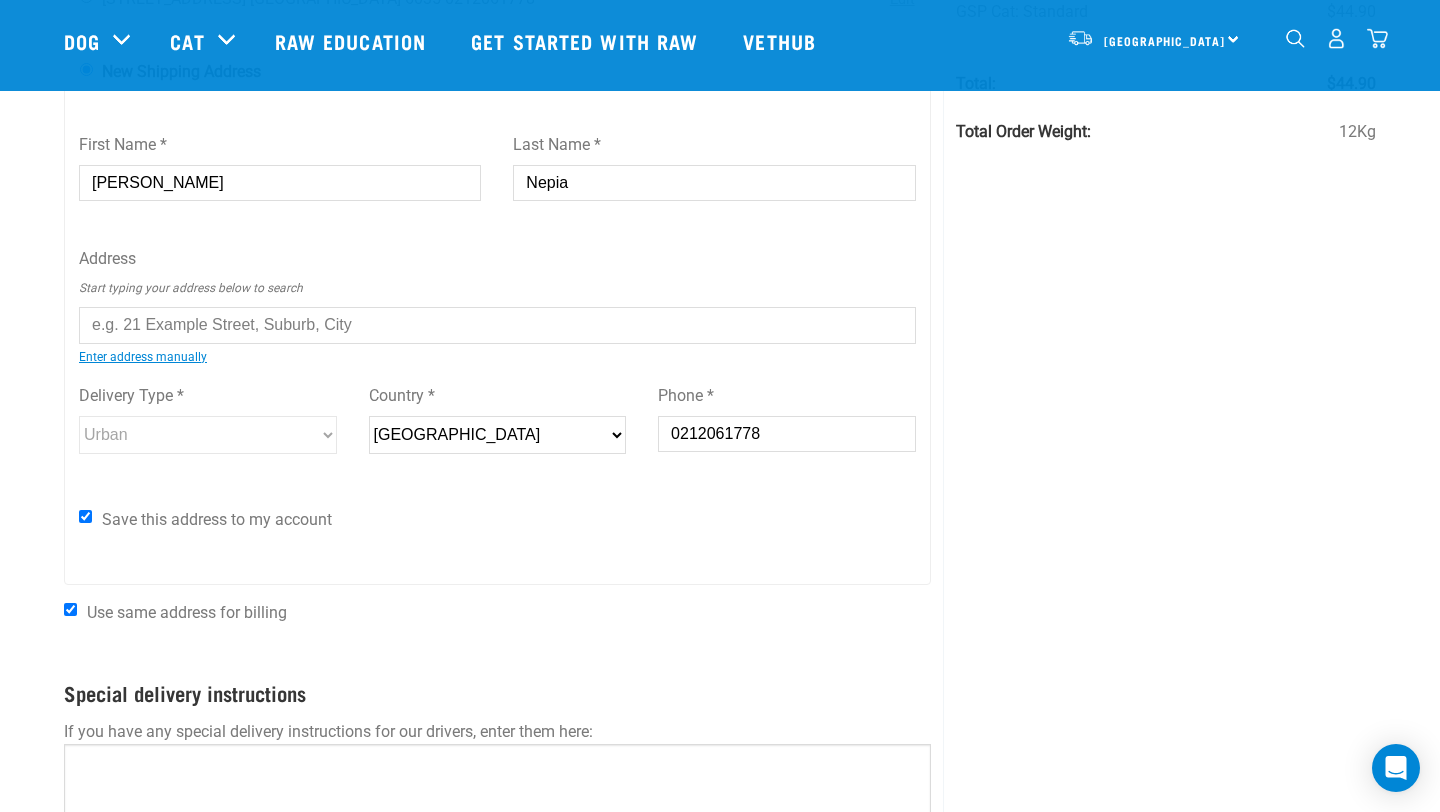 click at bounding box center [497, 325] 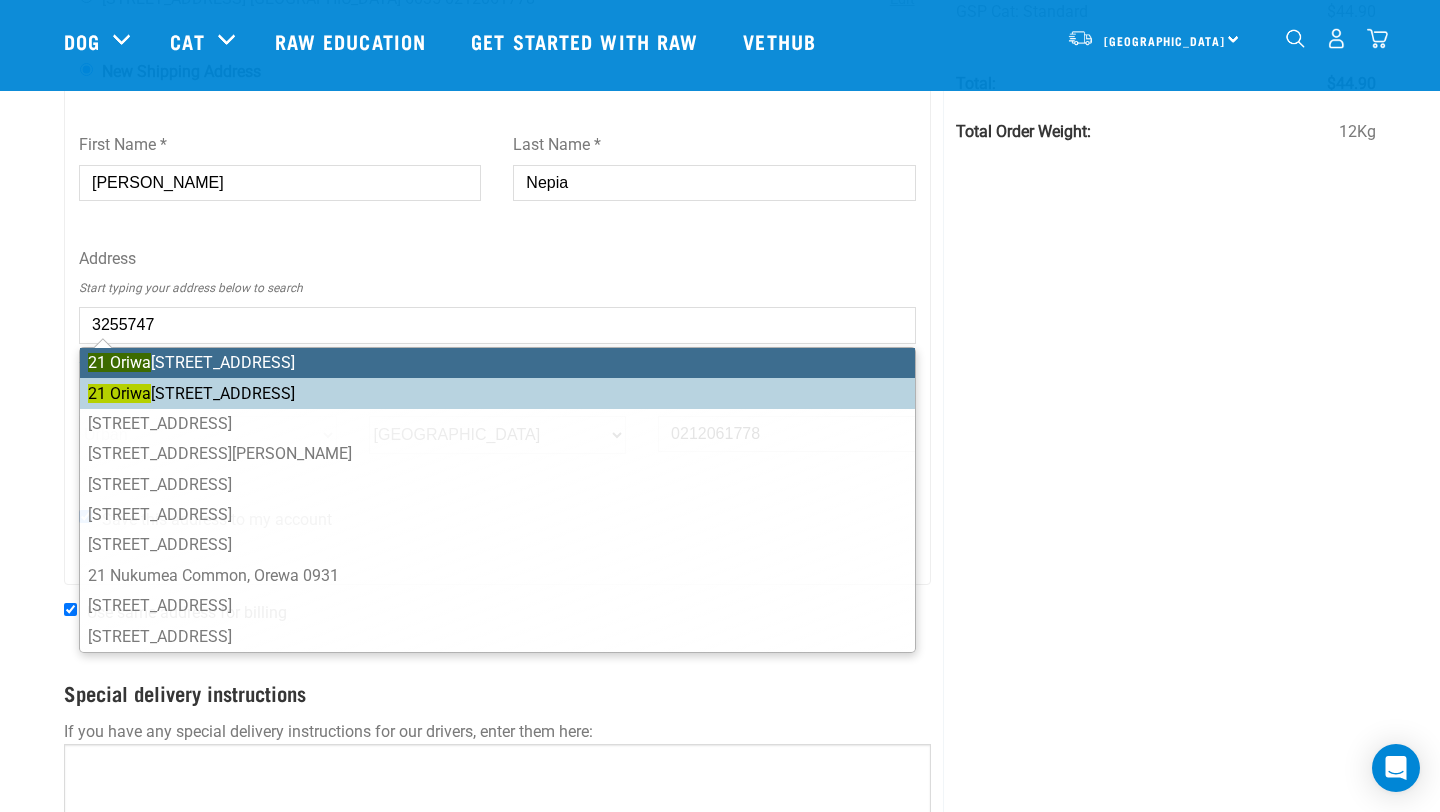 click on "21 Oriwa  Crescent, Otaki 5512 21 Oriwa  Street, Waikanae 5036 21 Bayview Park Lane, Orewa 0931 21 Elizabeth Street, Orewa 0931 21 Hillcrest Road, Hatfields Beach, Orewa 0931 21 Landmark Terrace, Orewa 0931 21 Manhattan Rise, Orewa 0931 21 Nukumea Common, Orewa 0931 21 Waiwera Place, Waiwera, Orewa 0994 21 Weranui Road, Waiwera, Orewa 0994" at bounding box center (497, 500) 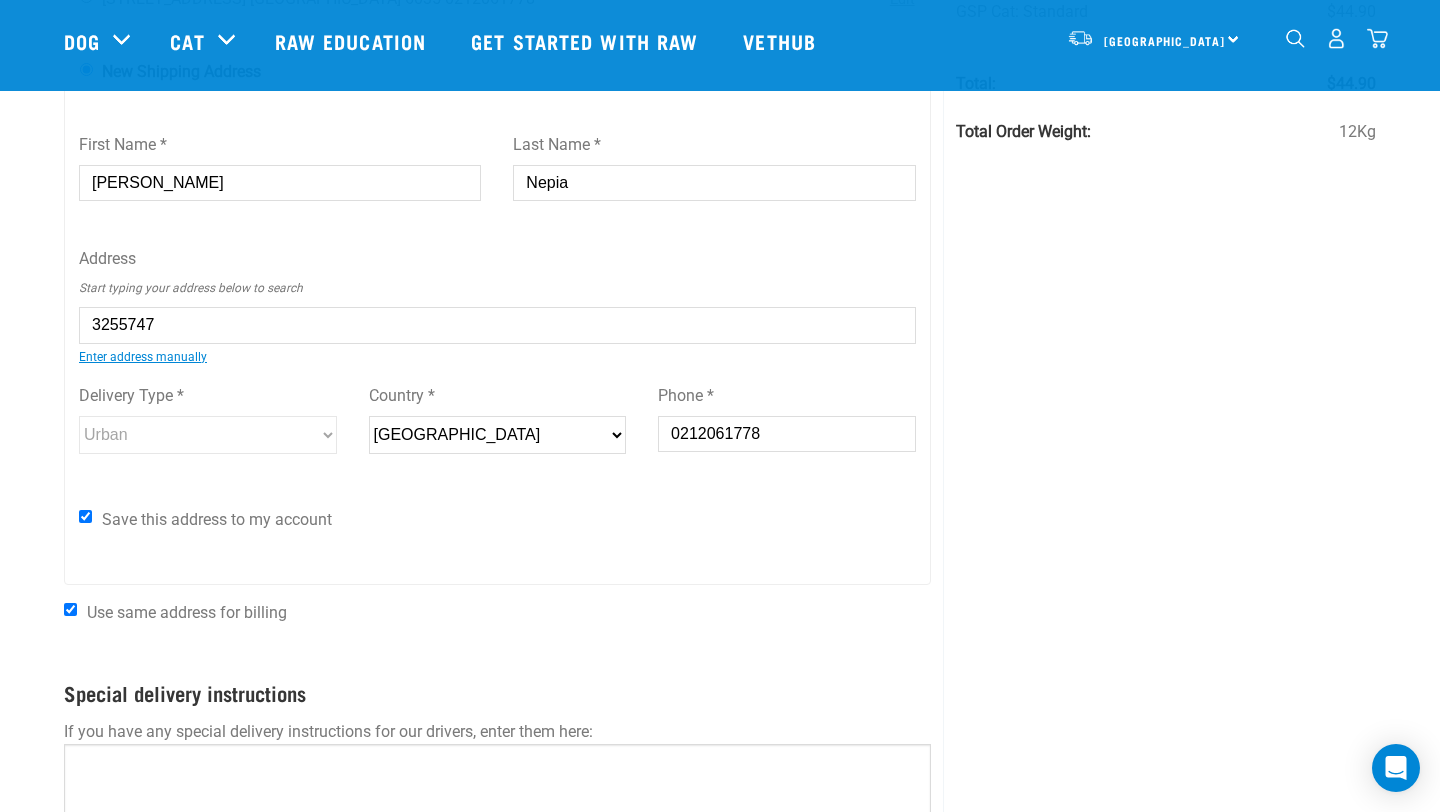 type on "21 Oriwa Street, Waikanae 5036" 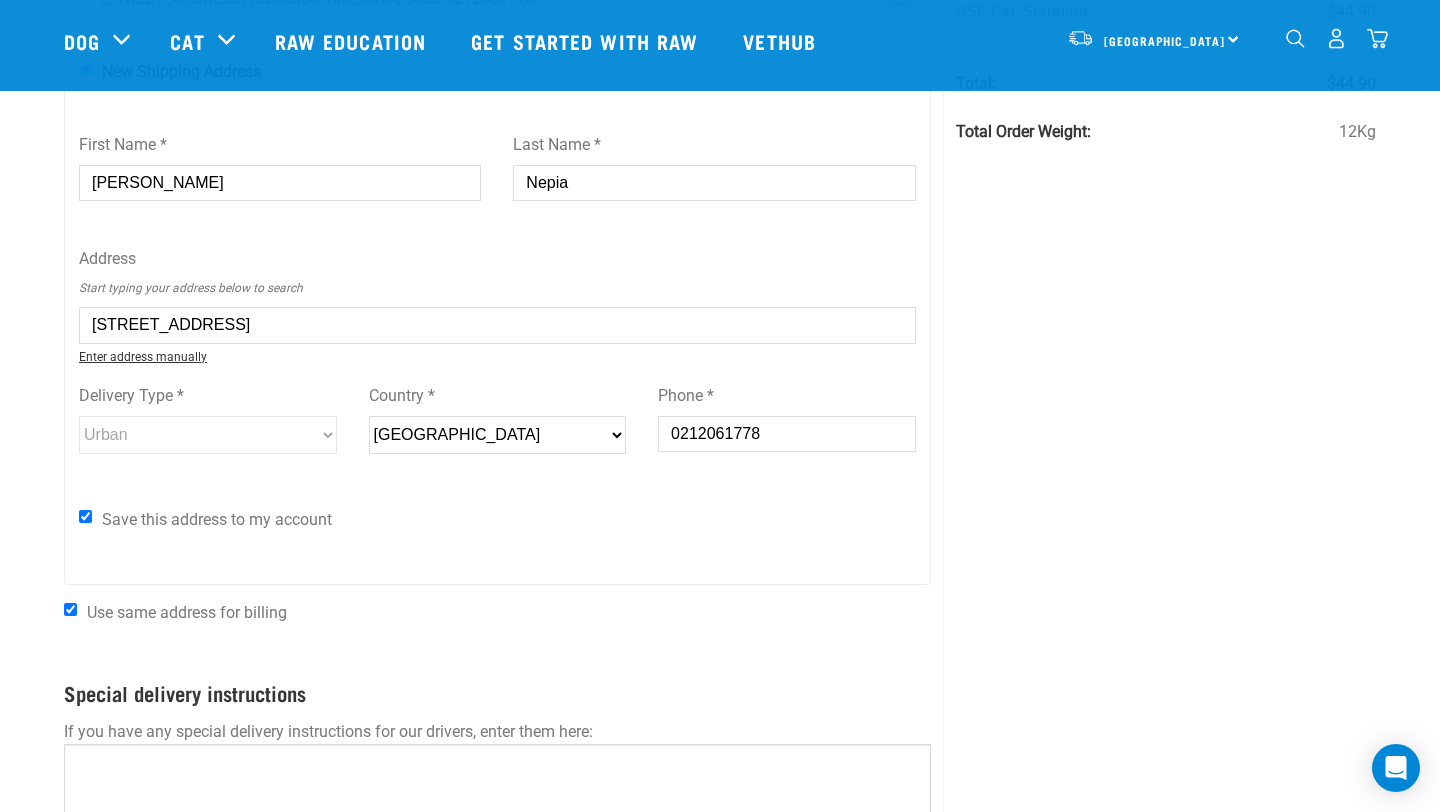 type on "21 Oriwa Street, Waikanae 5036" 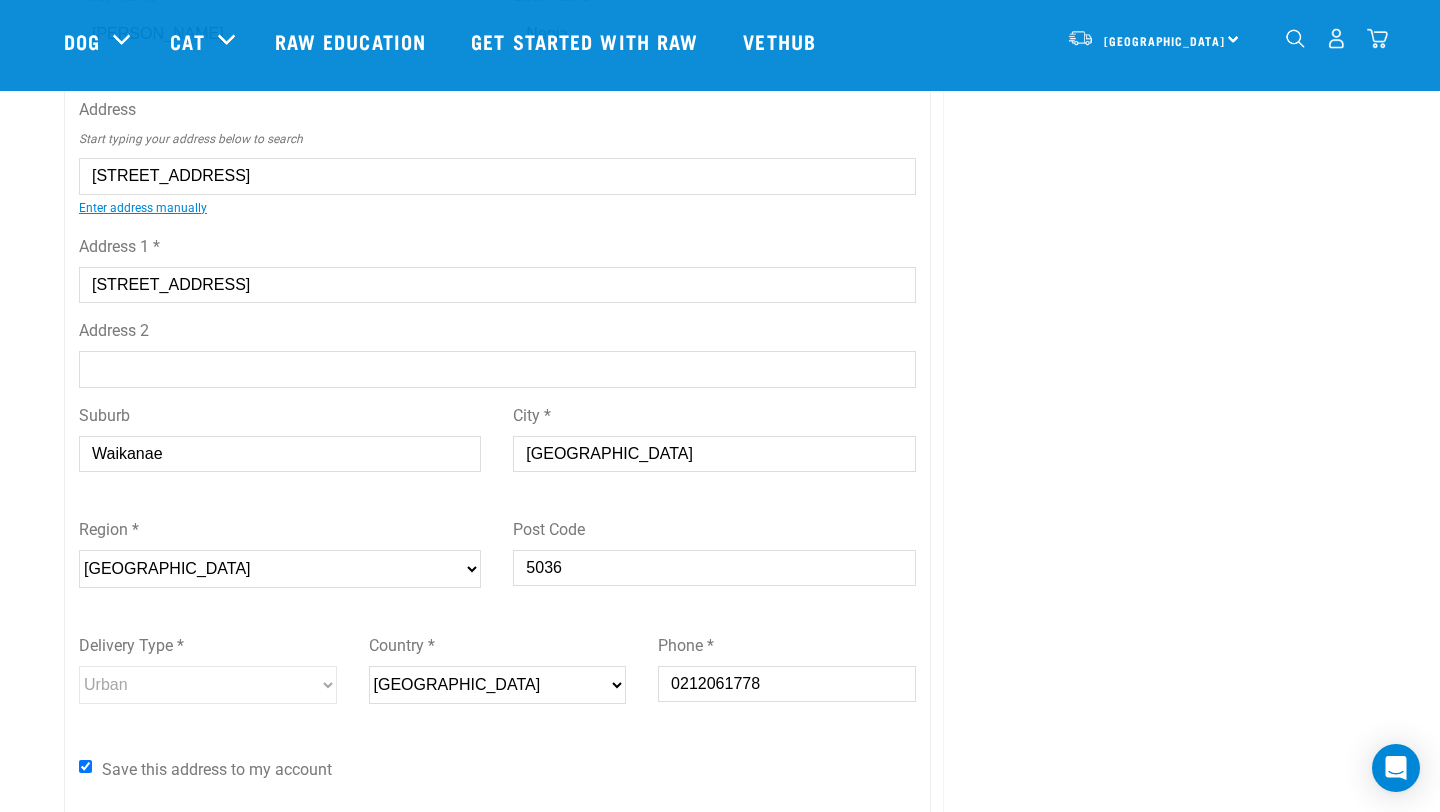 scroll, scrollTop: 425, scrollLeft: 0, axis: vertical 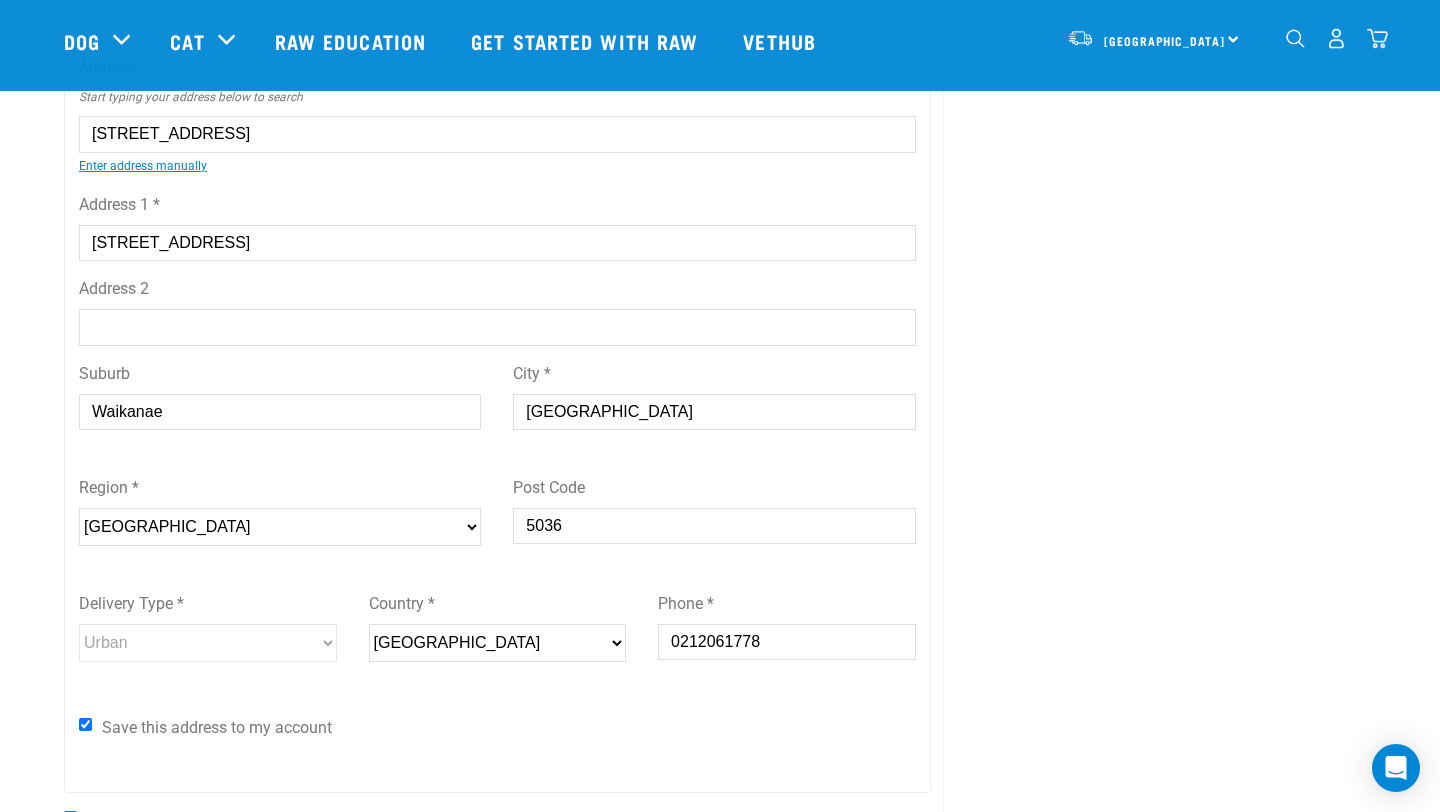 drag, startPoint x: 615, startPoint y: 413, endPoint x: 437, endPoint y: 392, distance: 179.23448 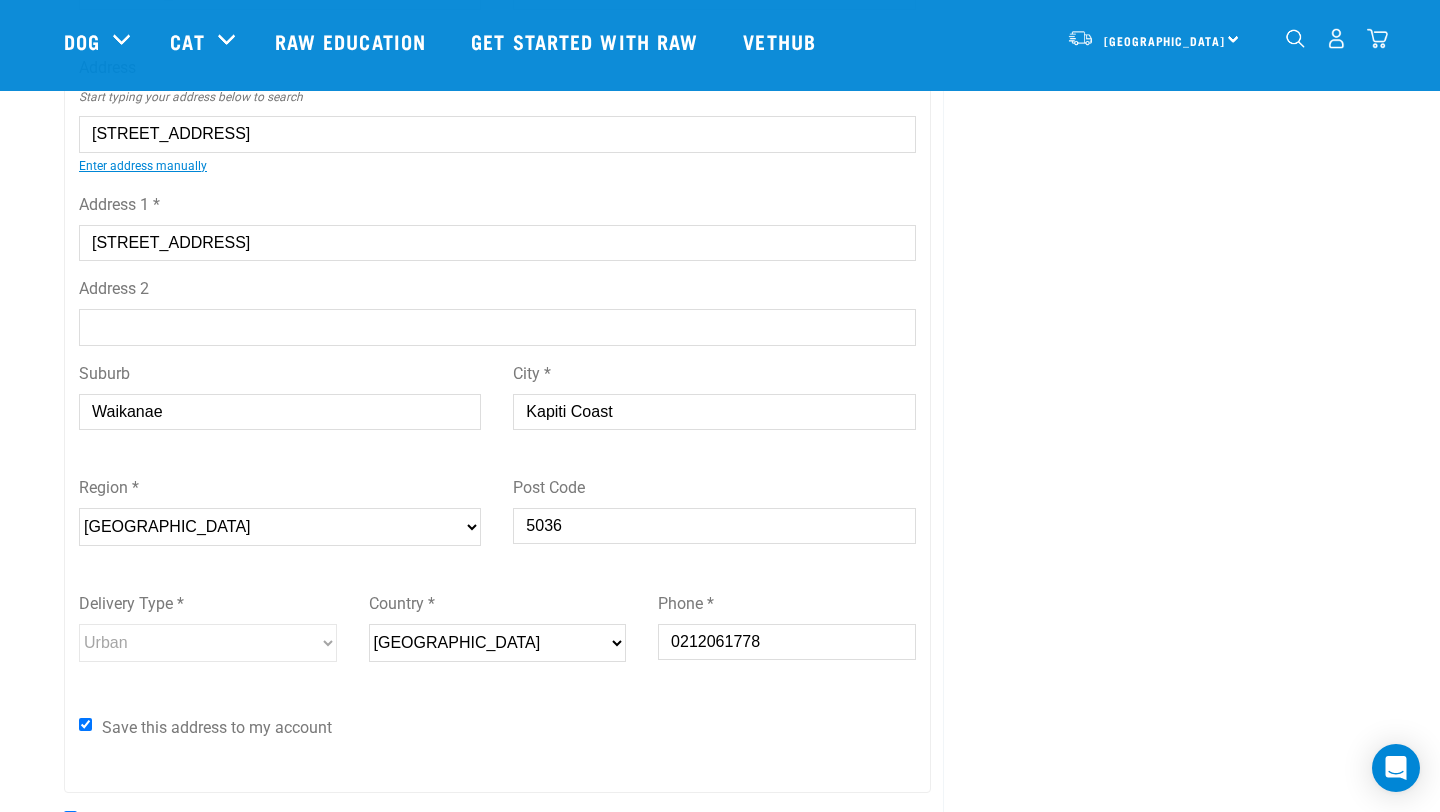 type on "Kapiti Coast" 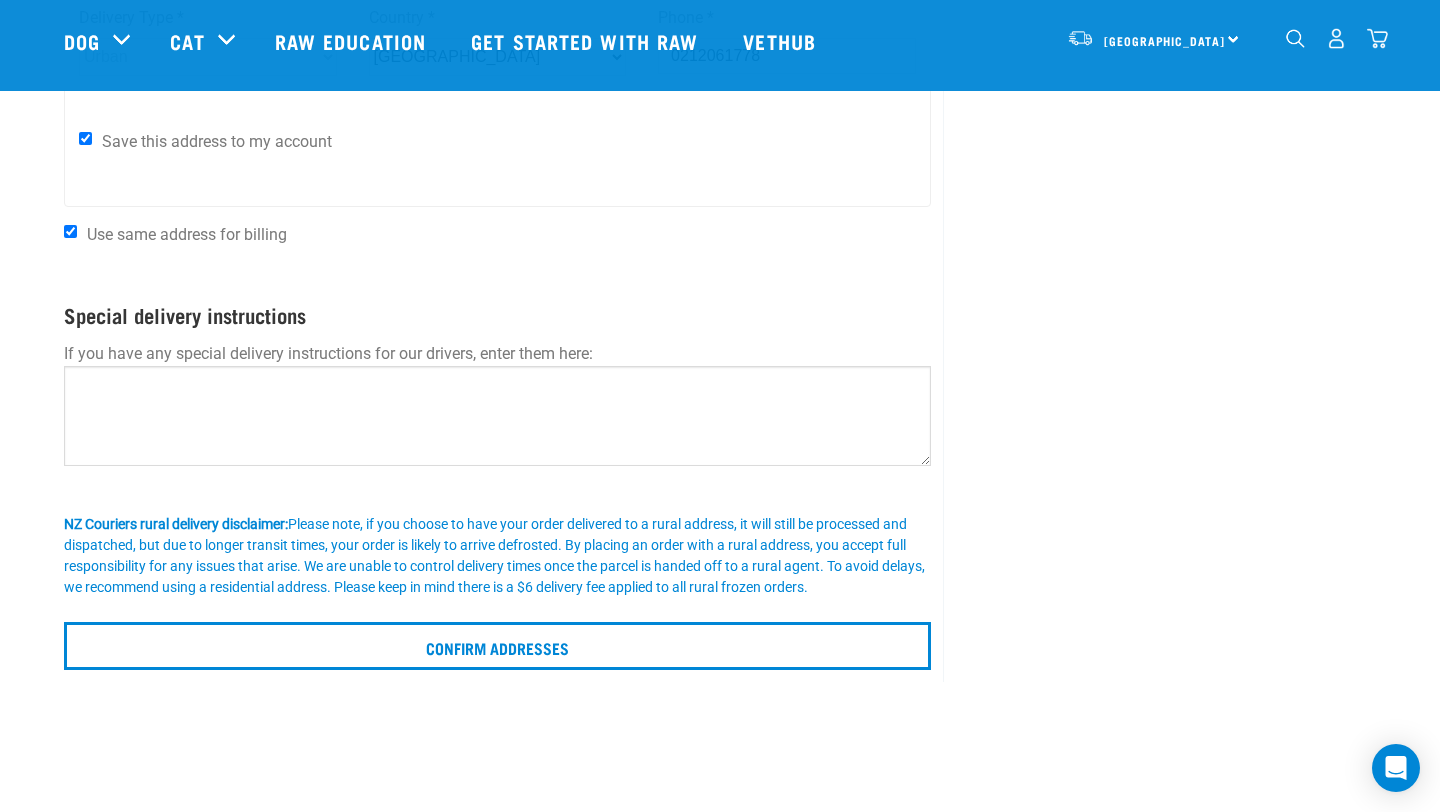 scroll, scrollTop: 1018, scrollLeft: 0, axis: vertical 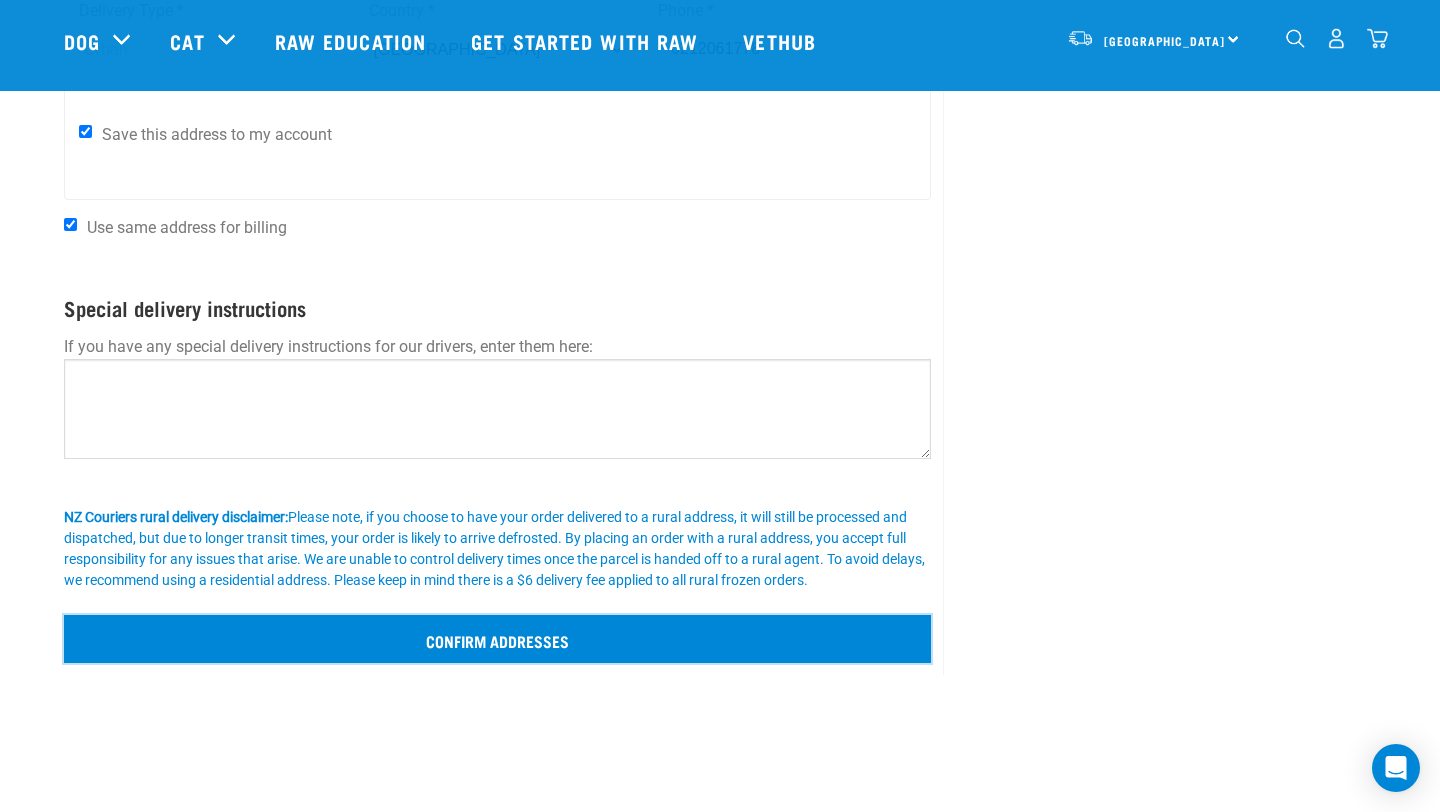 click on "Confirm addresses" at bounding box center (497, 639) 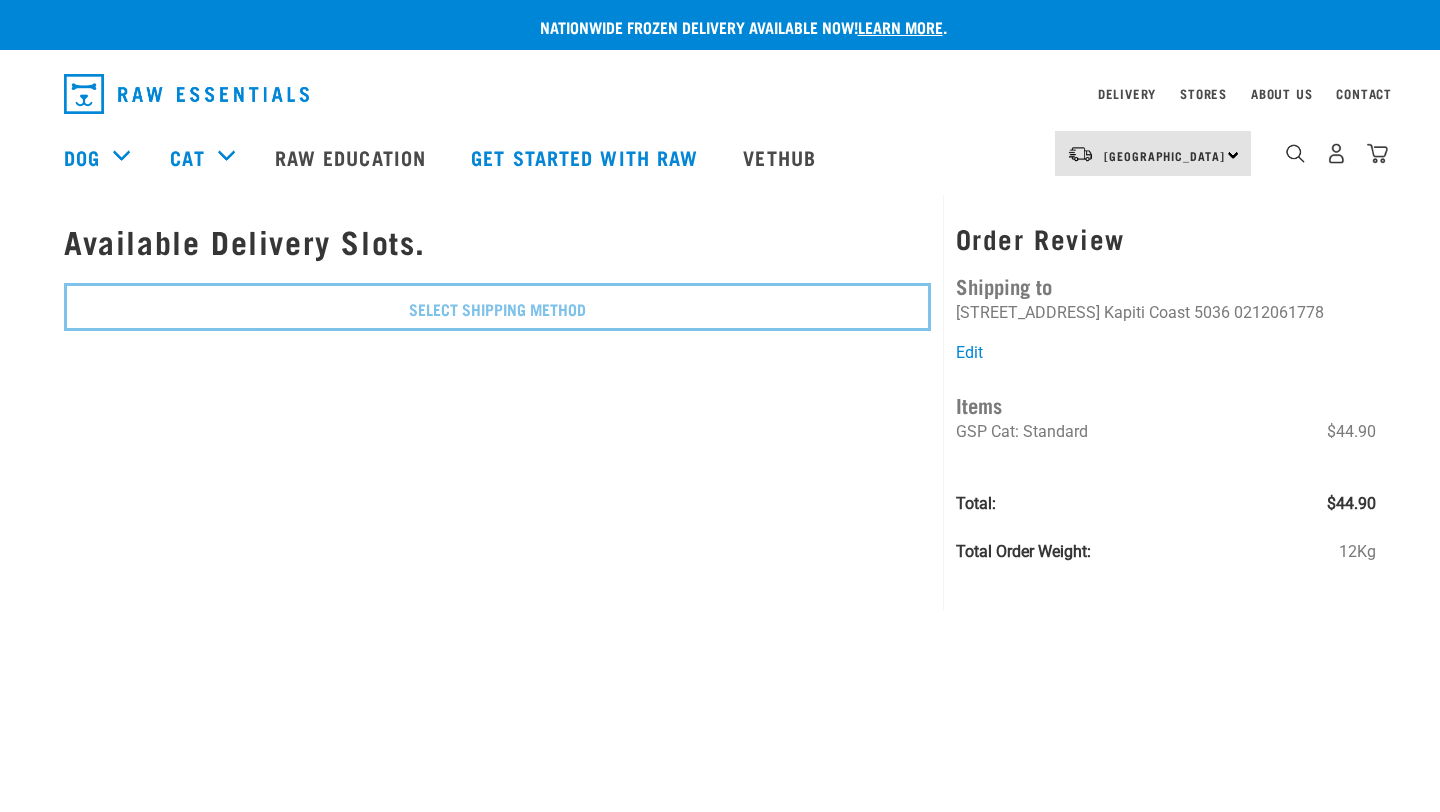 scroll, scrollTop: 0, scrollLeft: 0, axis: both 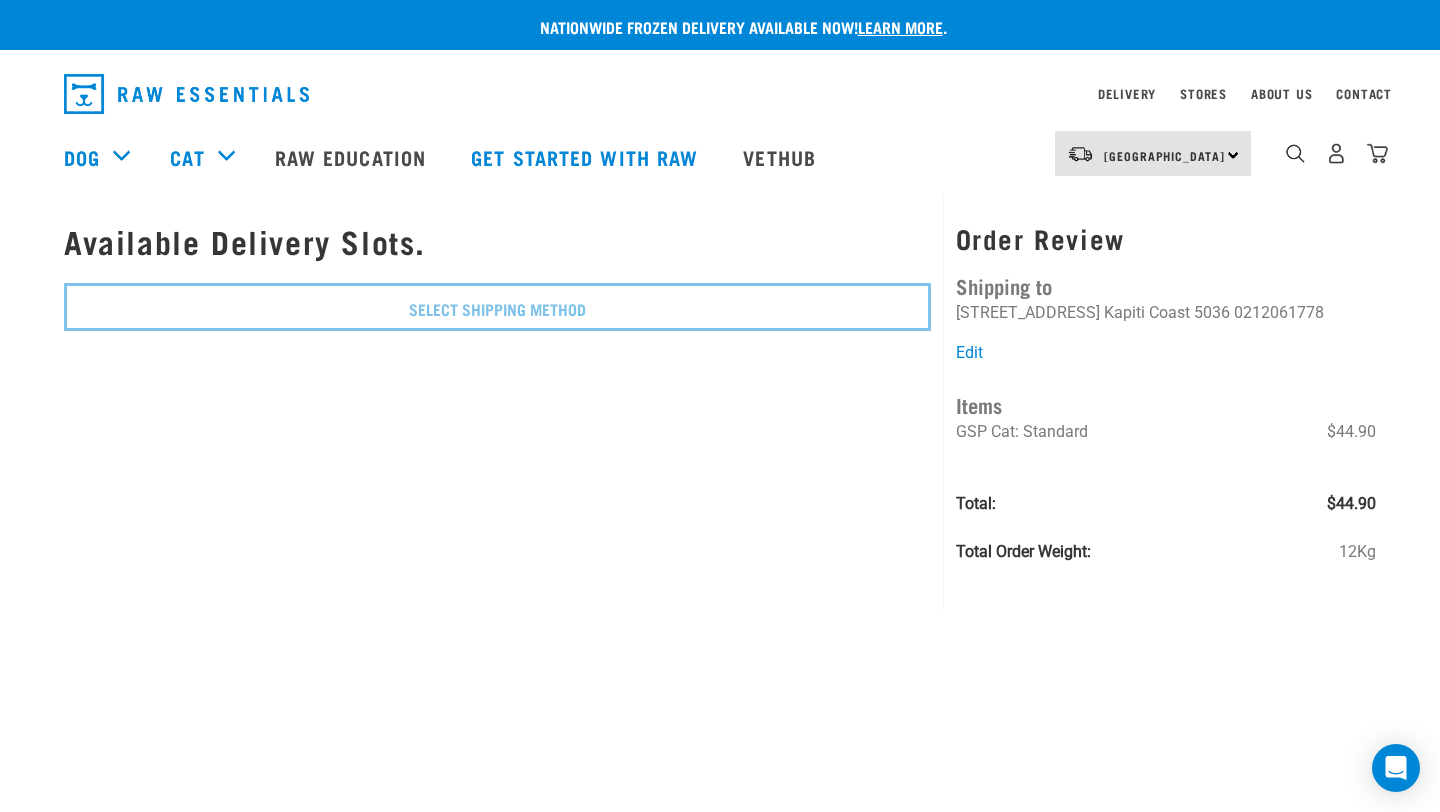 click on "North Island
North Island
South Island" at bounding box center [1153, 153] 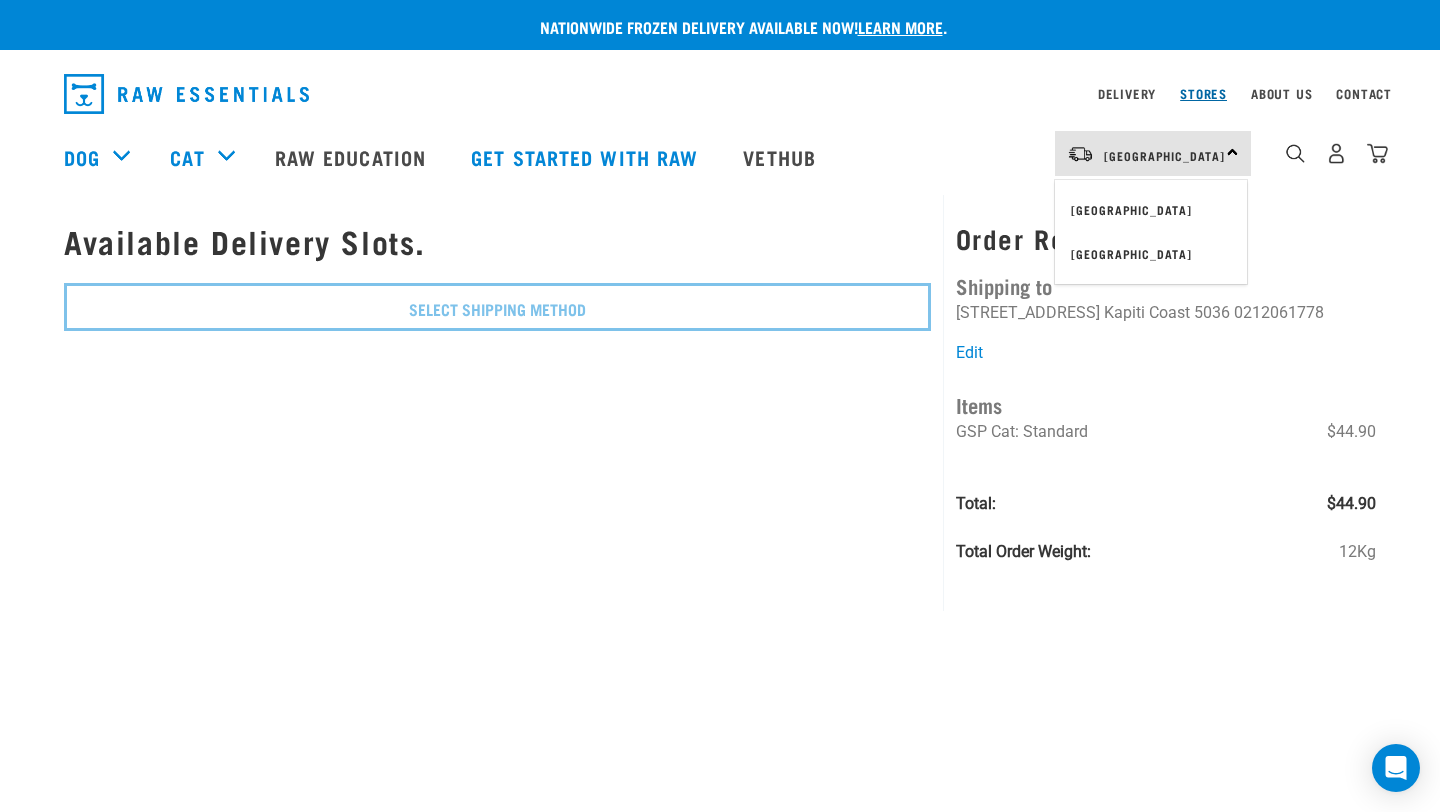 click on "Stores" at bounding box center [1203, 93] 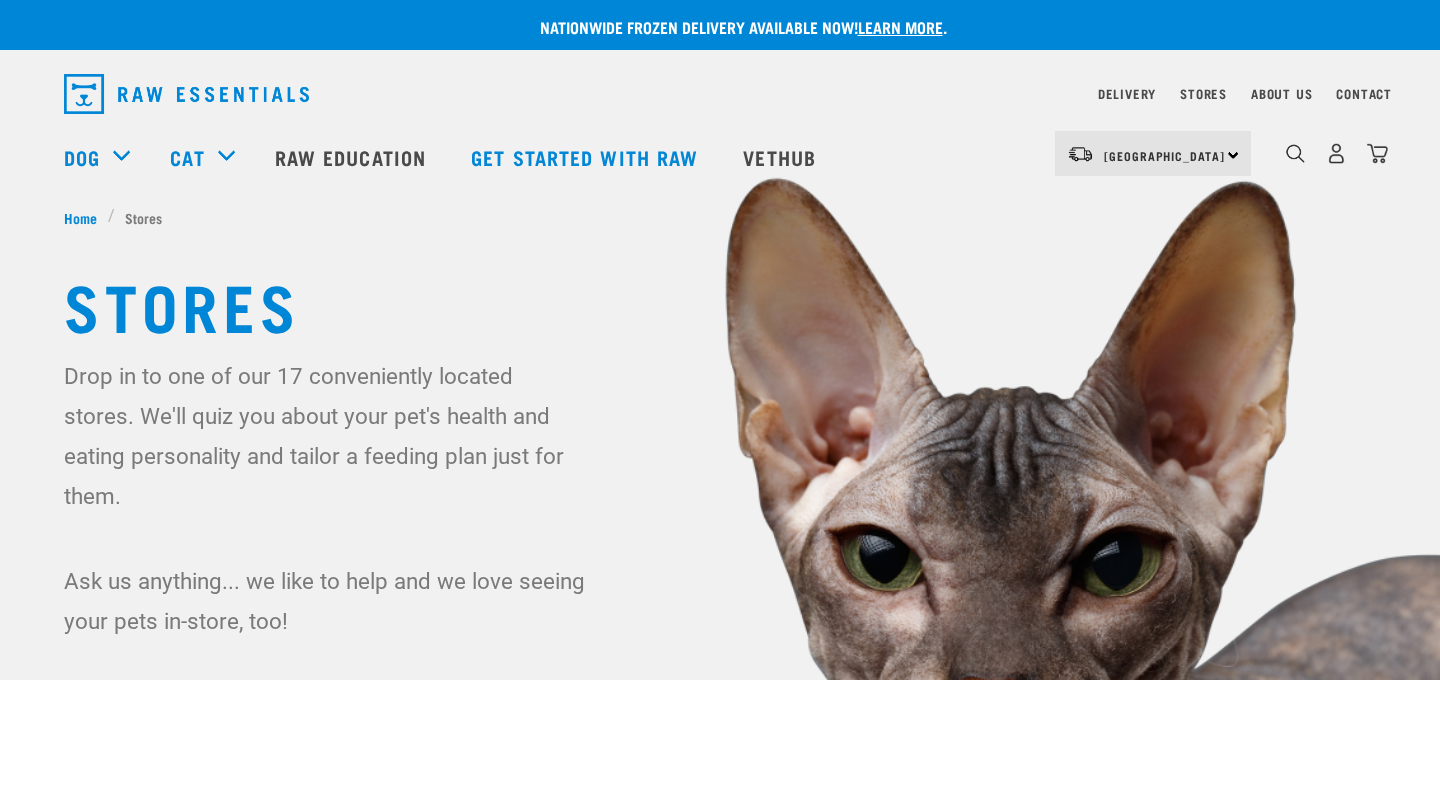 scroll, scrollTop: 0, scrollLeft: 0, axis: both 